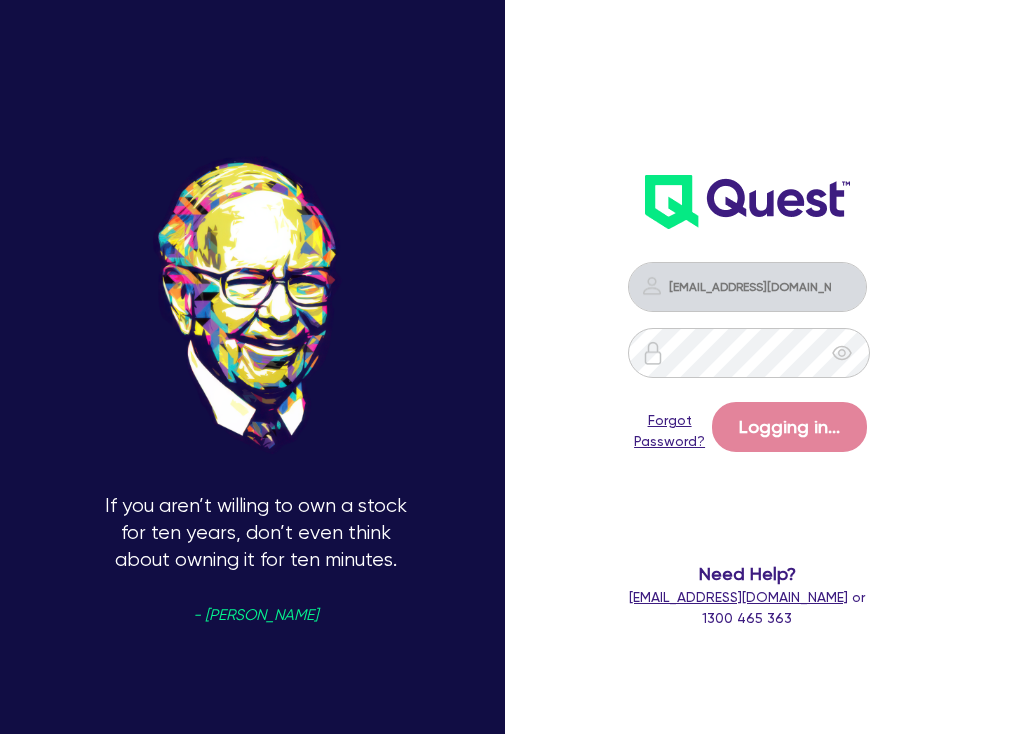 scroll, scrollTop: 0, scrollLeft: 0, axis: both 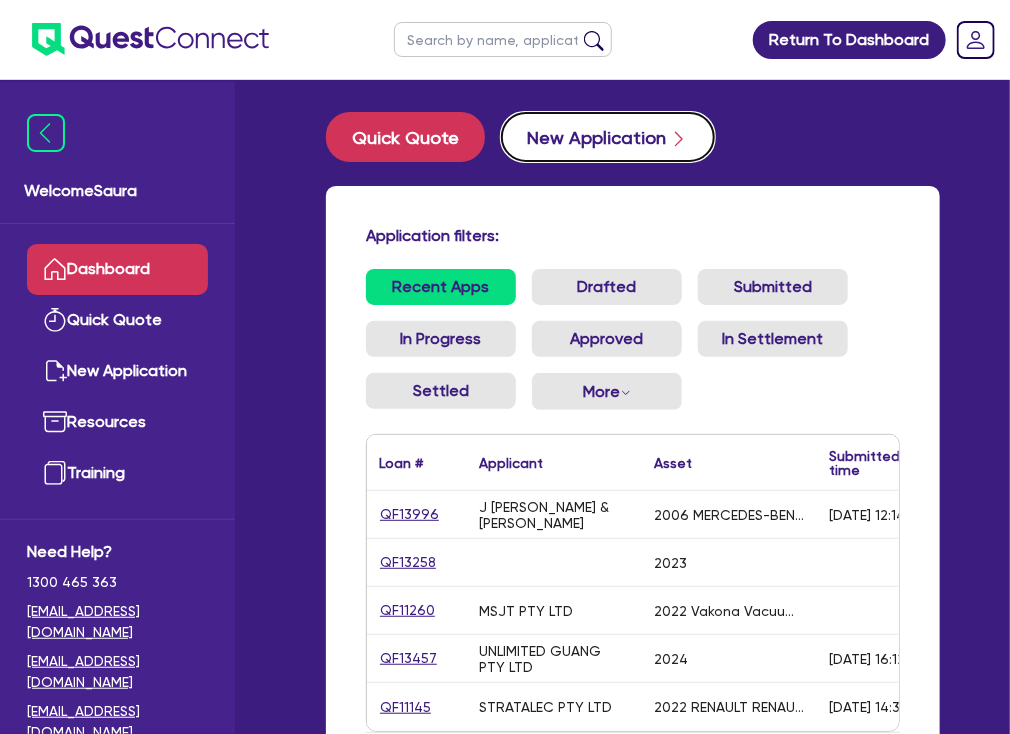 click on "New Application" at bounding box center [608, 137] 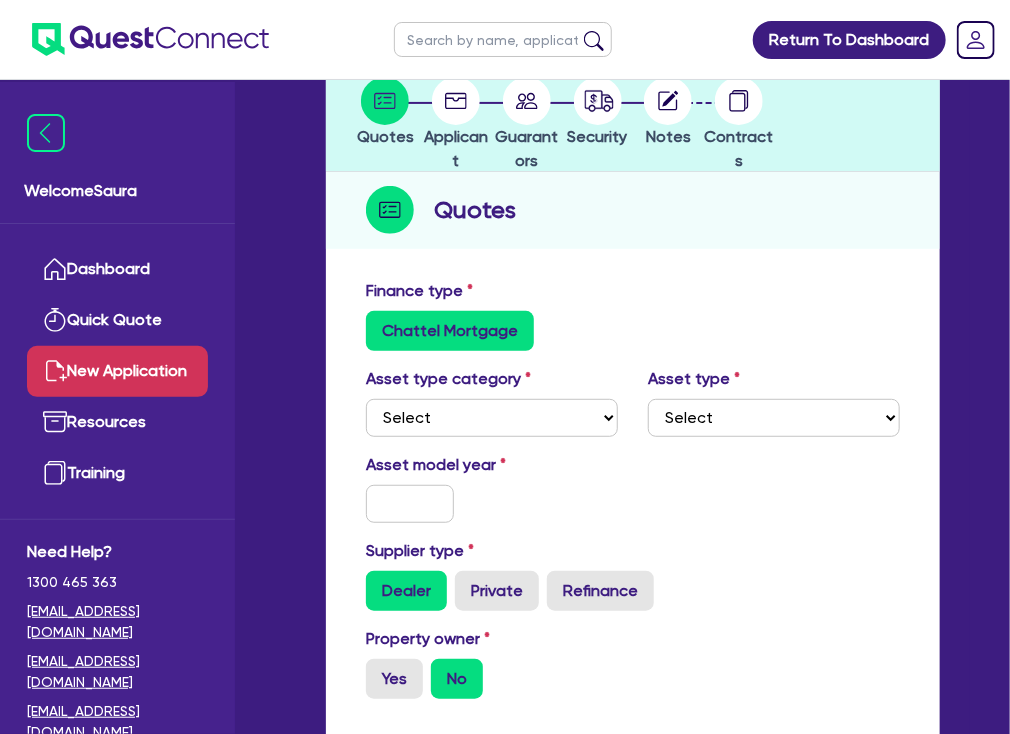 scroll, scrollTop: 240, scrollLeft: 0, axis: vertical 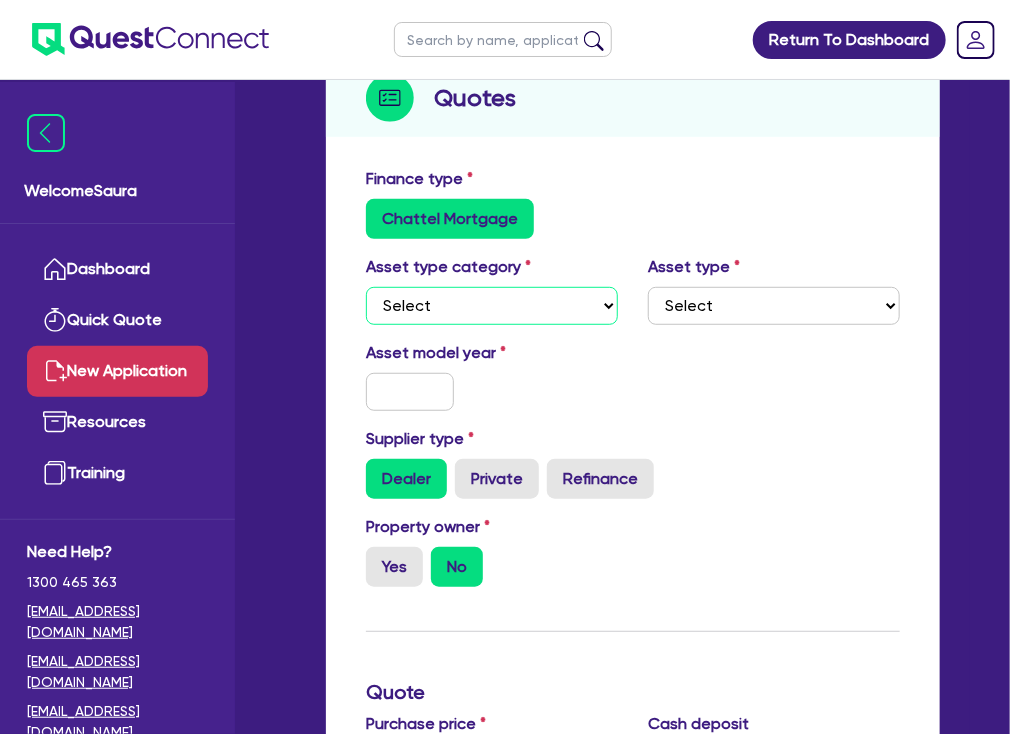 click on "Select Cars and light trucks Primary assets Secondary assets Tertiary assets" at bounding box center [492, 306] 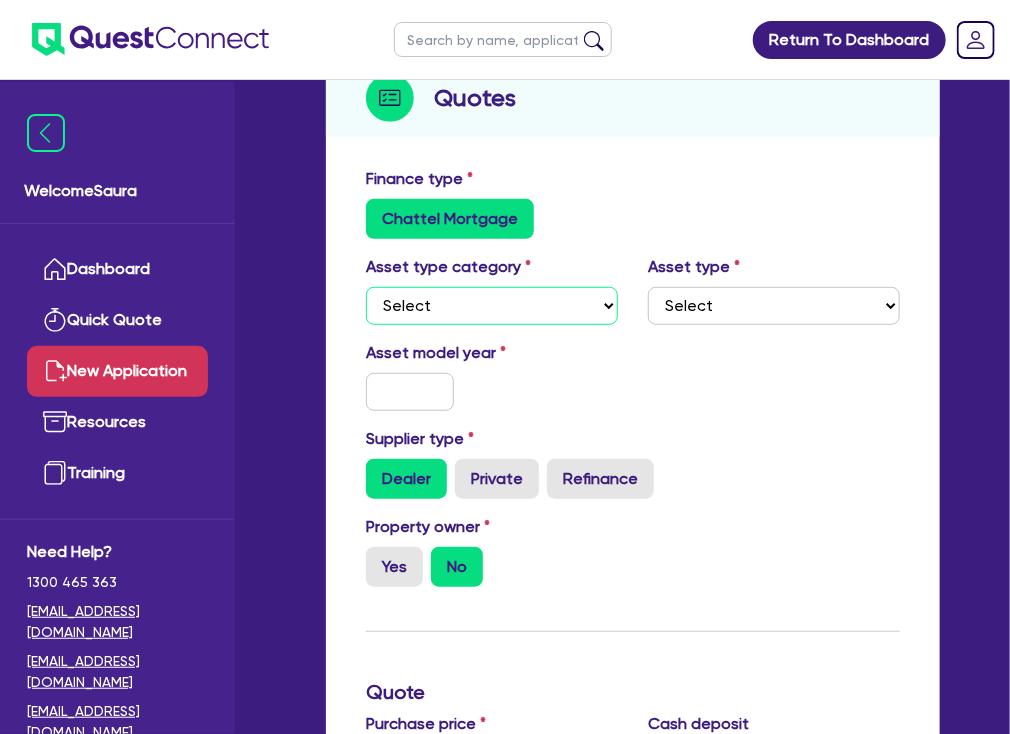 select on "PRIMARY_ASSETS" 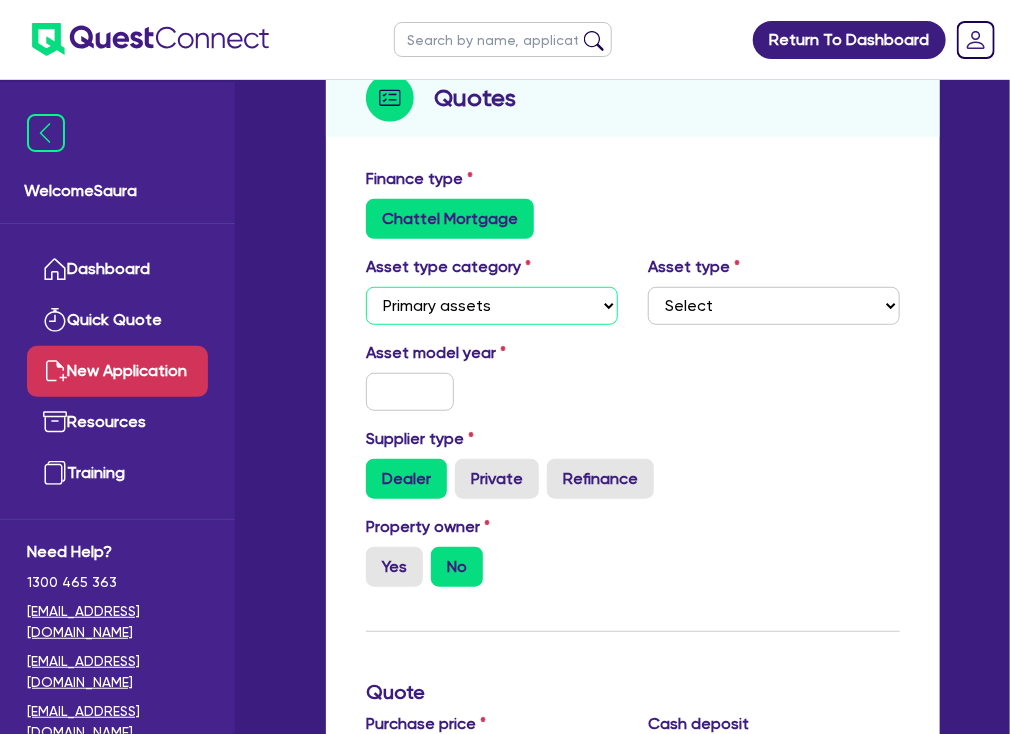 click on "Select Cars and light trucks Primary assets Secondary assets Tertiary assets" at bounding box center (492, 306) 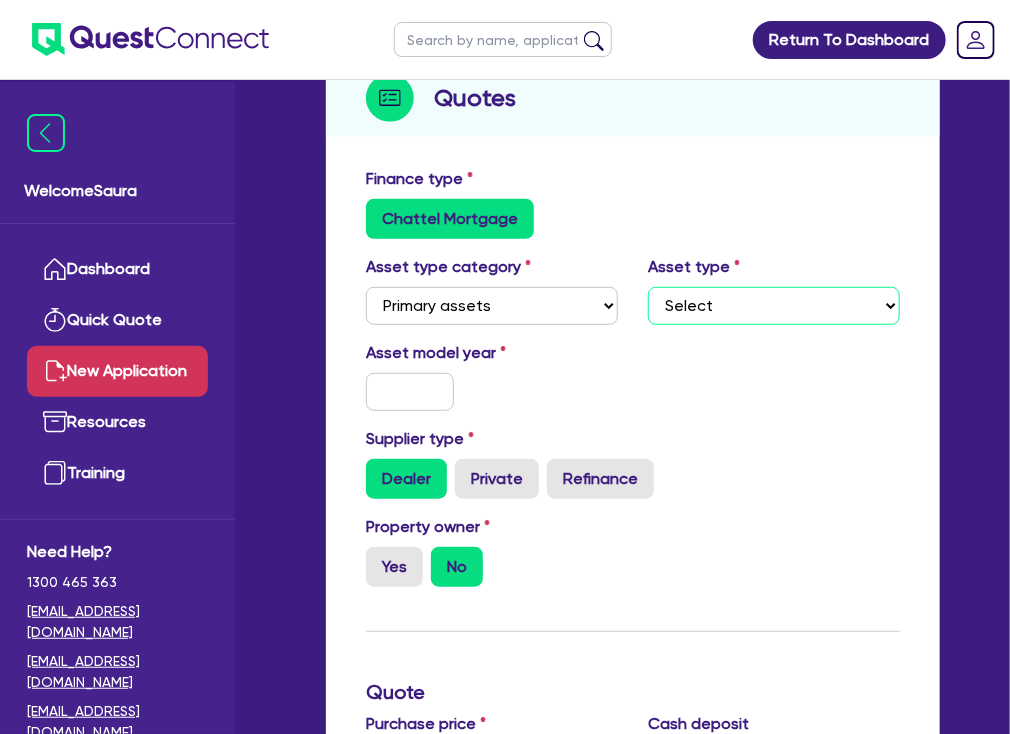 click on "Select Heavy trucks over 4.5 tonne Trailers Bus and coaches Yellow goods and excavators Construction and earthmoving equipment Farming and agriculture Forklifts and warehousing equipment Landscaping and greenkeeping" at bounding box center [774, 306] 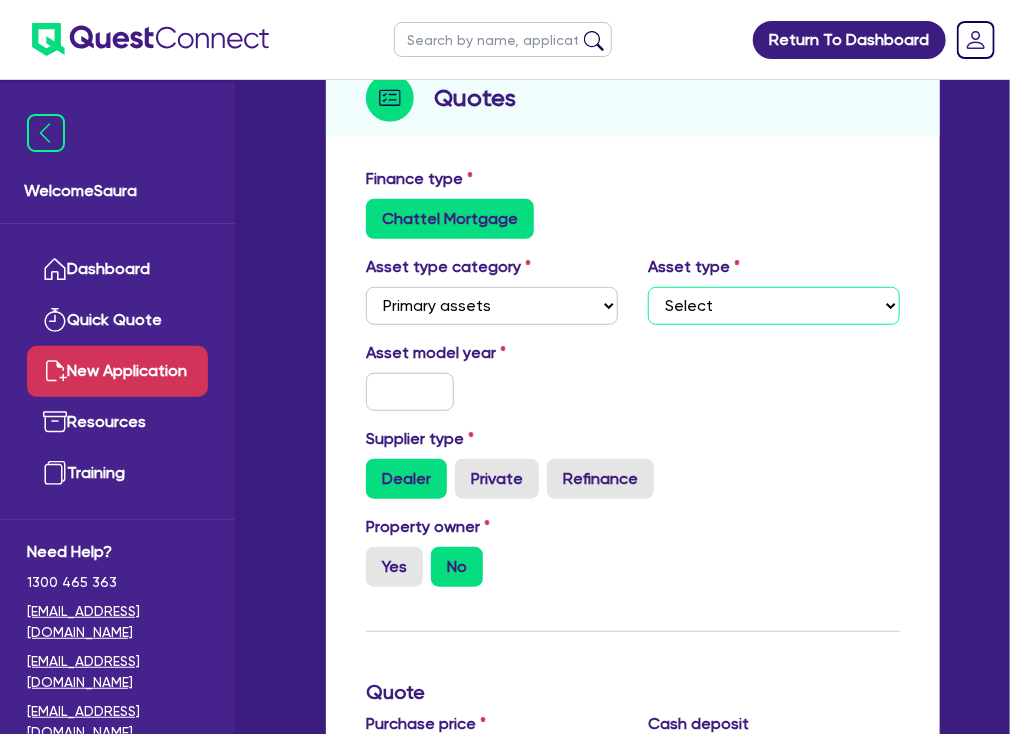 select on "TRAILERS" 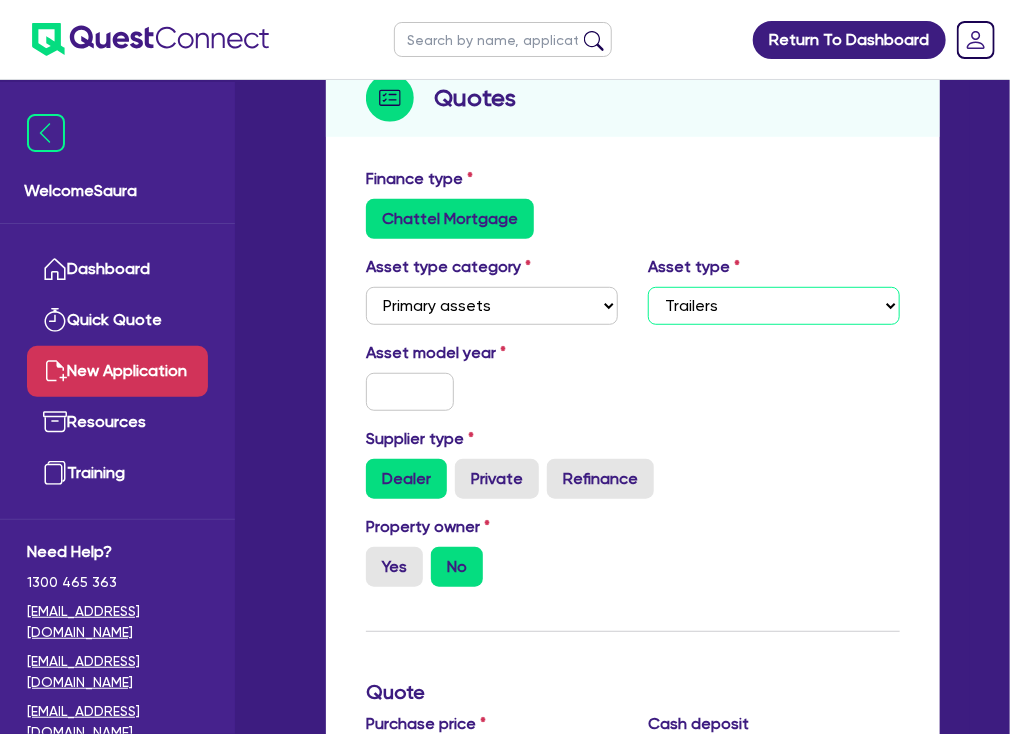 click on "Select Heavy trucks over 4.5 tonne Trailers Bus and coaches Yellow goods and excavators Construction and earthmoving equipment Farming and agriculture Forklifts and warehousing equipment Landscaping and greenkeeping" at bounding box center [774, 306] 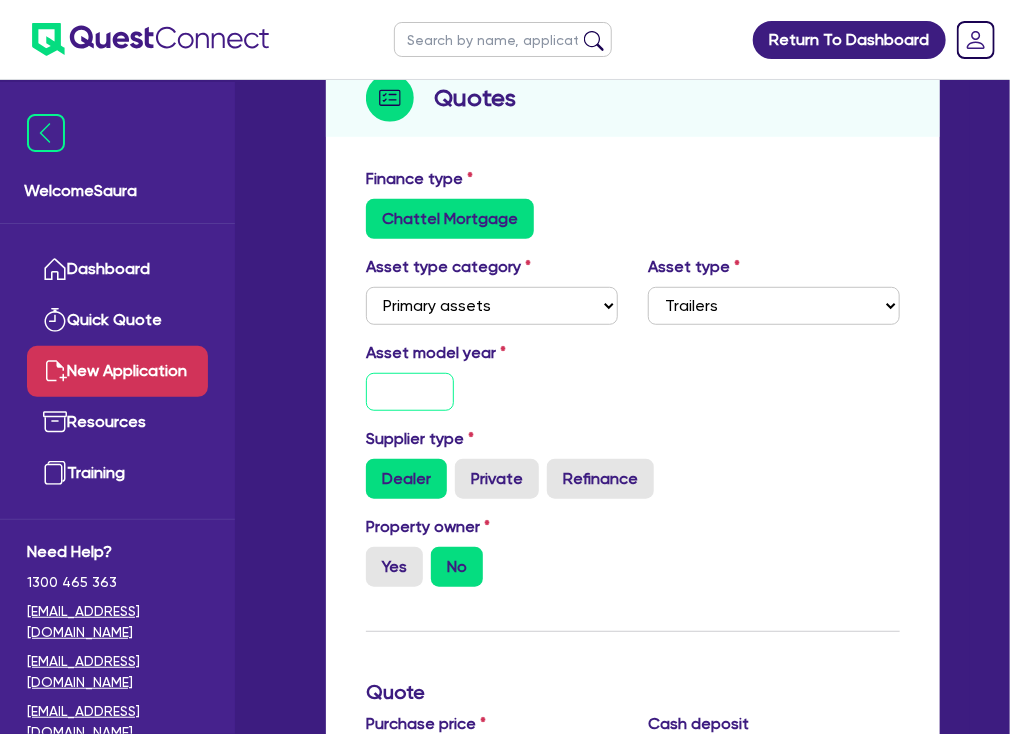 click at bounding box center (410, 392) 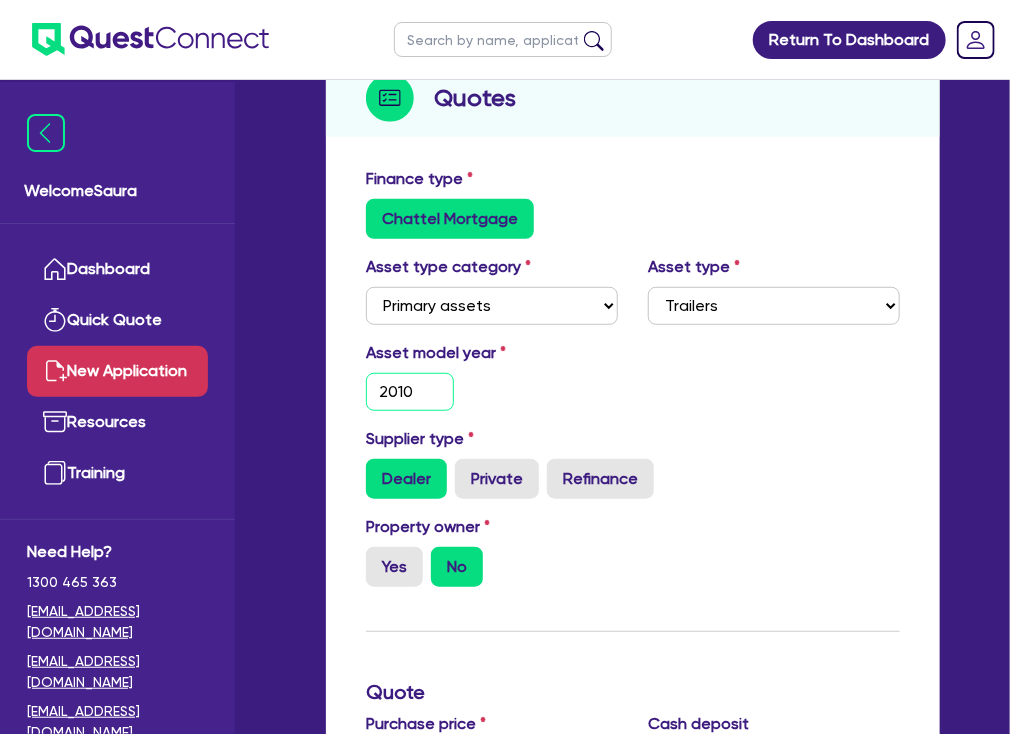 type on "2010" 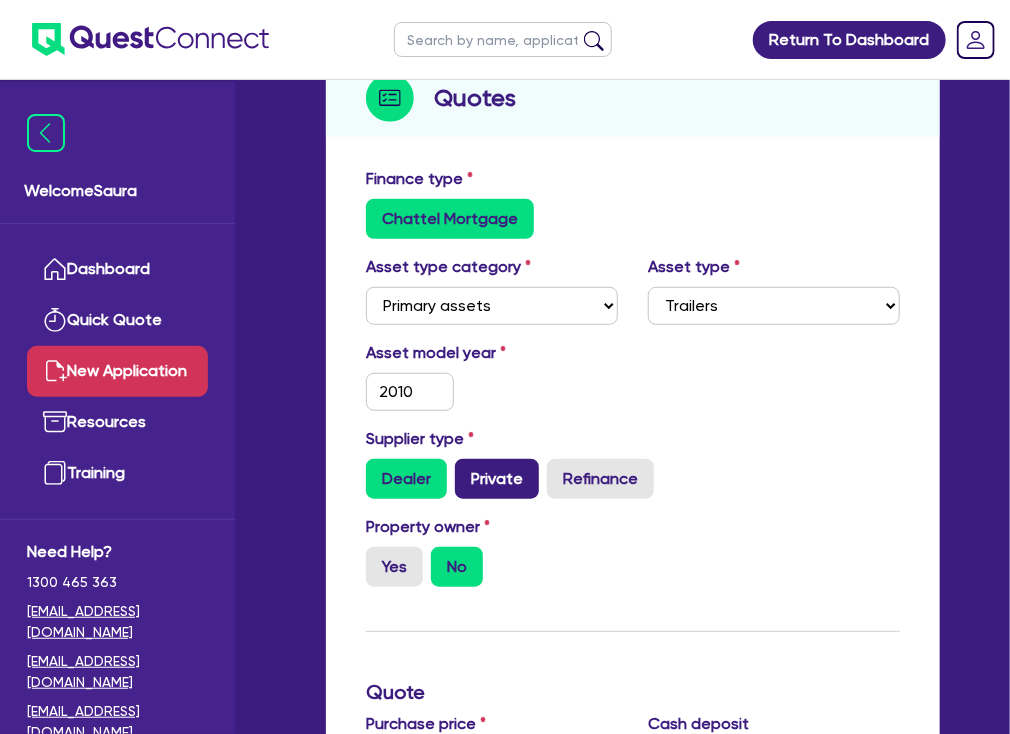 click on "Private" at bounding box center [497, 479] 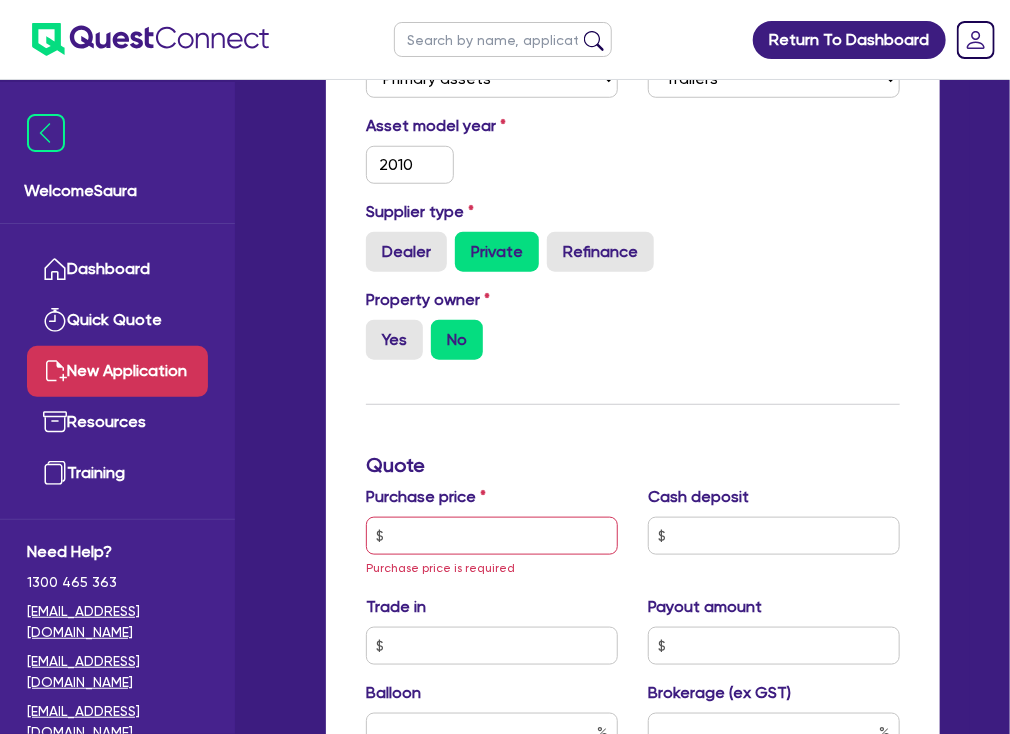 scroll, scrollTop: 480, scrollLeft: 0, axis: vertical 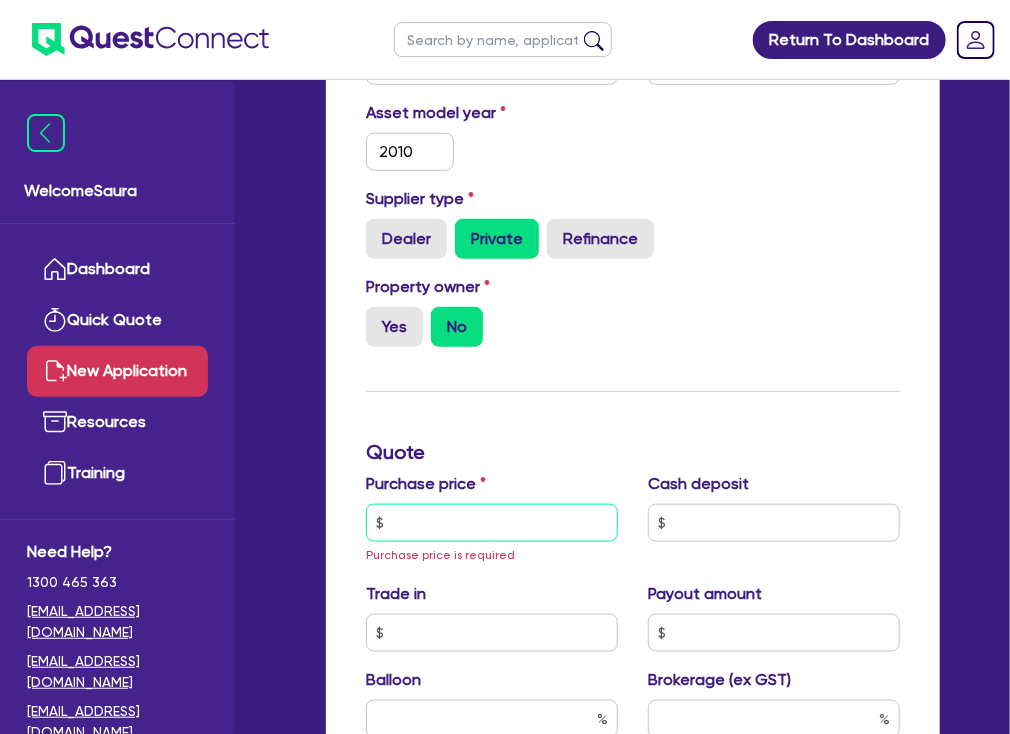 click at bounding box center [492, 523] 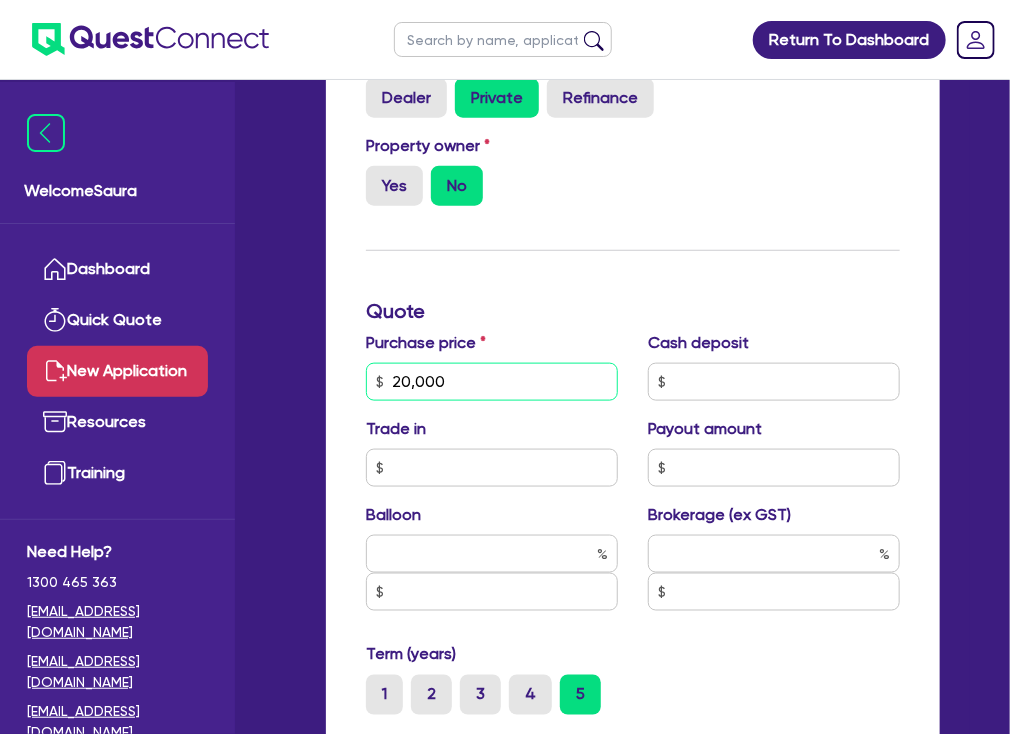 scroll, scrollTop: 720, scrollLeft: 0, axis: vertical 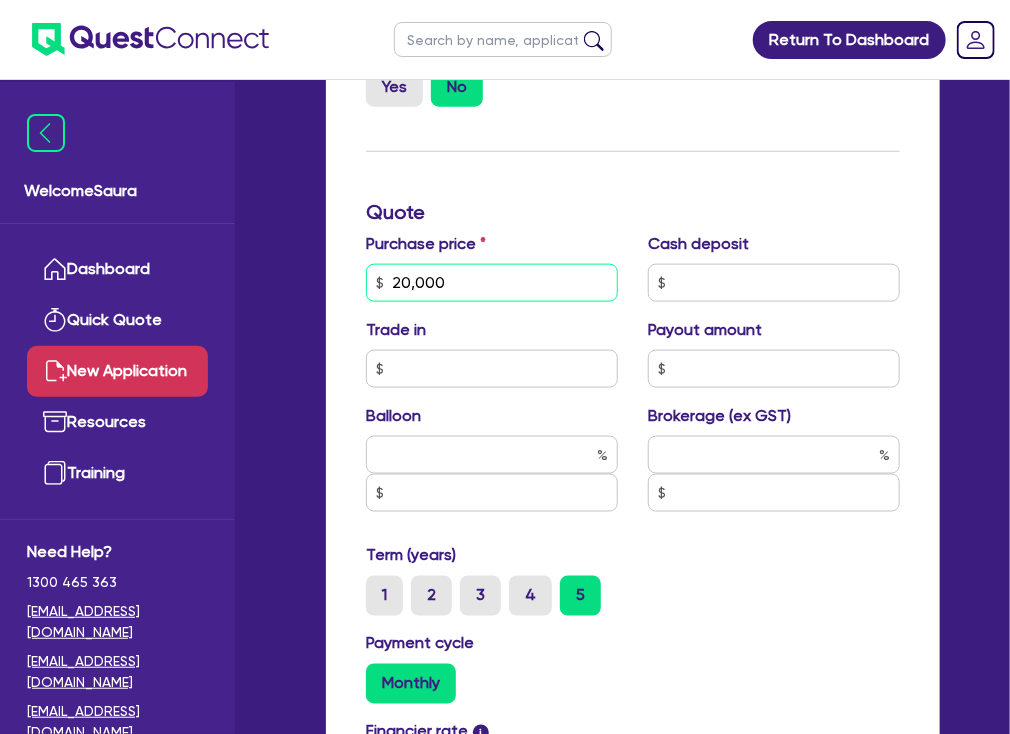 type on "20,000" 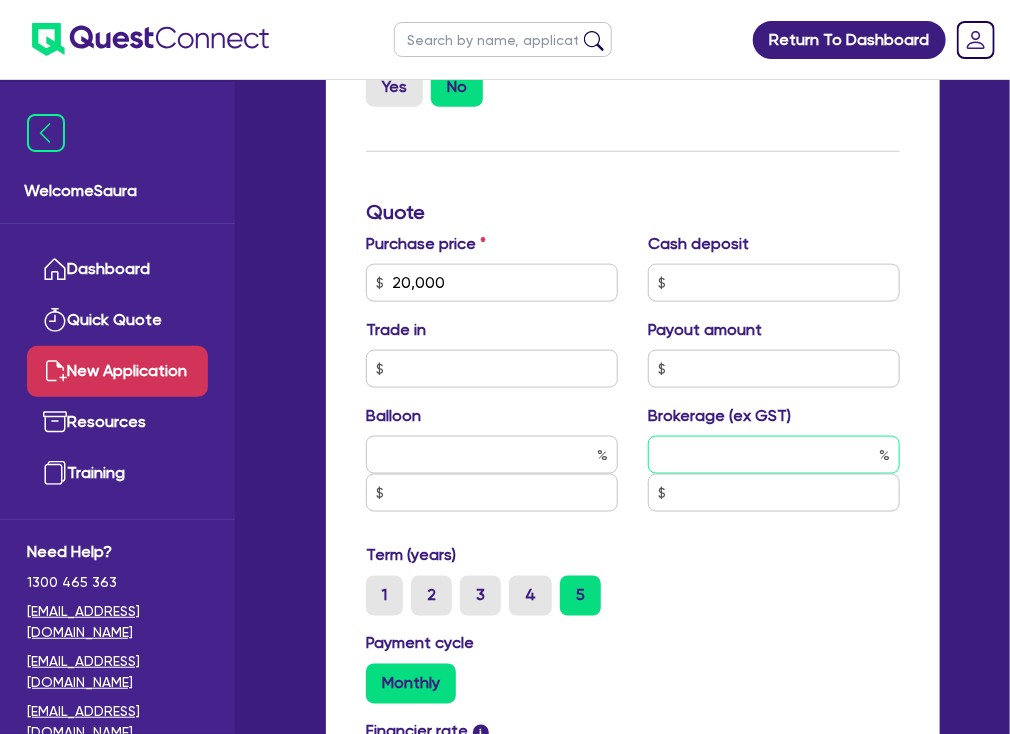 click at bounding box center [774, 455] 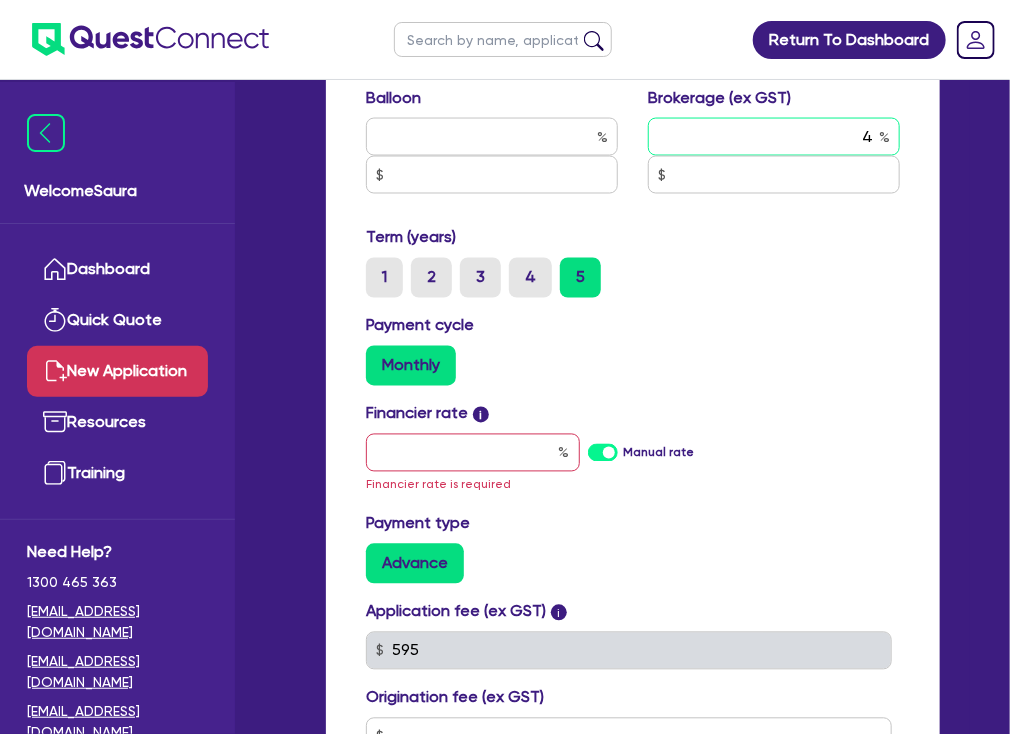 scroll, scrollTop: 1040, scrollLeft: 0, axis: vertical 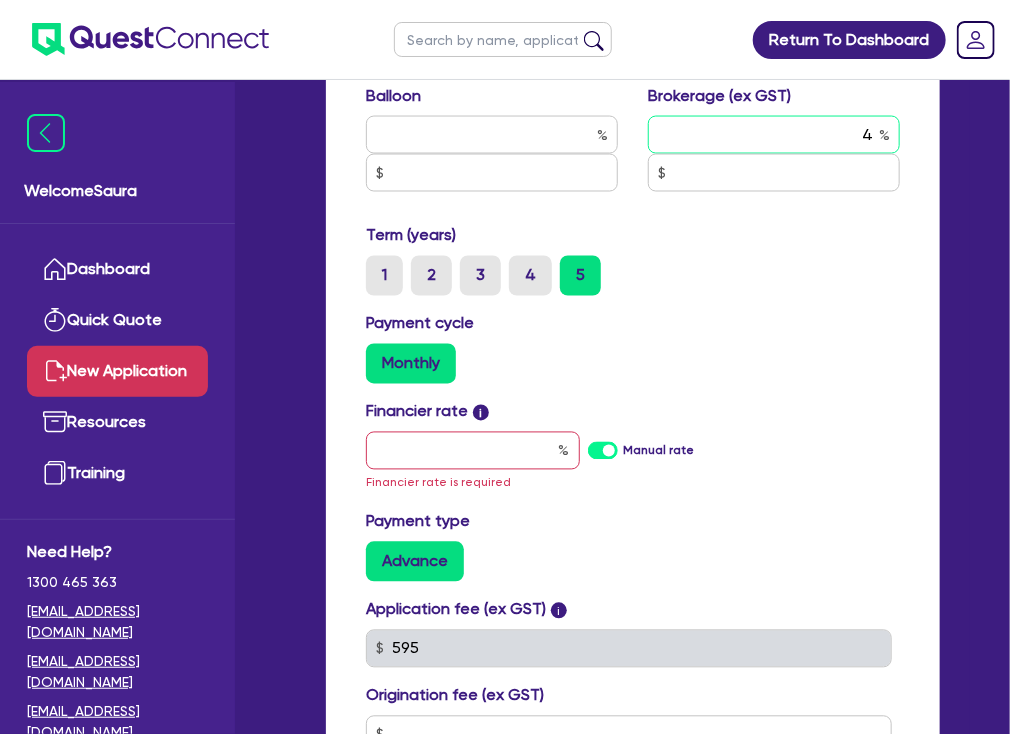 type on "4" 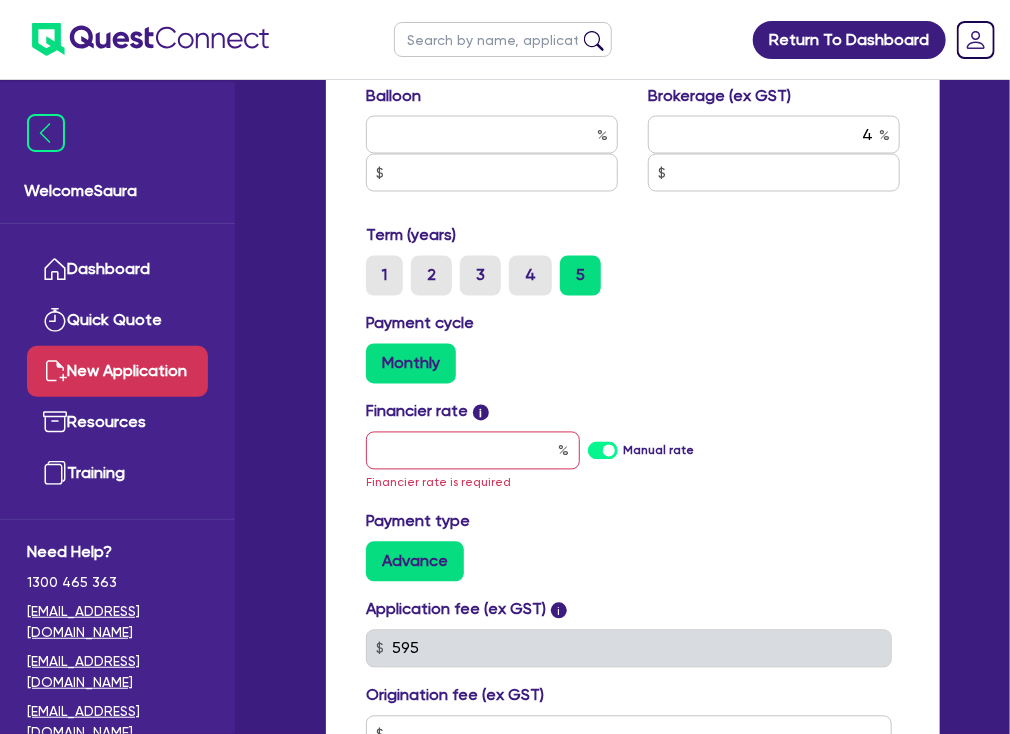 click on "Manual rate" at bounding box center (658, 451) 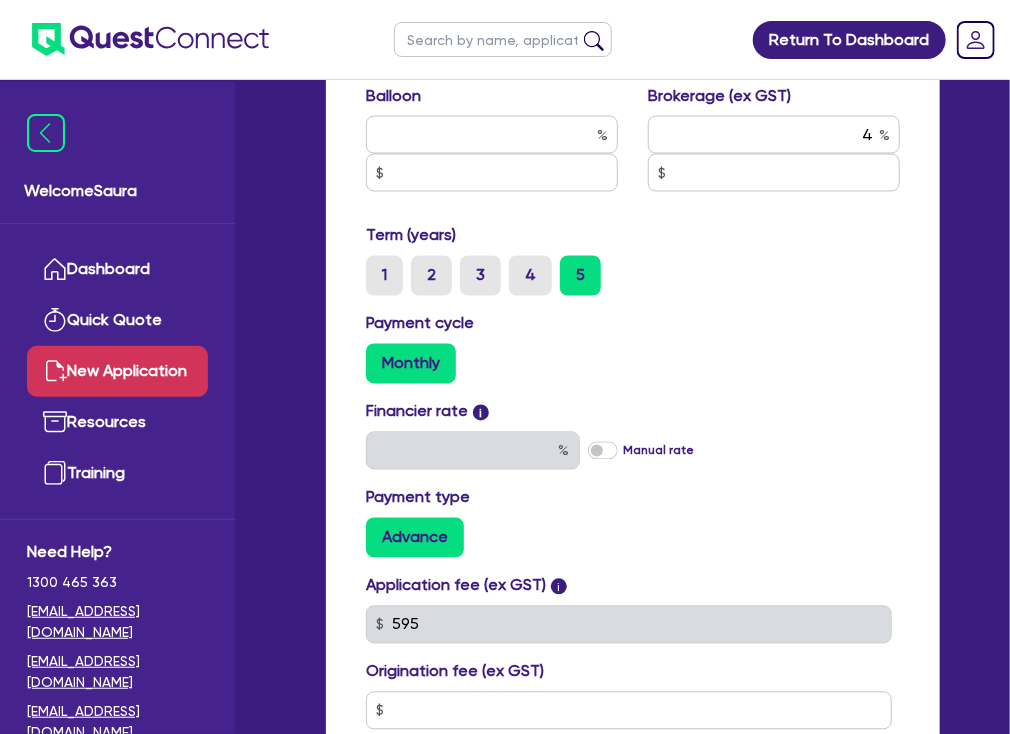 type on "800" 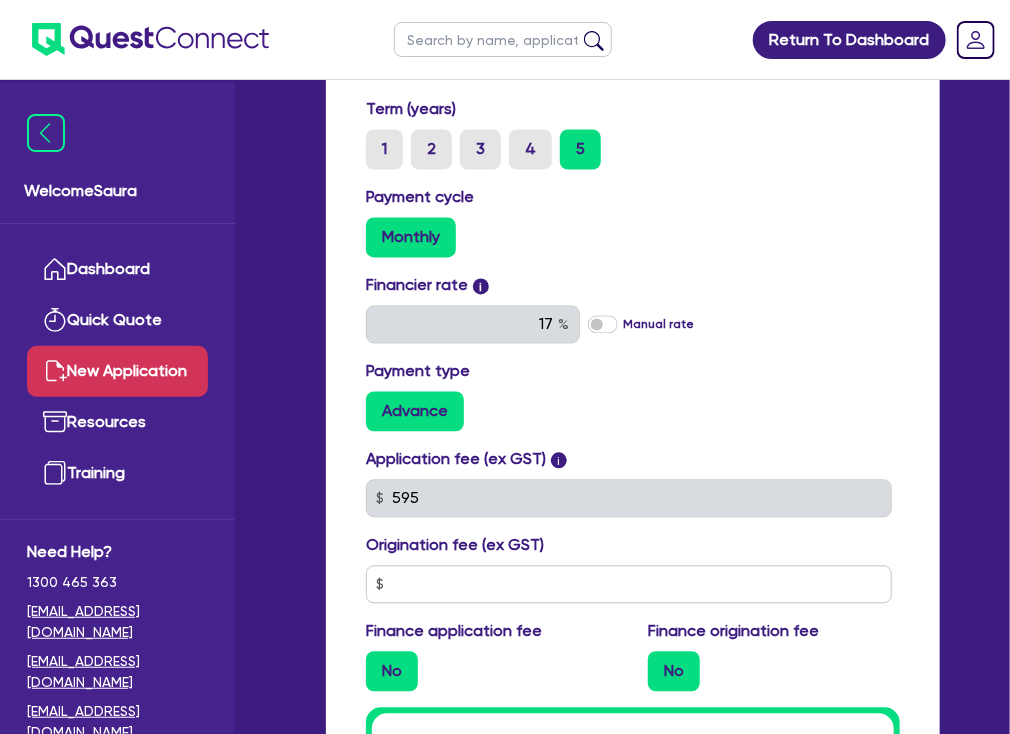 scroll, scrollTop: 1200, scrollLeft: 0, axis: vertical 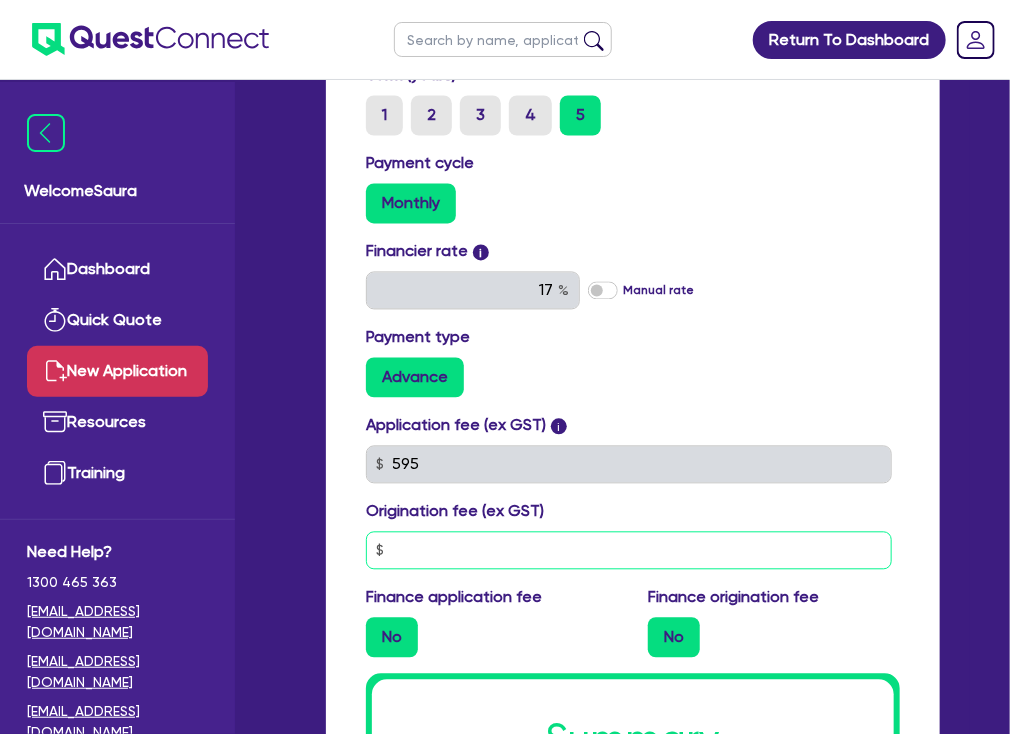 click at bounding box center (629, 551) 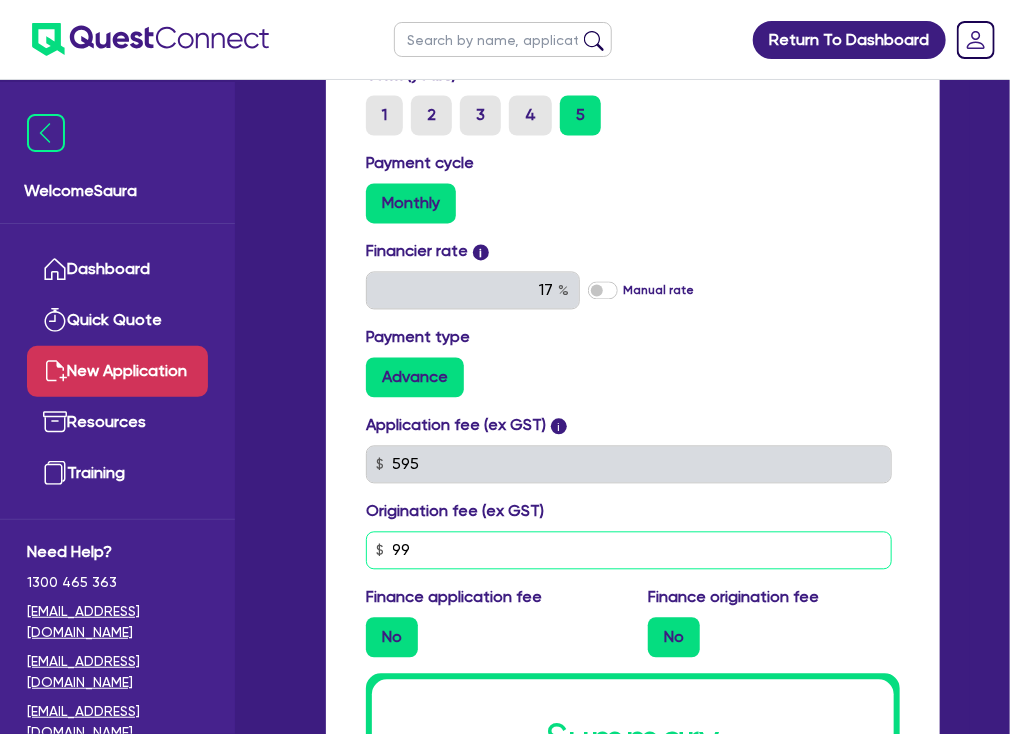 type on "9" 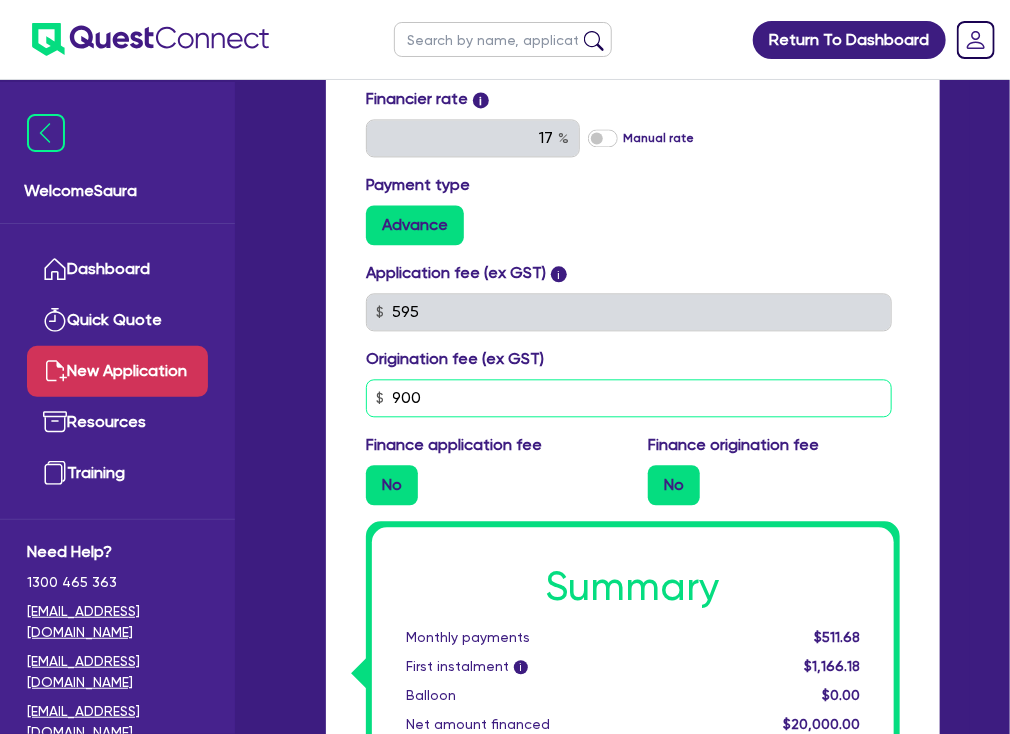 scroll, scrollTop: 1360, scrollLeft: 0, axis: vertical 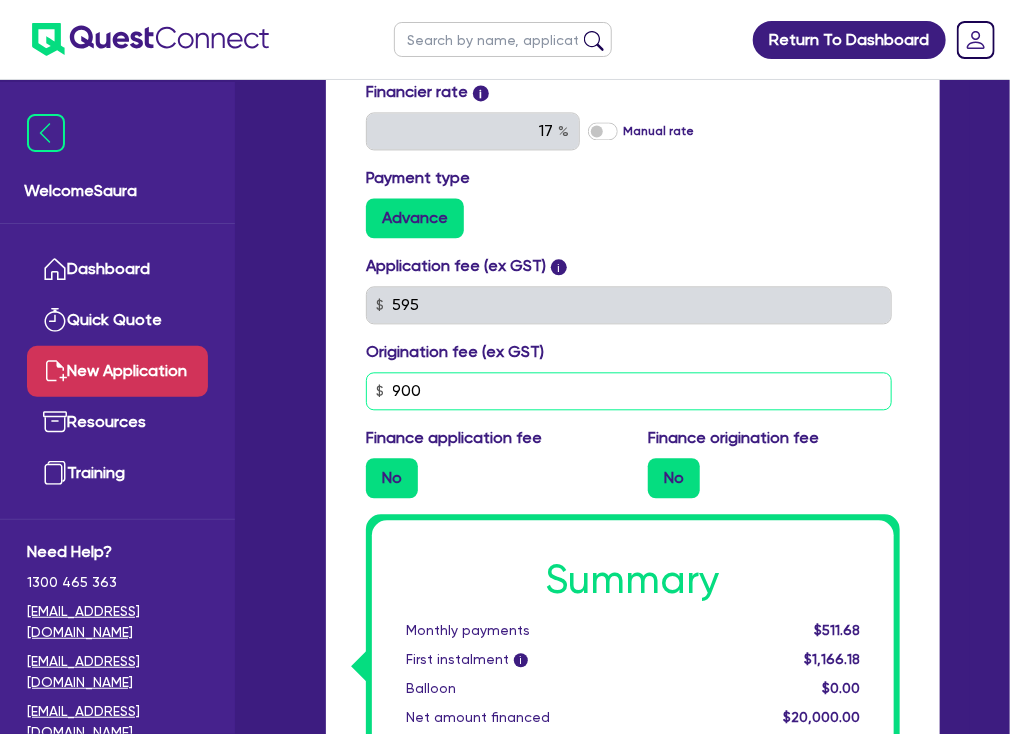 type on "900" 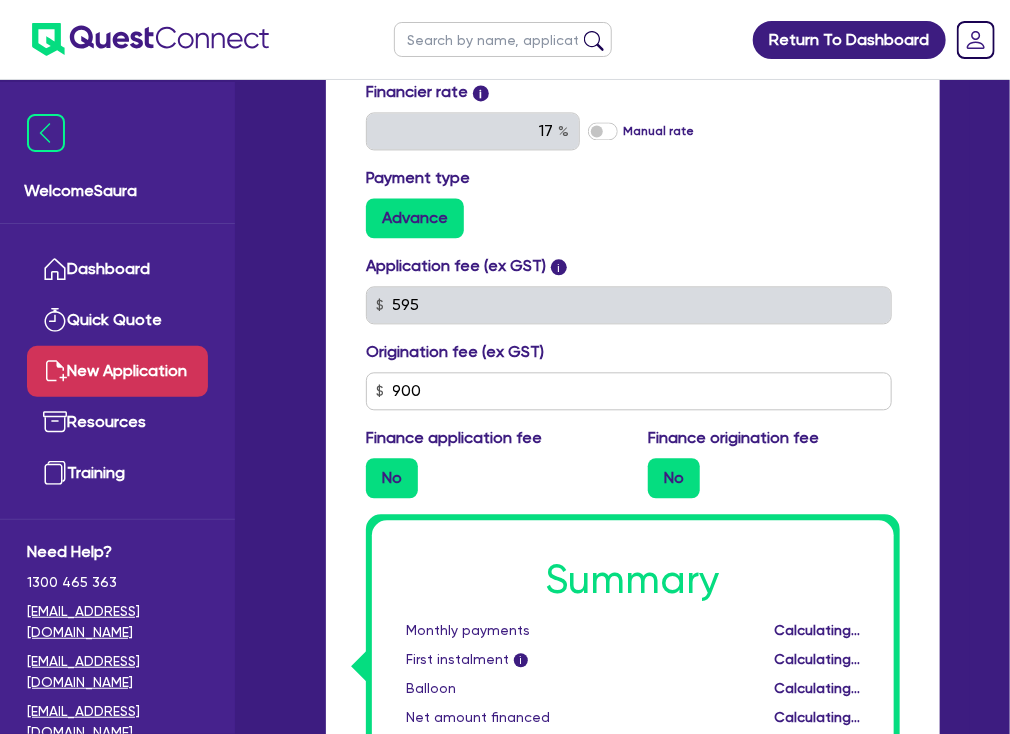 click on "No" at bounding box center [674, 478] 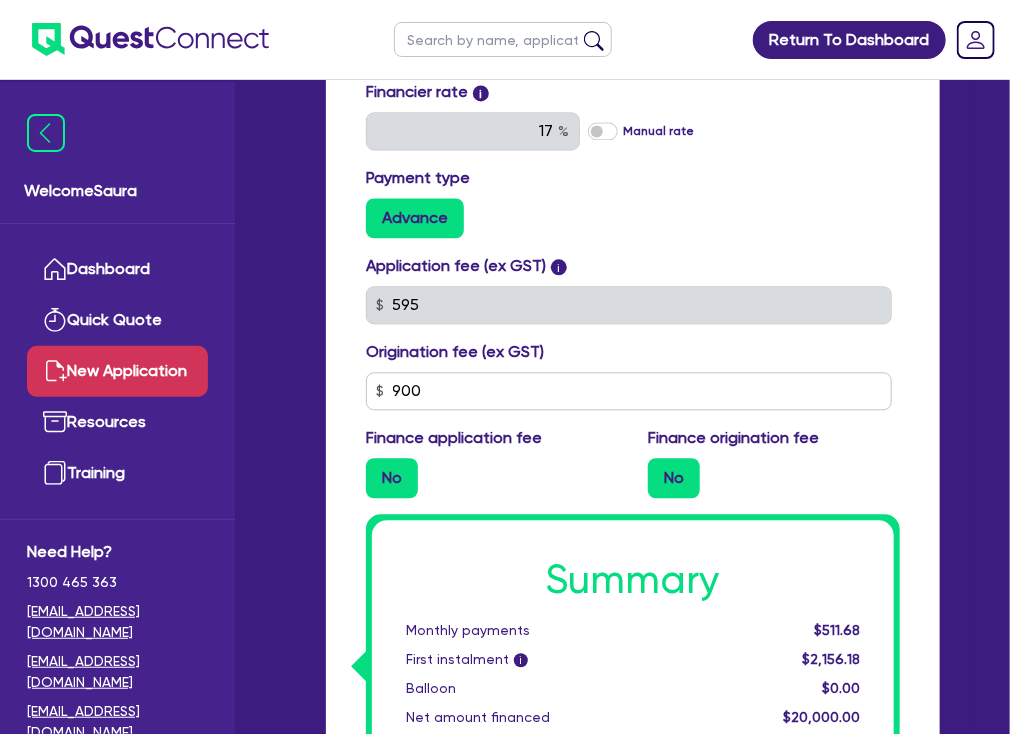 click on "No" at bounding box center (674, 478) 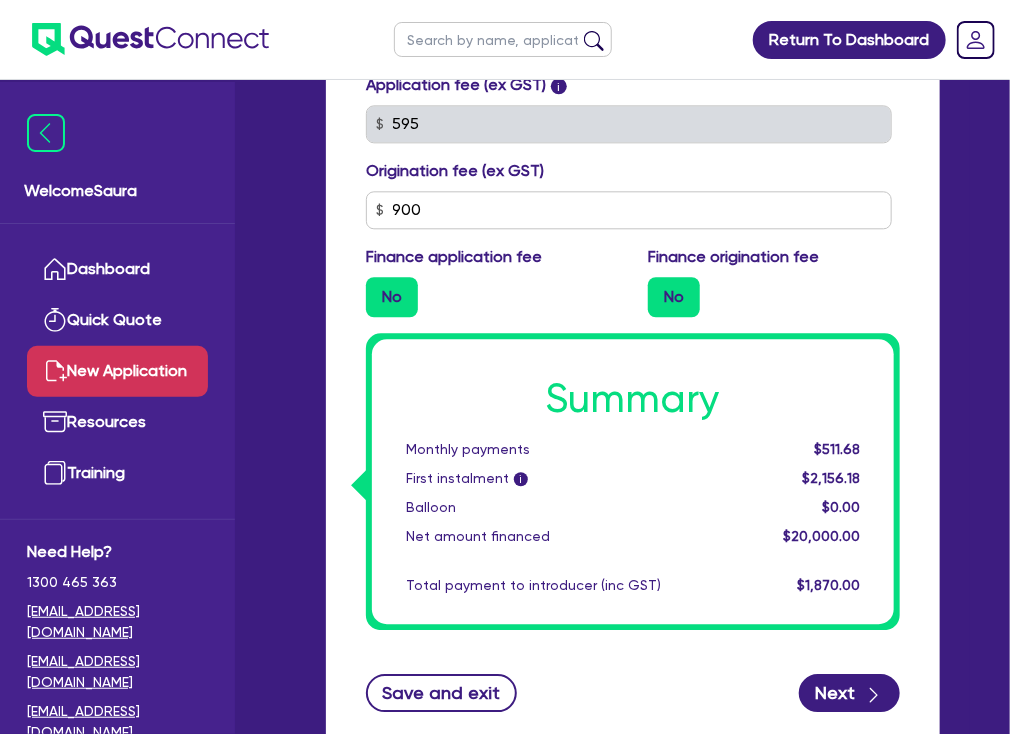 scroll, scrollTop: 1519, scrollLeft: 0, axis: vertical 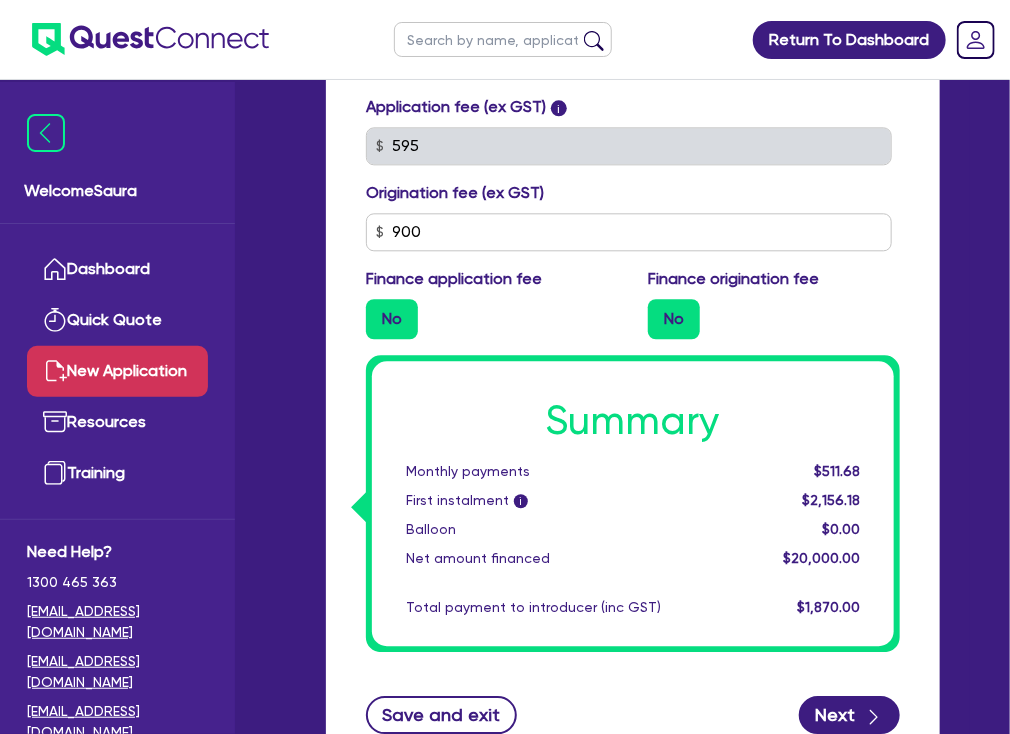 click on "No" at bounding box center (774, 319) 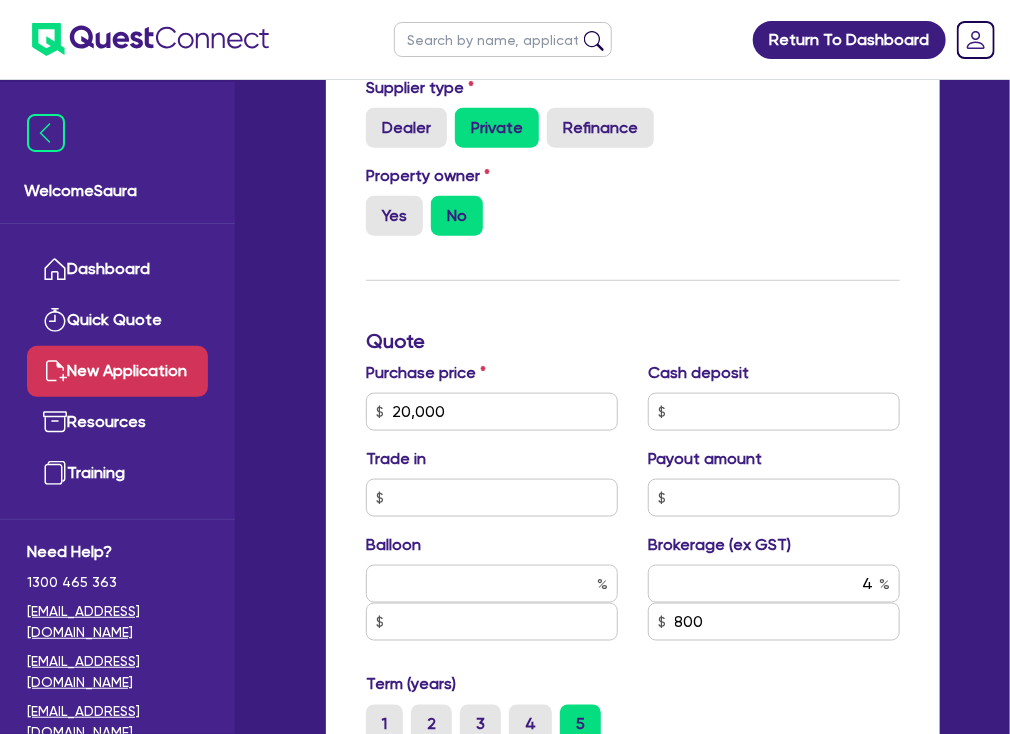 scroll, scrollTop: 559, scrollLeft: 0, axis: vertical 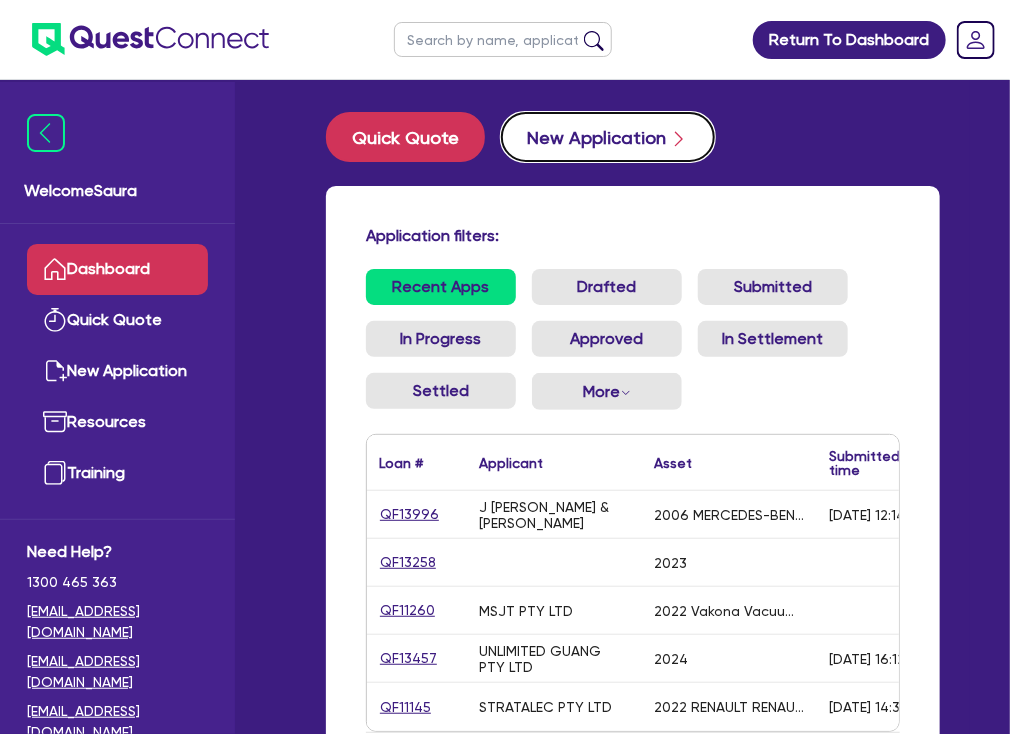 click at bounding box center [679, 137] 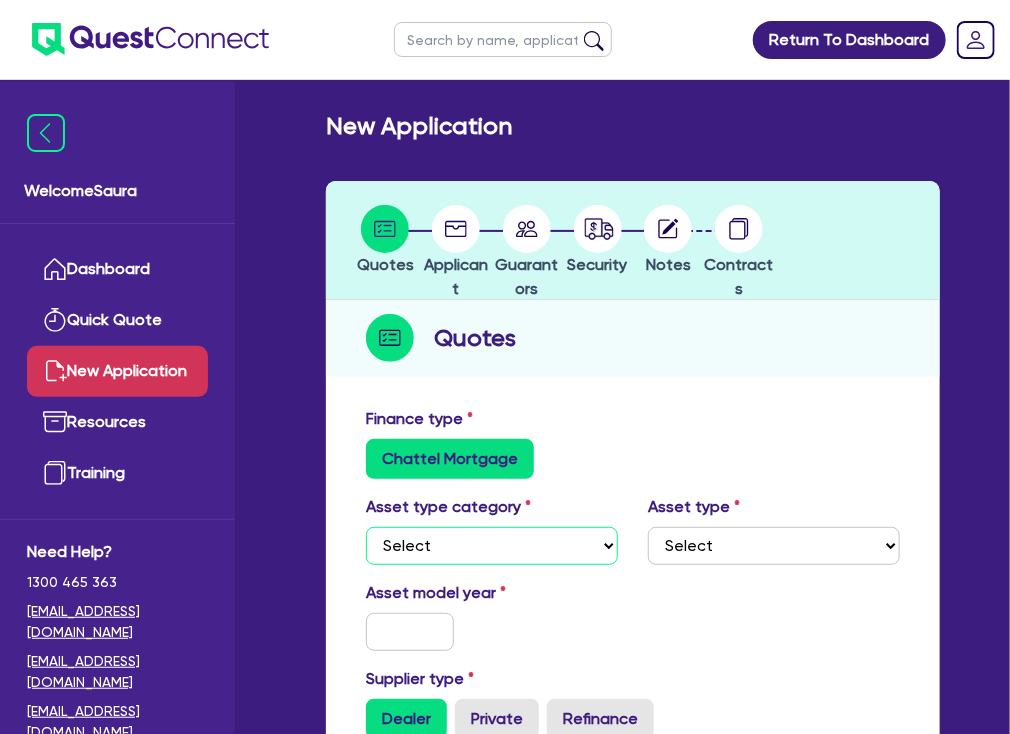 click on "Select Cars and light trucks Primary assets Secondary assets Tertiary assets" at bounding box center (492, 546) 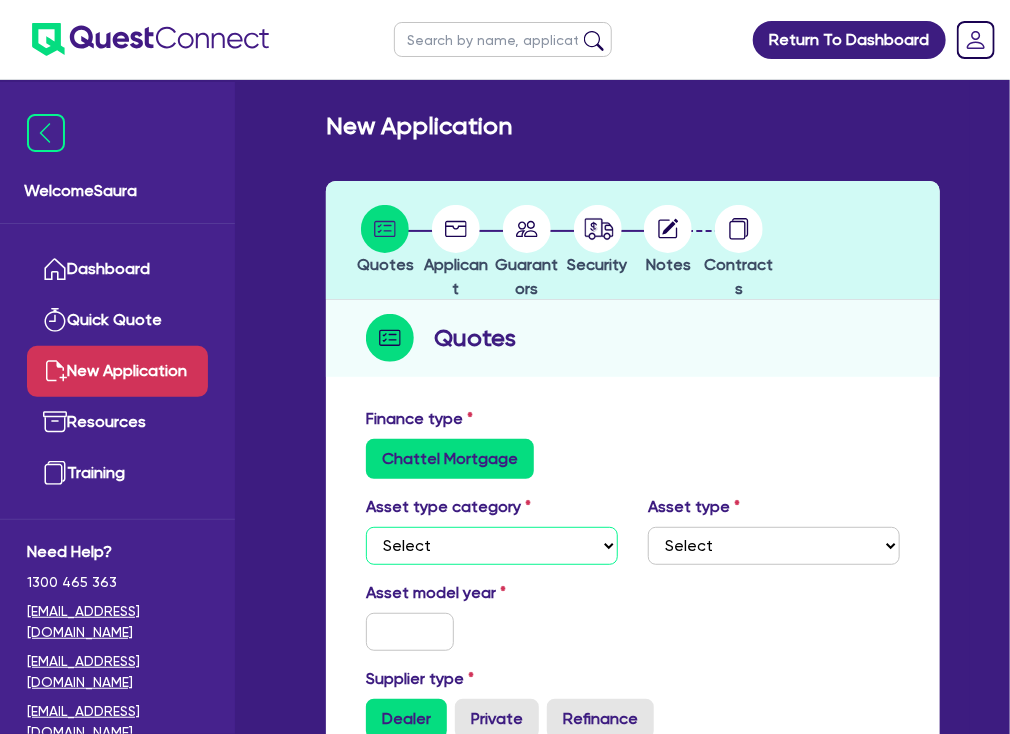 select on "PRIMARY_ASSETS" 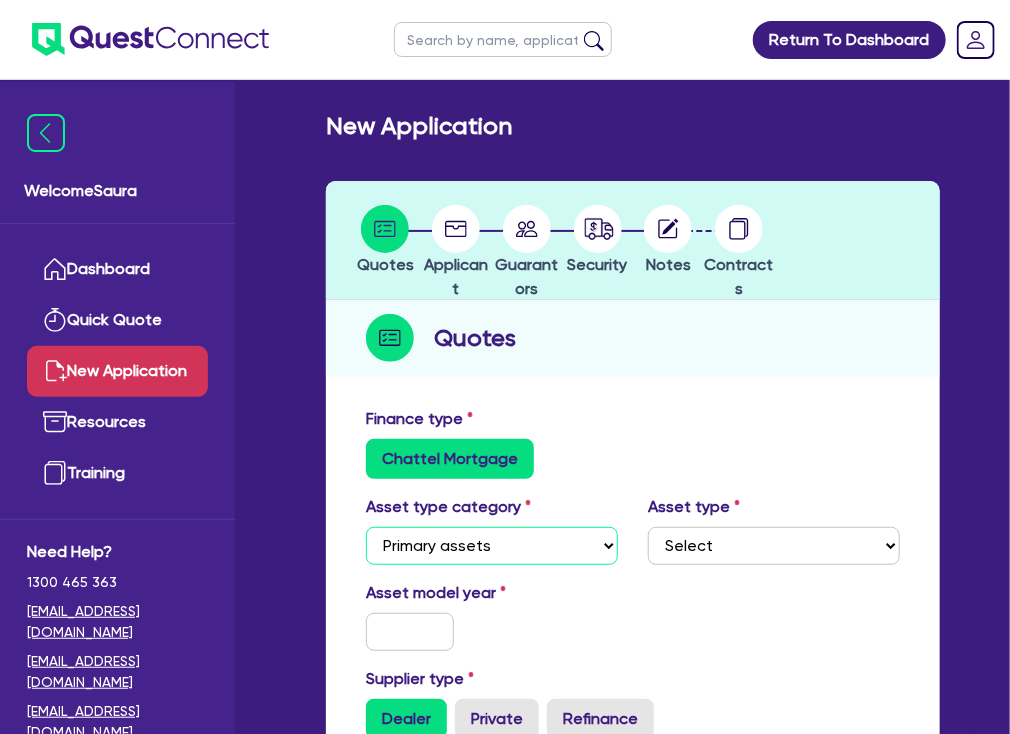 click on "Select Cars and light trucks Primary assets Secondary assets Tertiary assets" at bounding box center [492, 546] 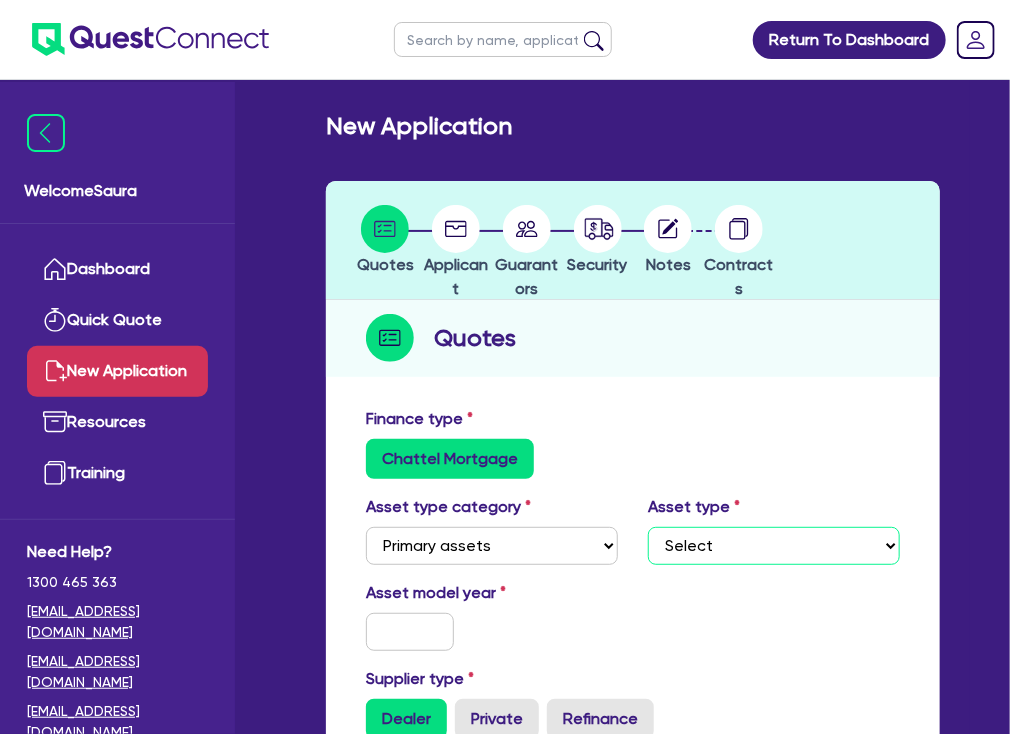 click on "Select Heavy trucks over 4.5 tonne Trailers Bus and coaches Yellow goods and excavators Construction and earthmoving equipment Farming and agriculture Forklifts and warehousing equipment Landscaping and greenkeeping" at bounding box center (774, 546) 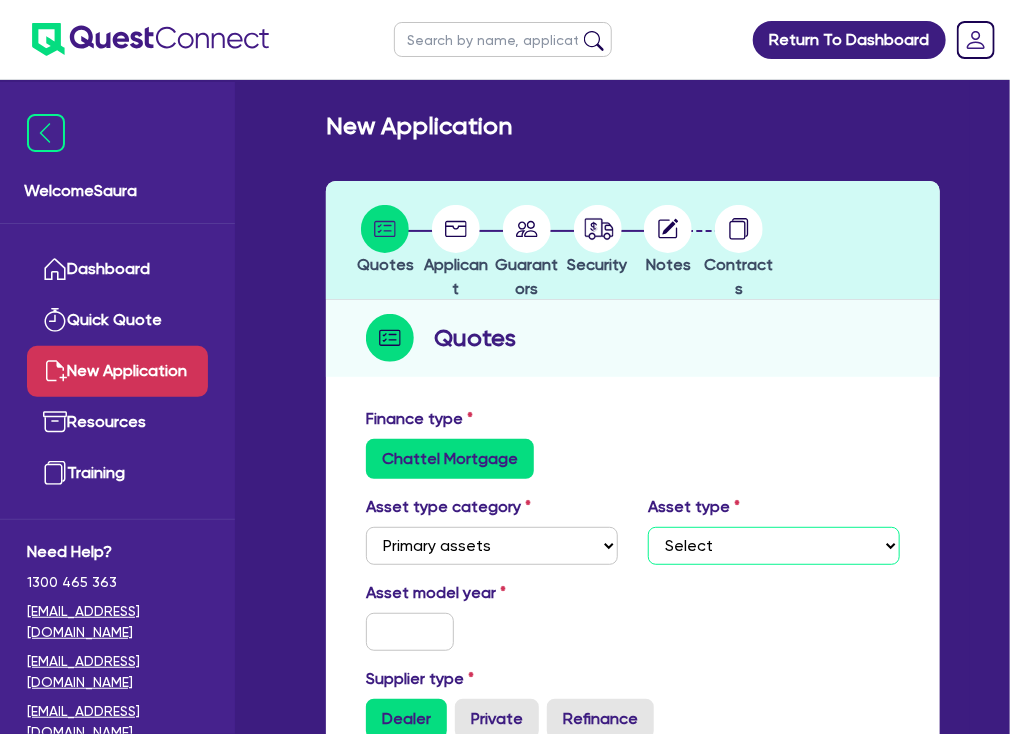 select on "TRAILERS" 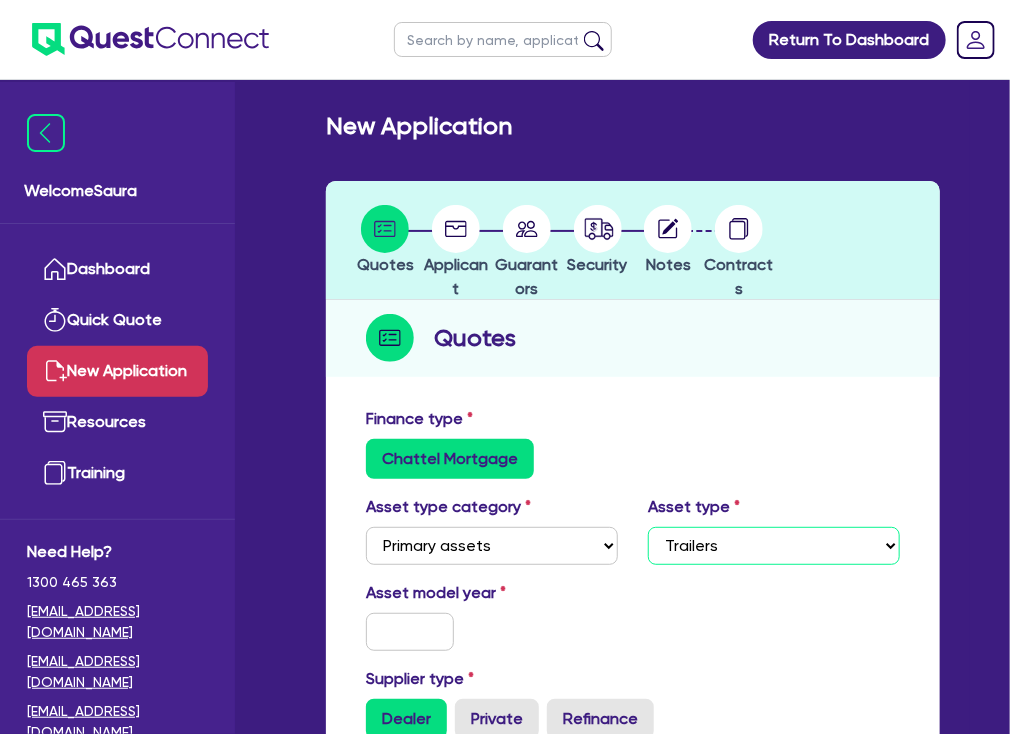 click on "Select Heavy trucks over 4.5 tonne Trailers Bus and coaches Yellow goods and excavators Construction and earthmoving equipment Farming and agriculture Forklifts and warehousing equipment Landscaping and greenkeeping" at bounding box center [774, 546] 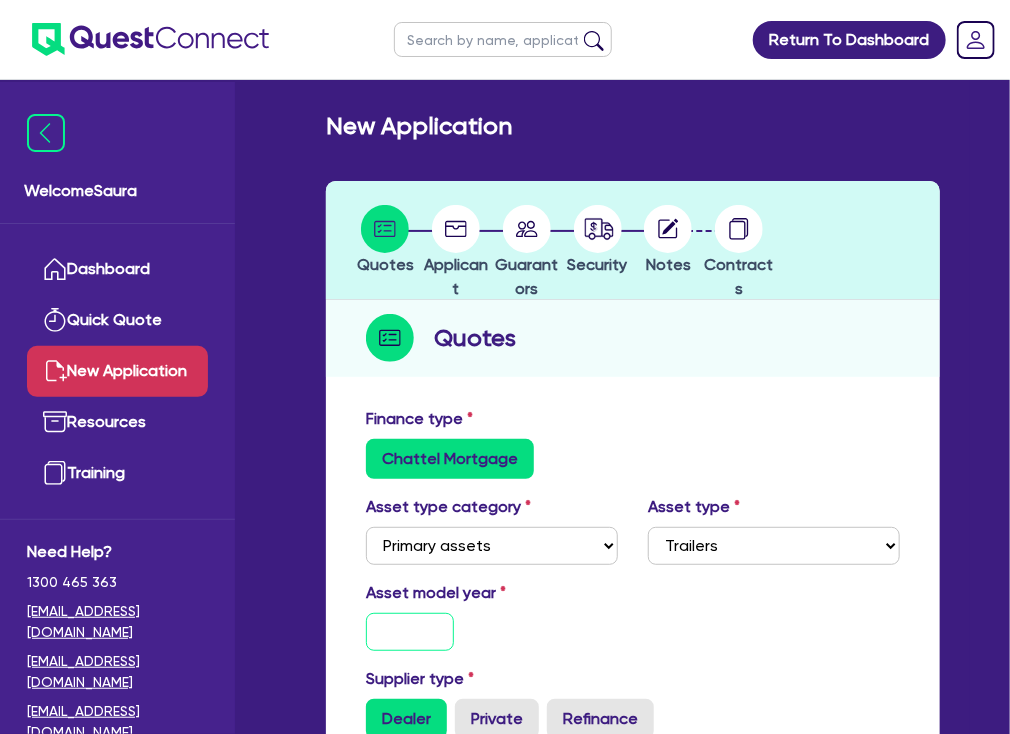 click at bounding box center [410, 632] 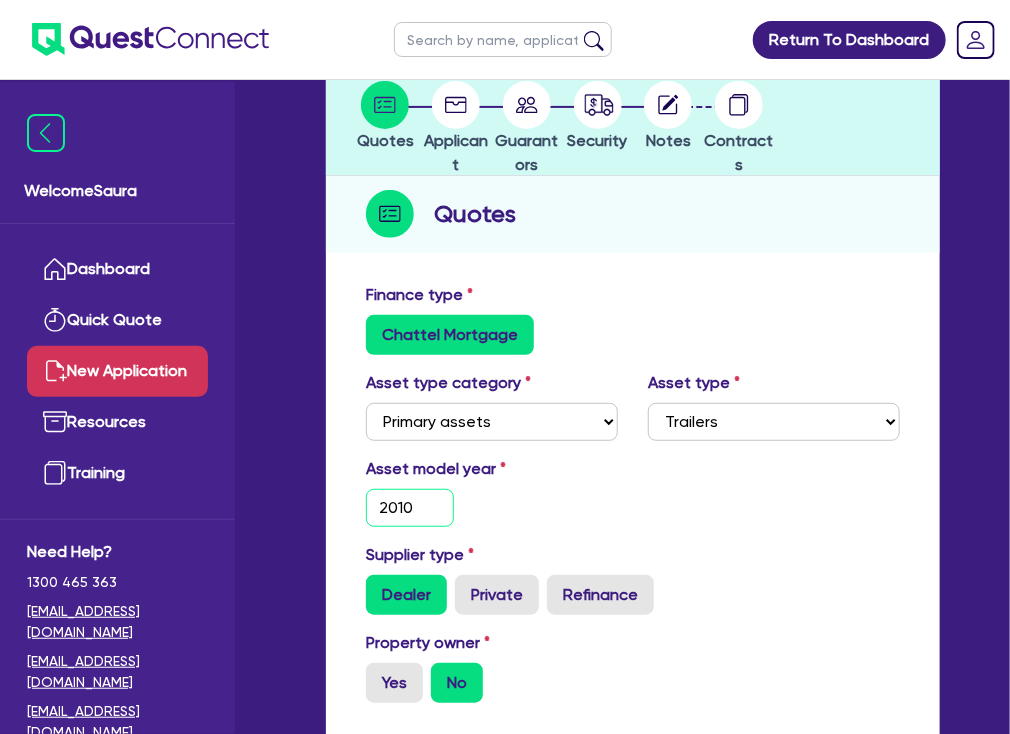 scroll, scrollTop: 160, scrollLeft: 0, axis: vertical 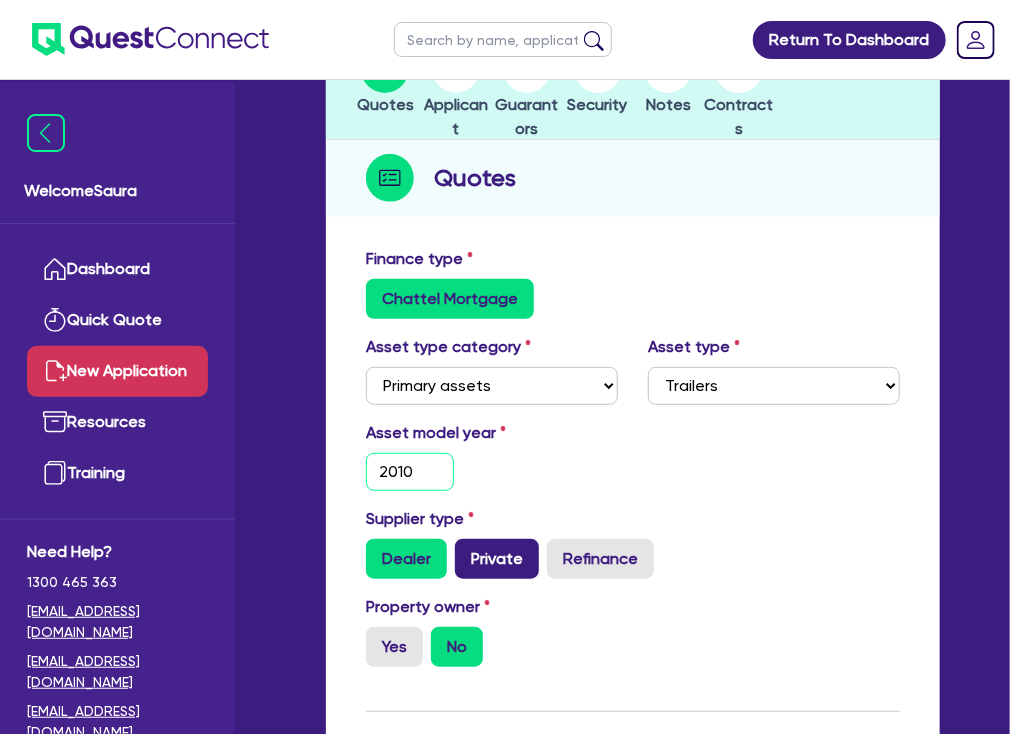 type on "2010" 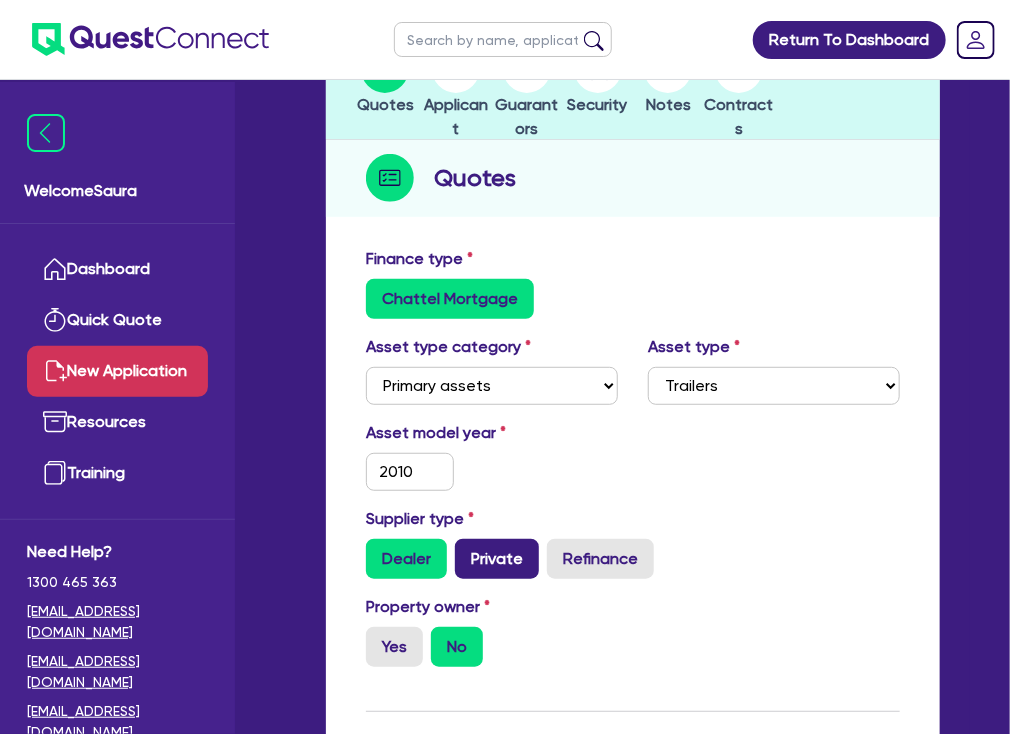 click on "Private" at bounding box center [497, 559] 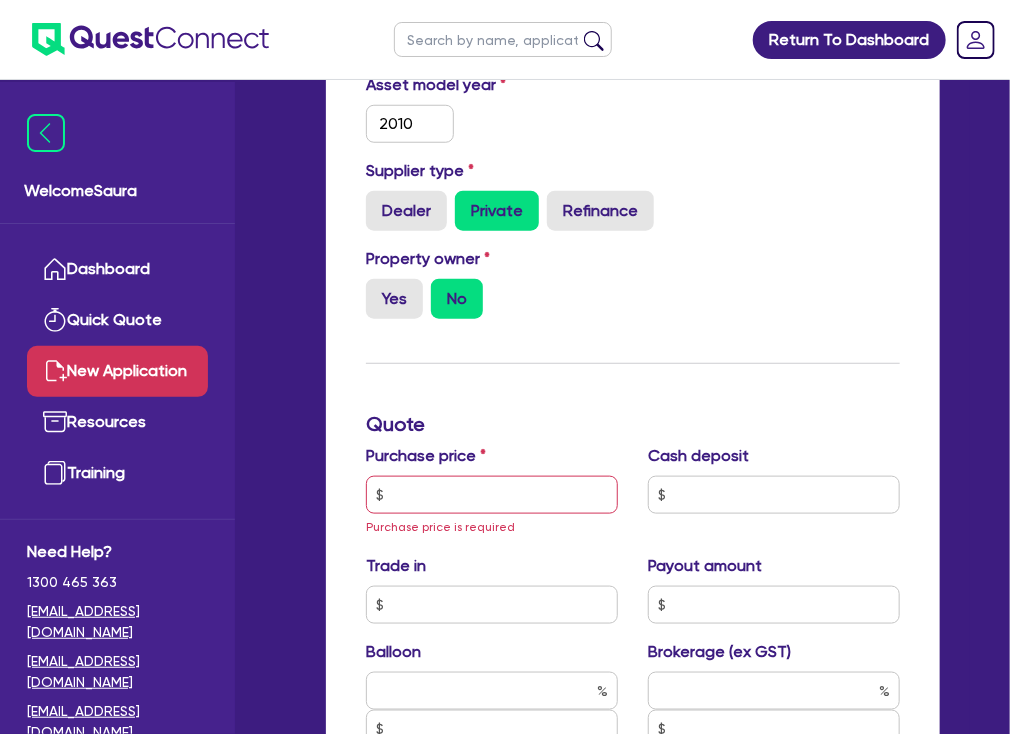 scroll, scrollTop: 560, scrollLeft: 0, axis: vertical 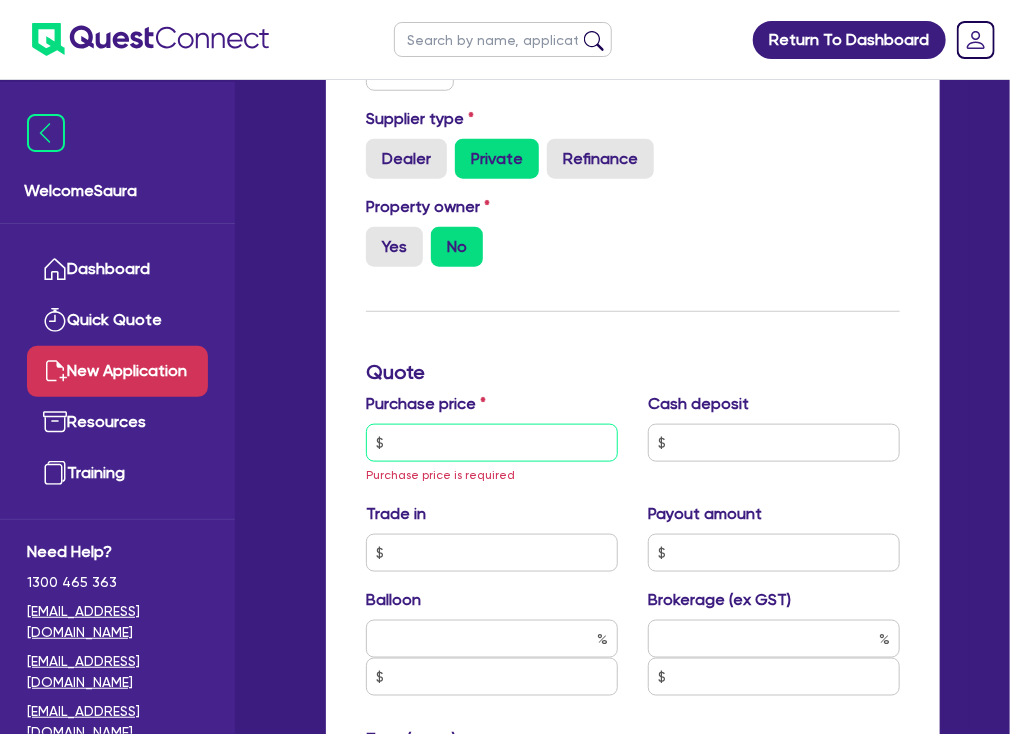 click at bounding box center [492, 443] 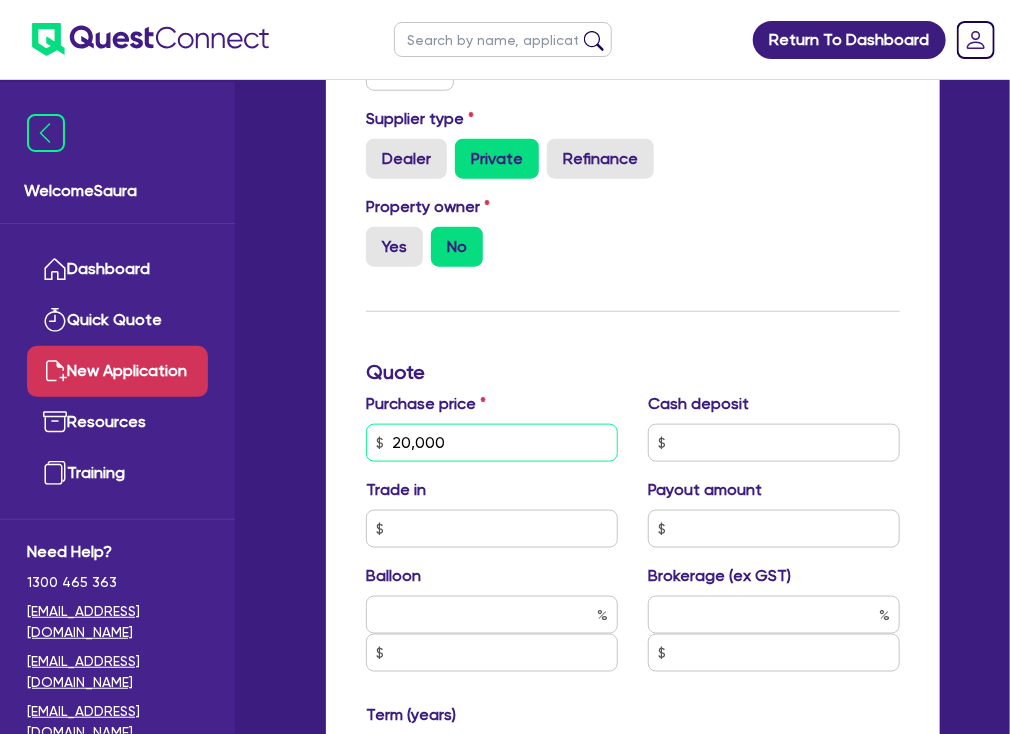 type on "20,000" 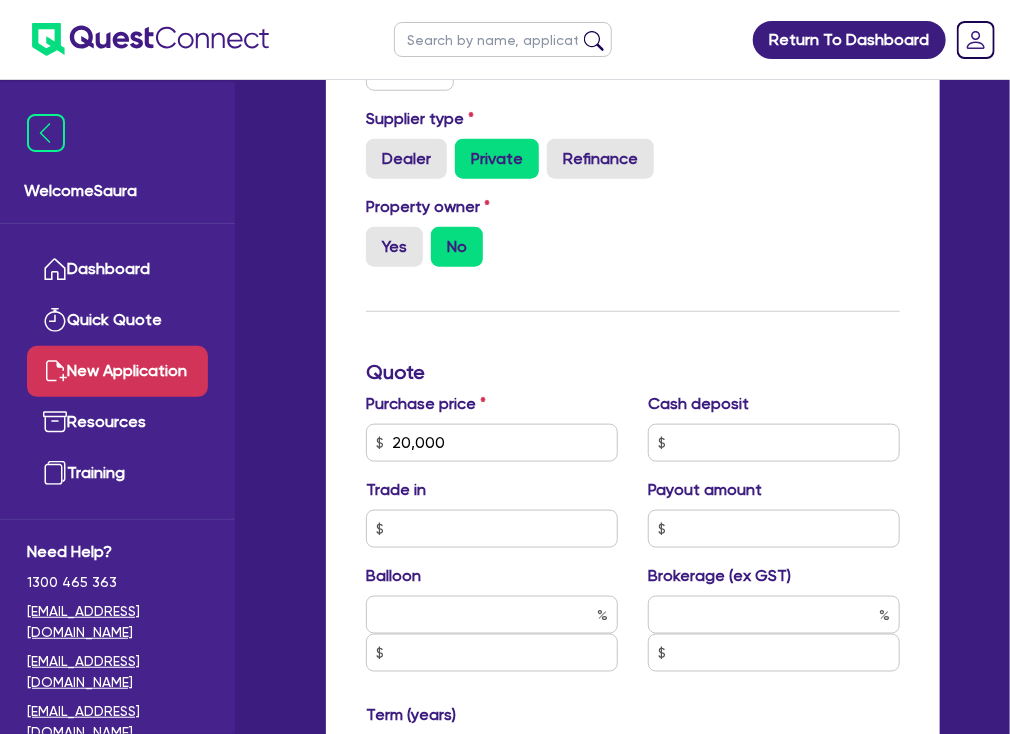 click on "Finance type Chattel Mortgage Asset type category Select Cars and light trucks Primary assets Secondary assets Tertiary assets Asset type Select Heavy trucks over 4.5 tonne Trailers Bus and coaches Yellow goods and excavators Construction and earthmoving equipment Farming and agriculture Forklifts and warehousing equipment Landscaping and greenkeeping Asset model year [DATE] Supplier type Dealer Private Refinance Property owner Yes No Quote Purchase price 20,000 Cash deposit Trade in Payout amount Balloon Brokerage (ex GST) Term (years) 1 2 3 4 5 Payment cycle Monthly Financier rate i   Manual rate Financier rate is required Payment type Advance Application fee (ex GST) i 595 Origination fee (ex GST) Finance application fee No Finance origination fee No" at bounding box center [633, 592] 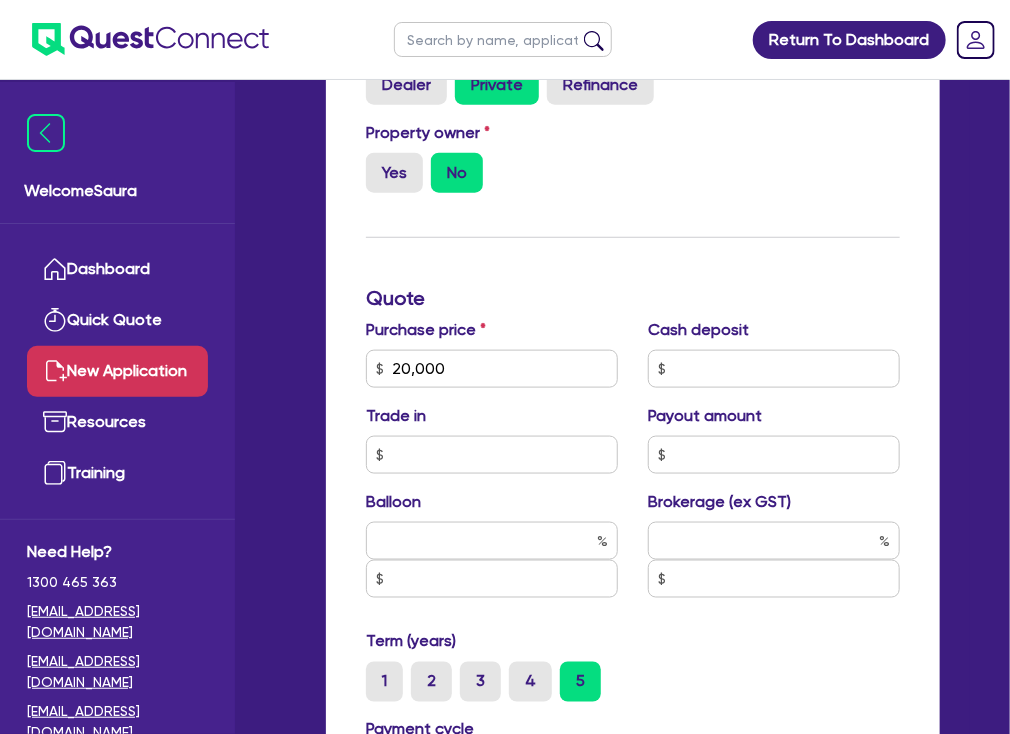 scroll, scrollTop: 720, scrollLeft: 0, axis: vertical 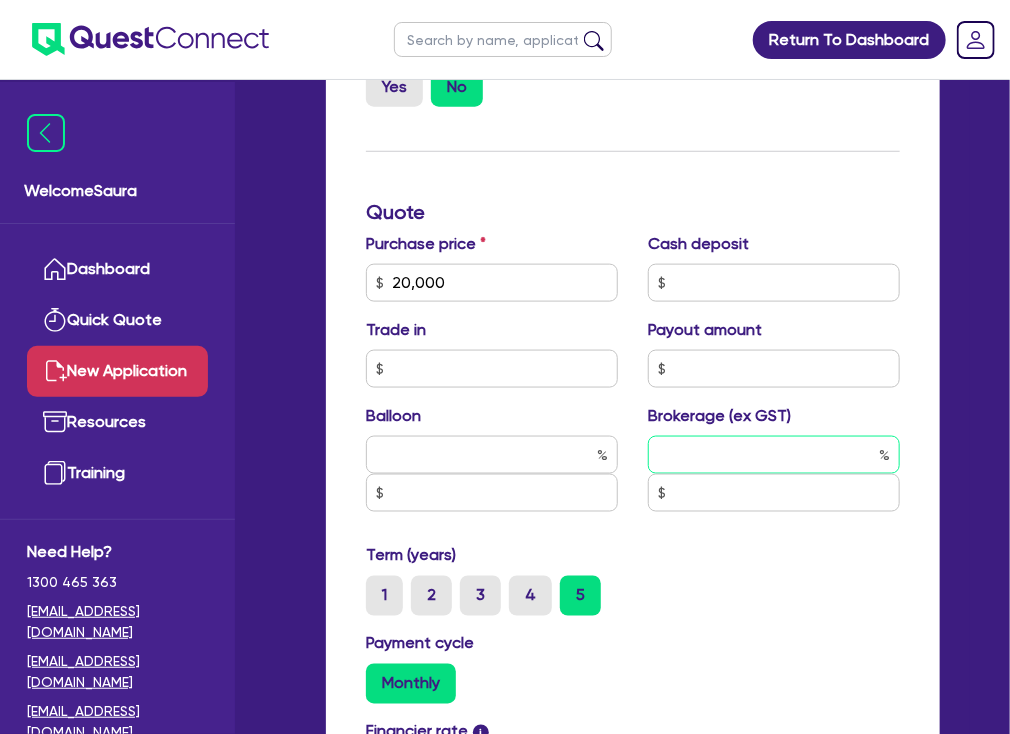 click at bounding box center [774, 455] 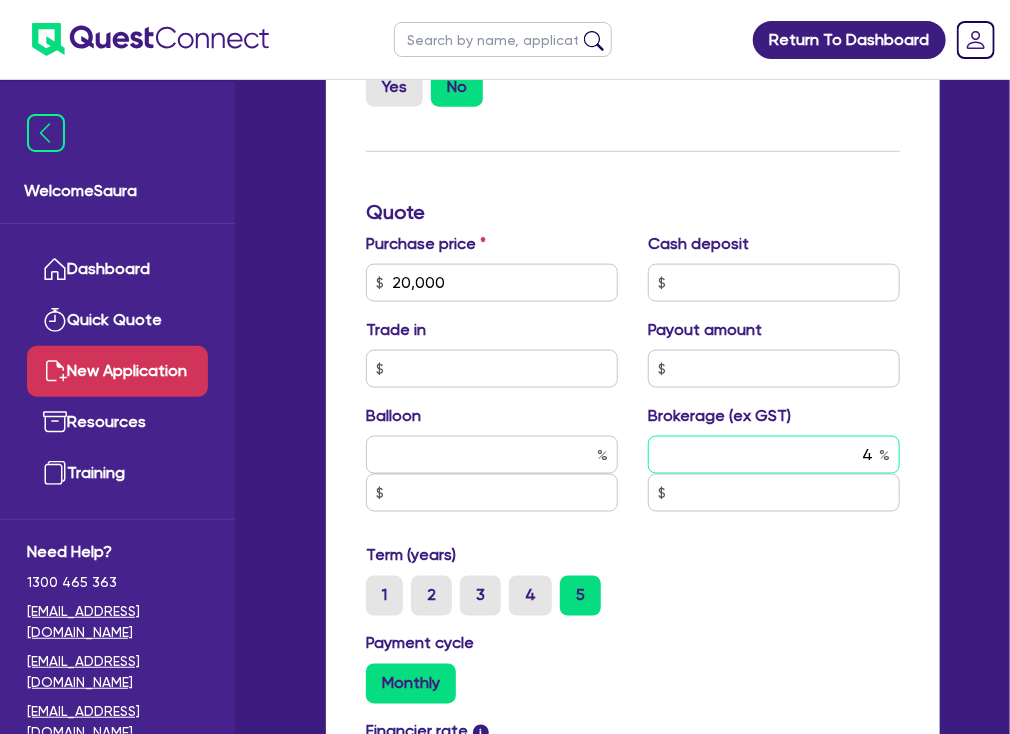 type on "4" 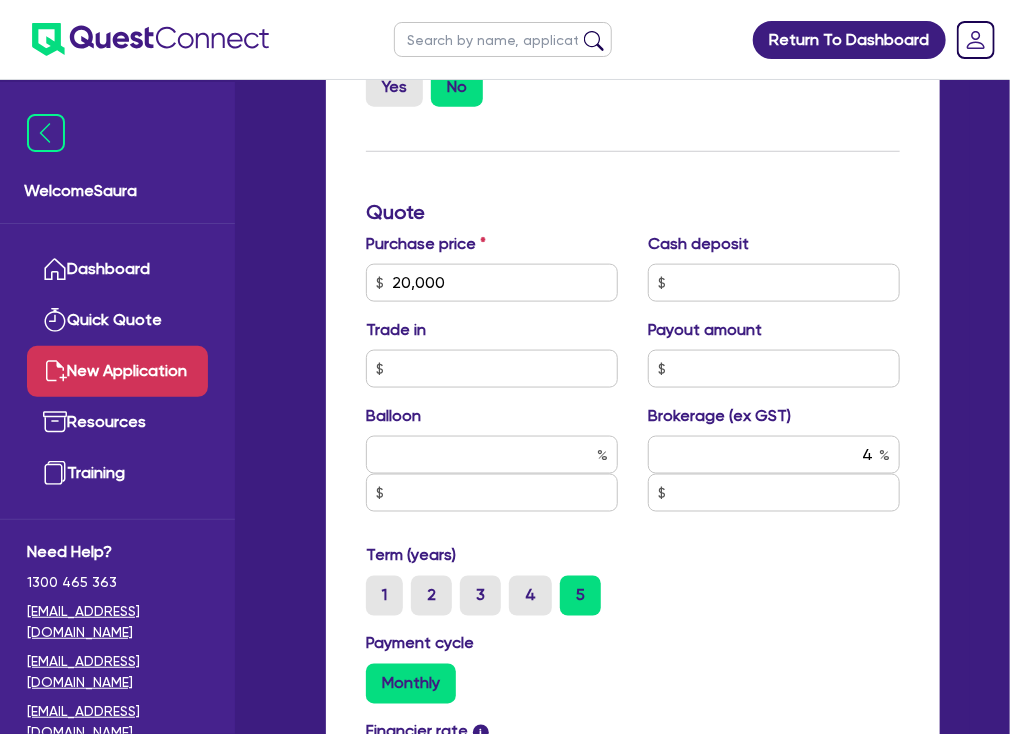 click on "Monthly" at bounding box center (633, 684) 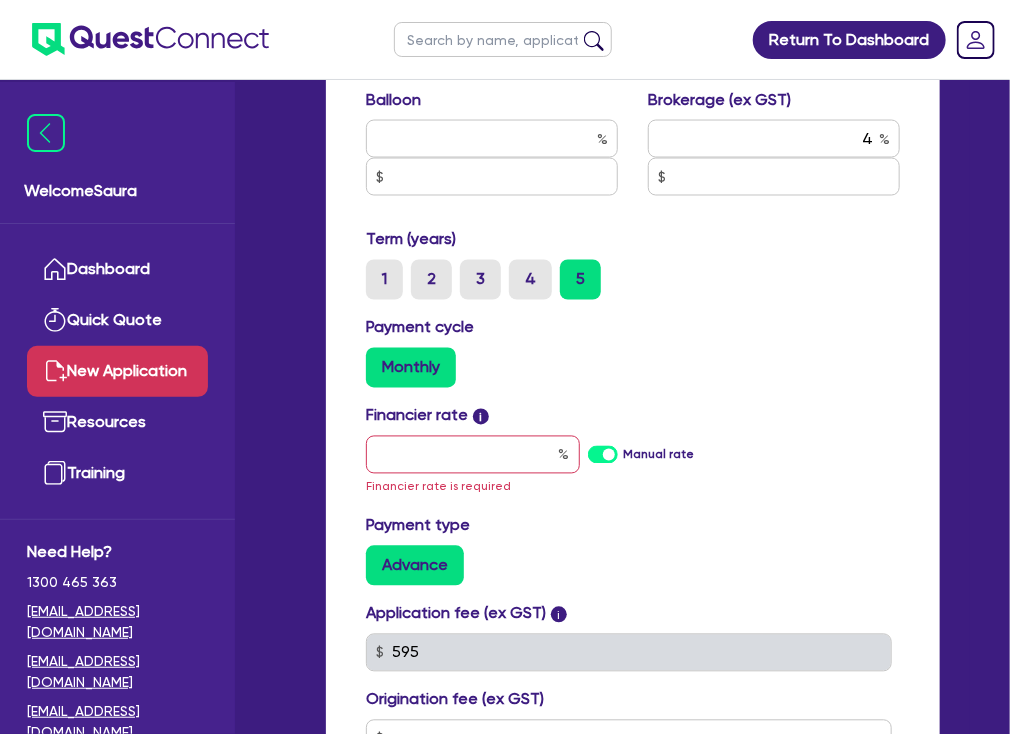 scroll, scrollTop: 1040, scrollLeft: 0, axis: vertical 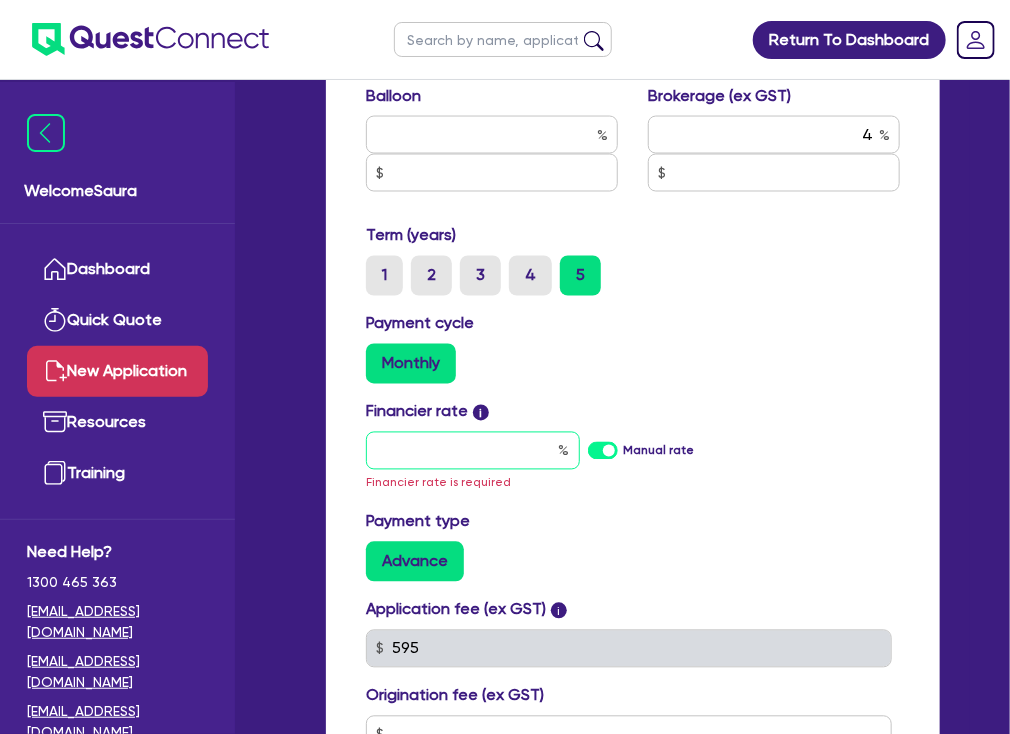 click at bounding box center [473, 451] 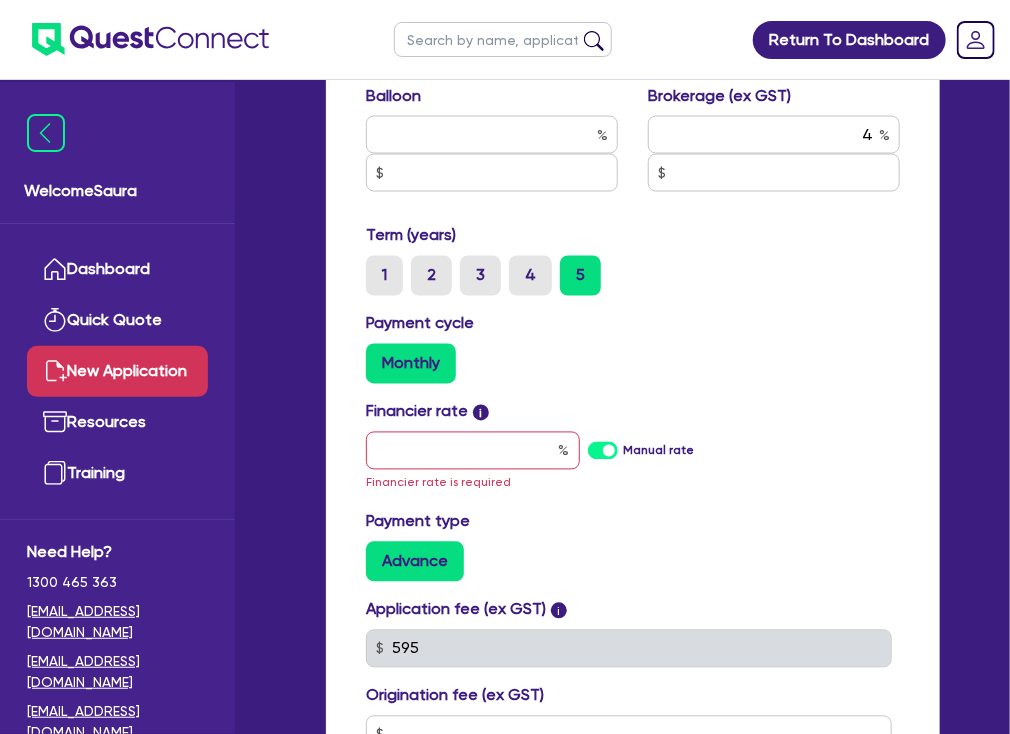 click on "Manual rate" at bounding box center (658, 451) 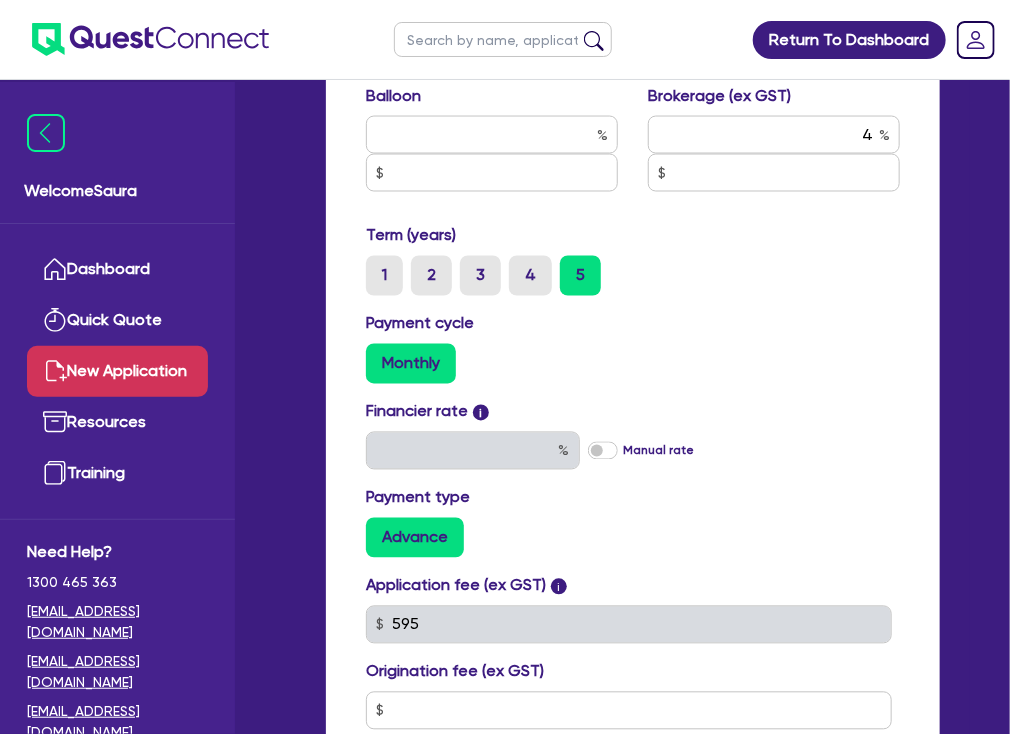 type on "800" 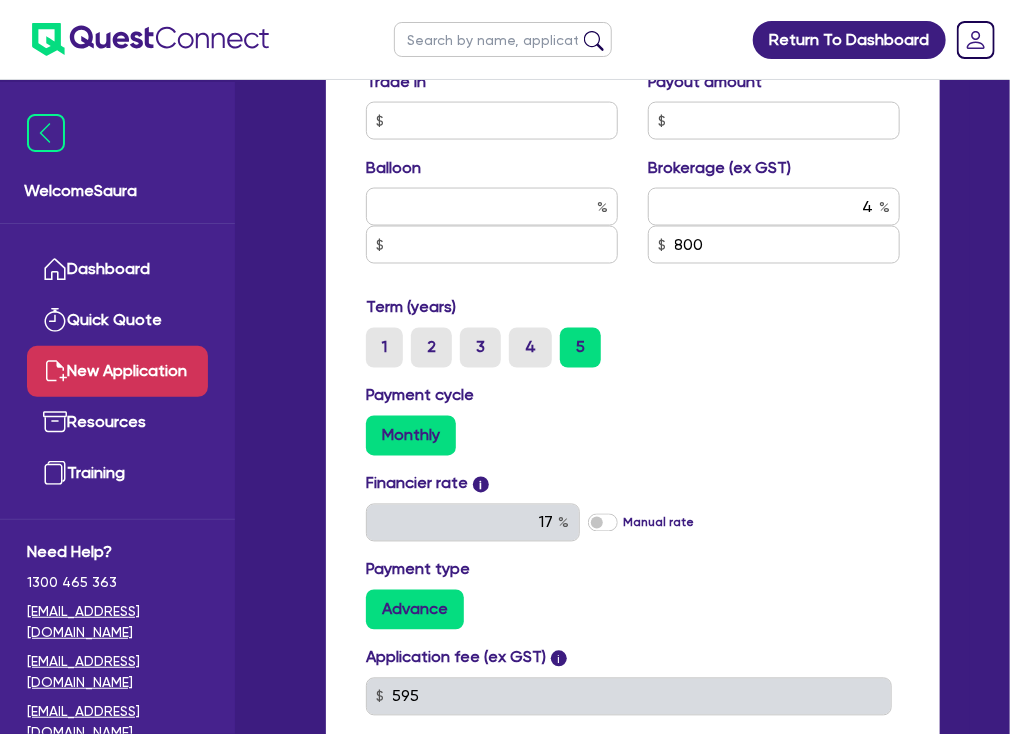 scroll, scrollTop: 880, scrollLeft: 0, axis: vertical 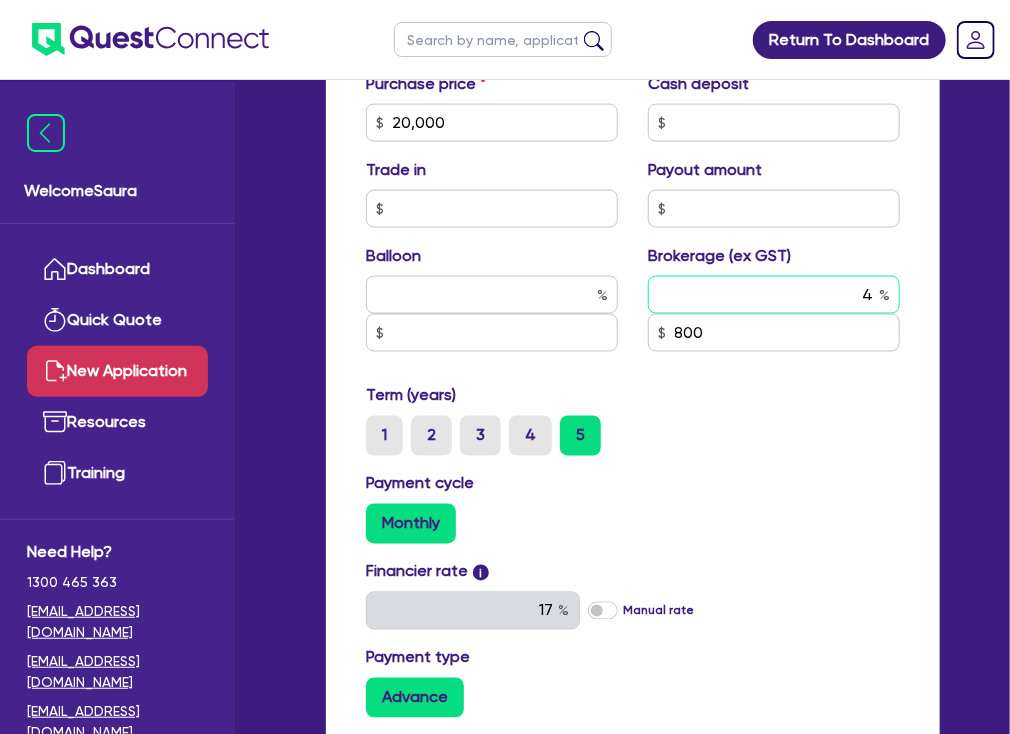 drag, startPoint x: 861, startPoint y: 294, endPoint x: 874, endPoint y: 298, distance: 13.601471 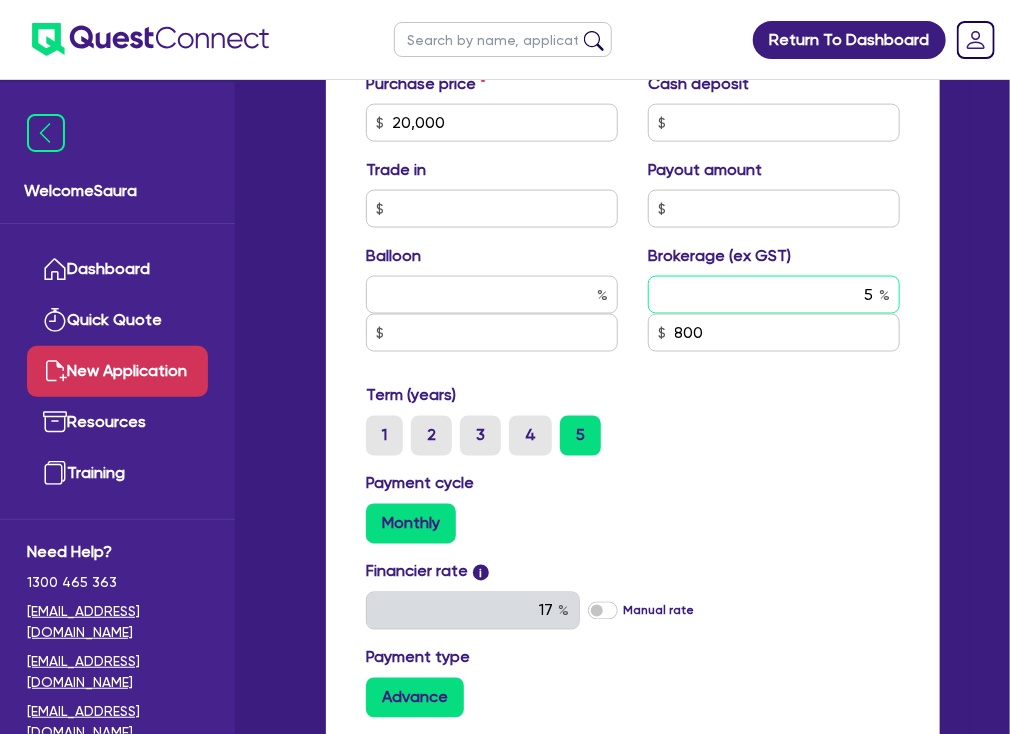 type on "5" 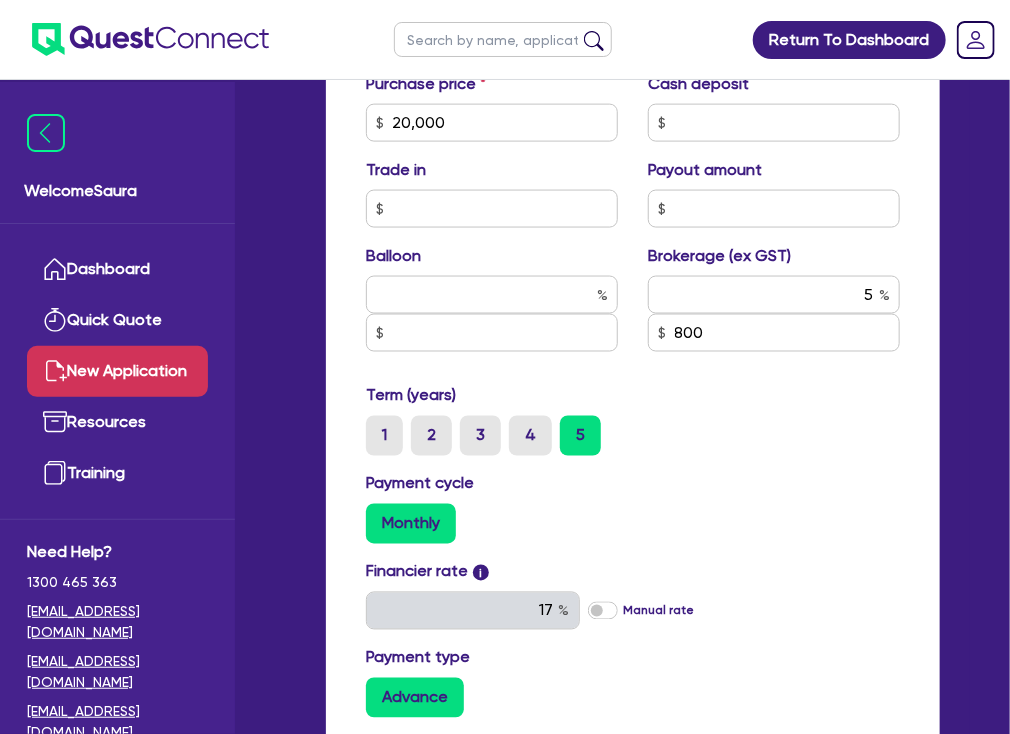 click on "1 2 3 4 5" at bounding box center [640, 436] 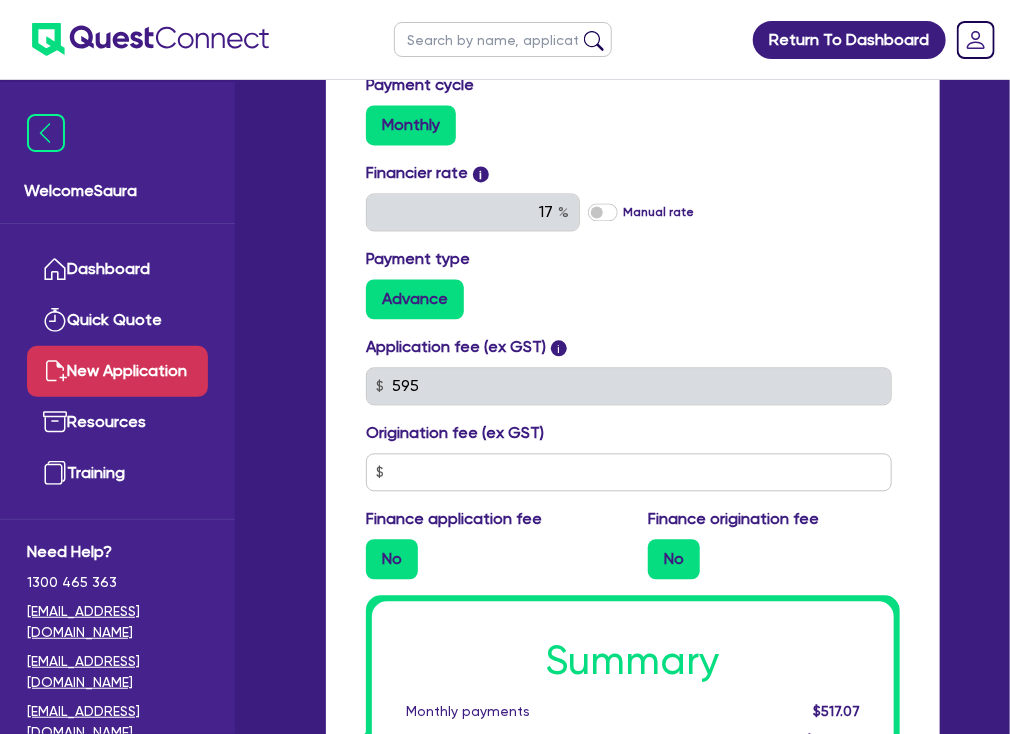 scroll, scrollTop: 1280, scrollLeft: 0, axis: vertical 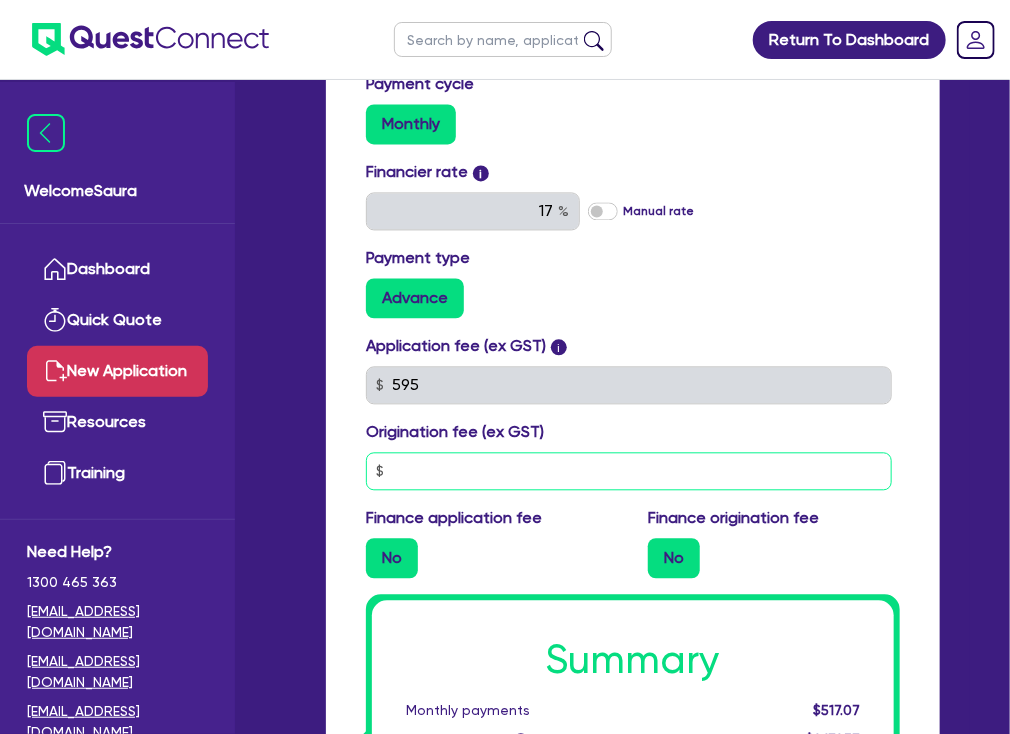 click at bounding box center (629, 471) 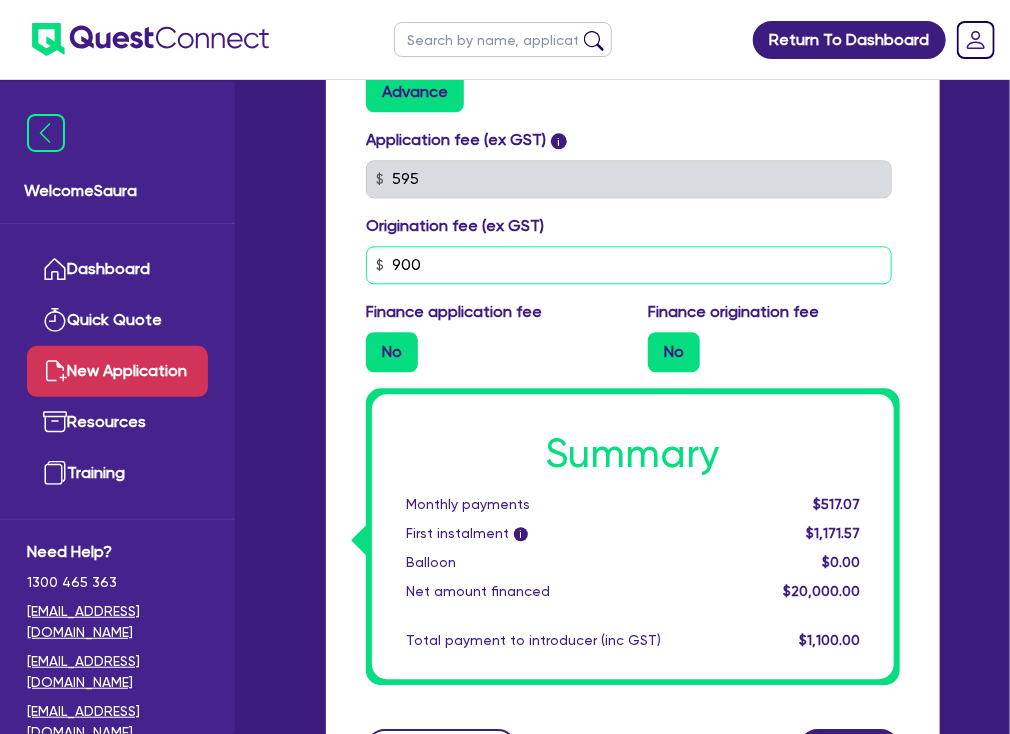 scroll, scrollTop: 1520, scrollLeft: 0, axis: vertical 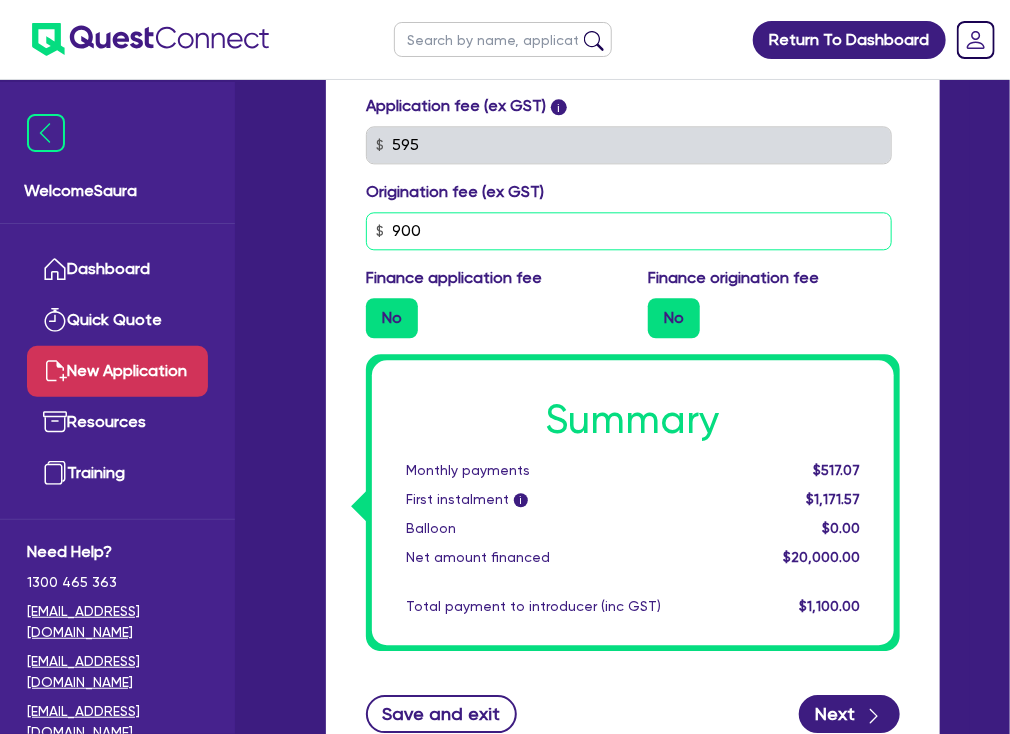 type on "900" 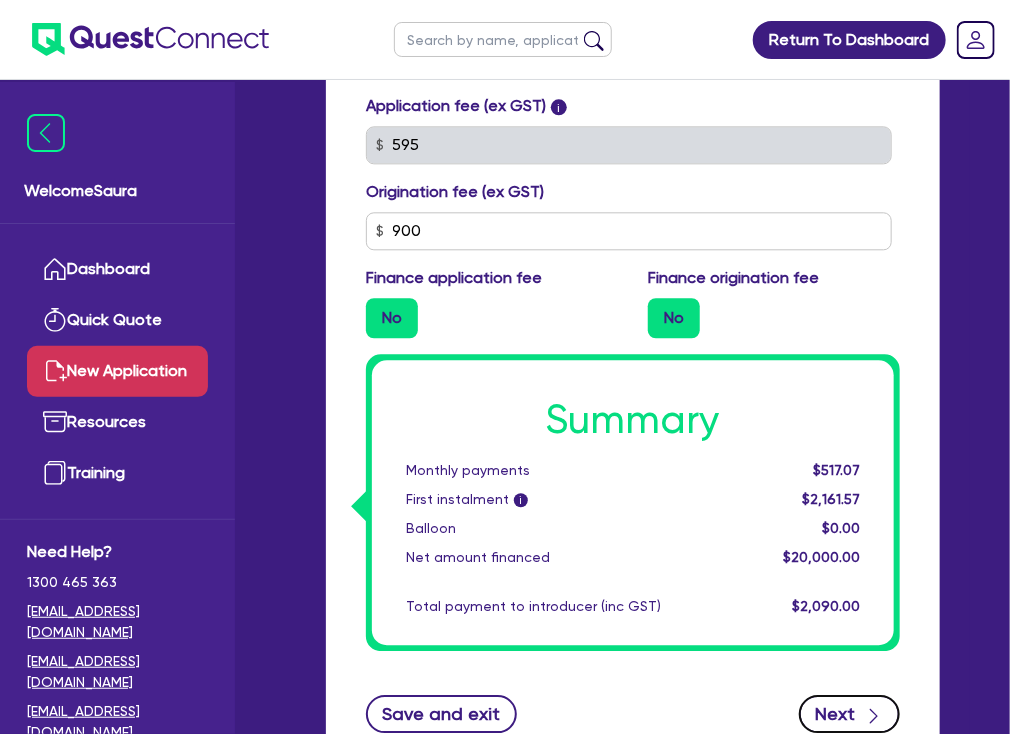 click 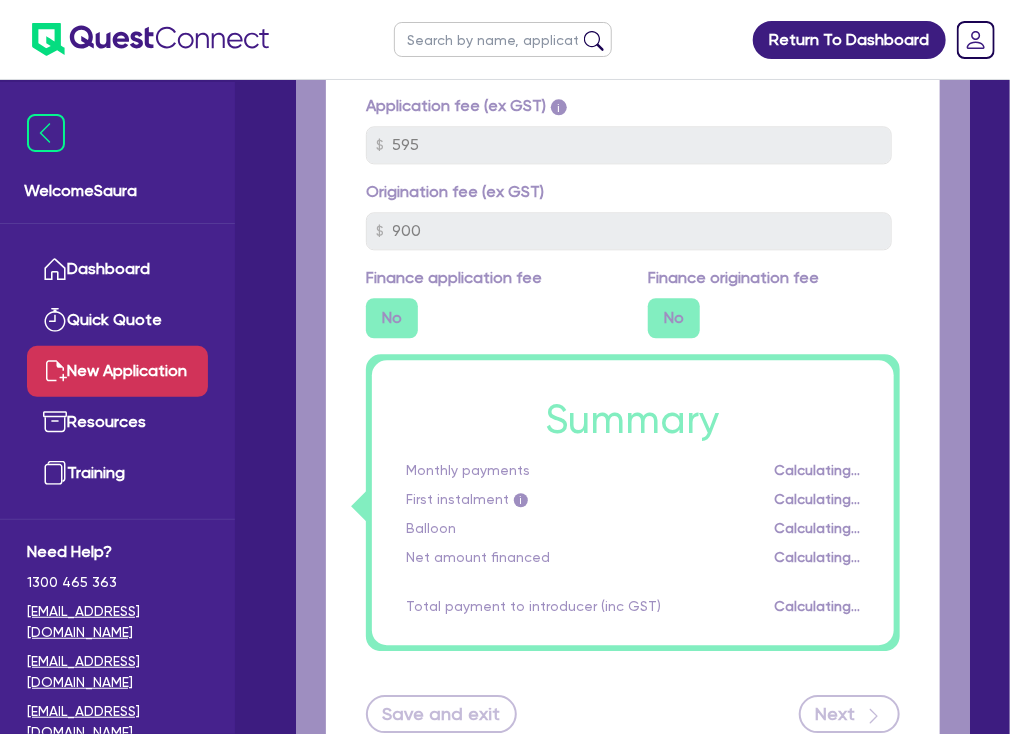 type on "1,000" 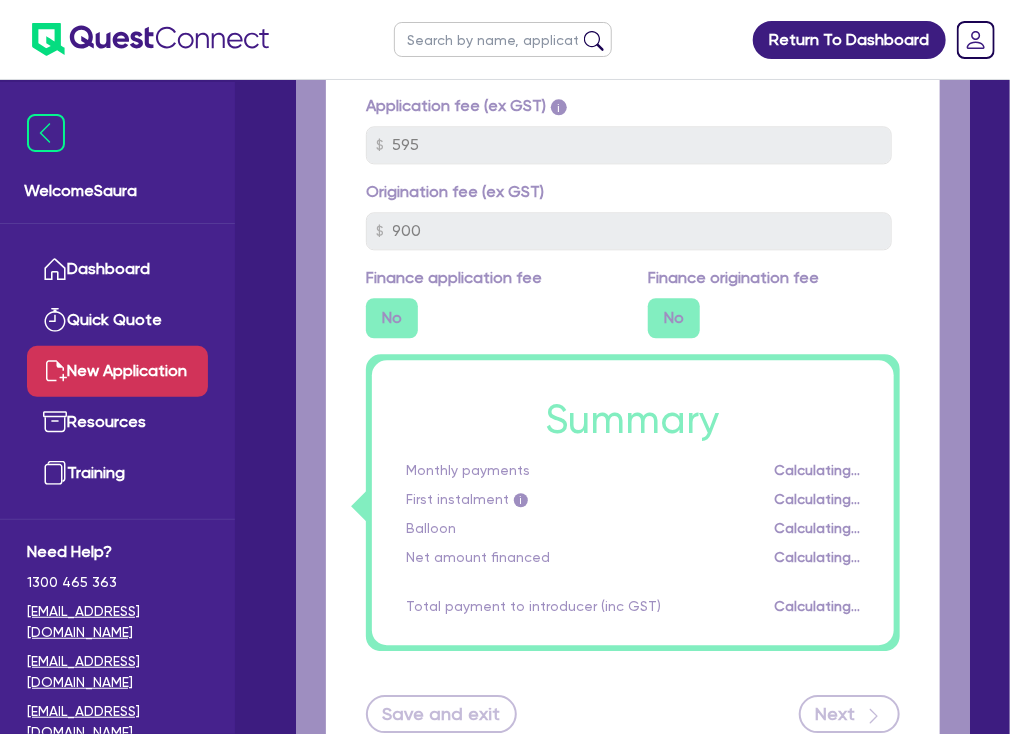 scroll, scrollTop: 0, scrollLeft: 0, axis: both 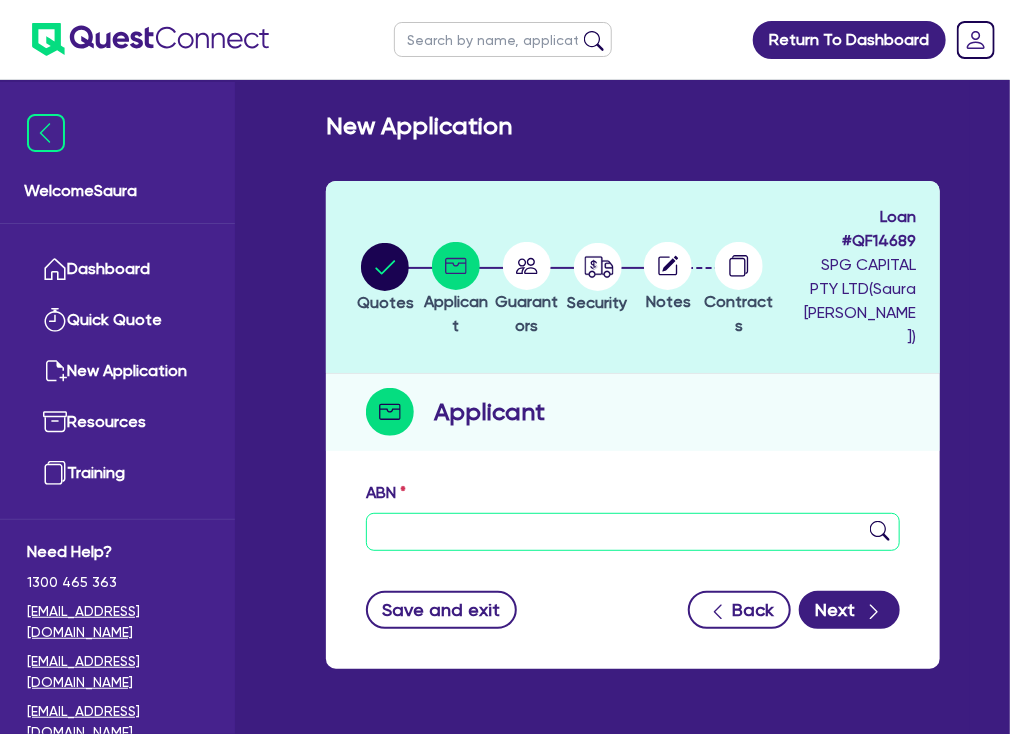 click at bounding box center (633, 532) 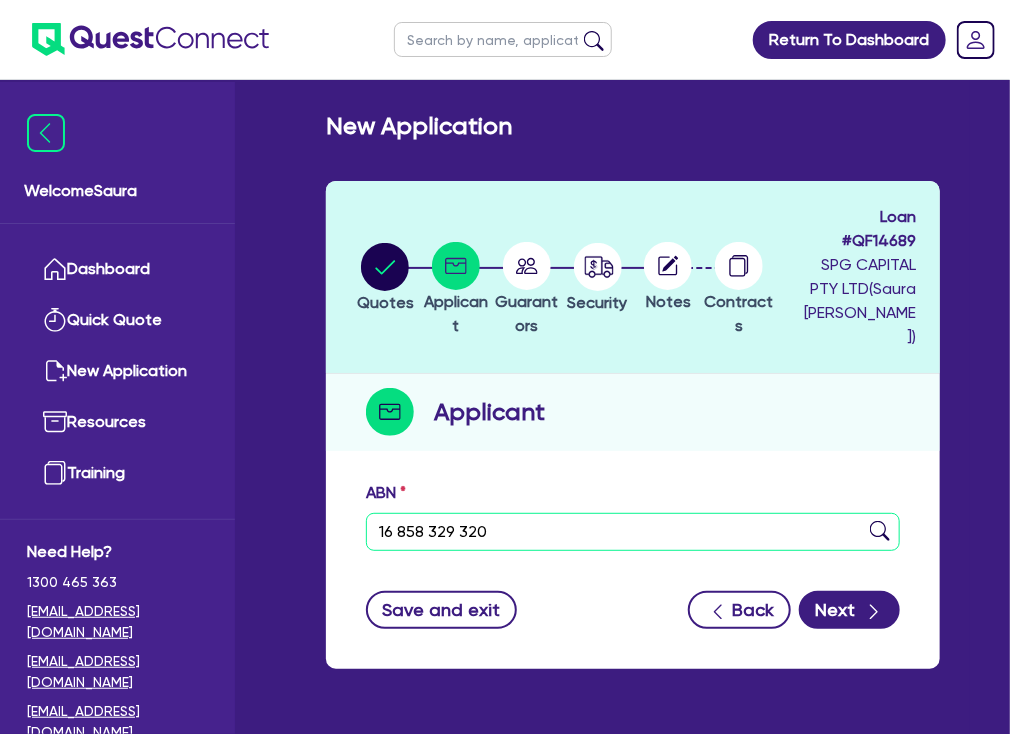 type on "16 858 329 320" 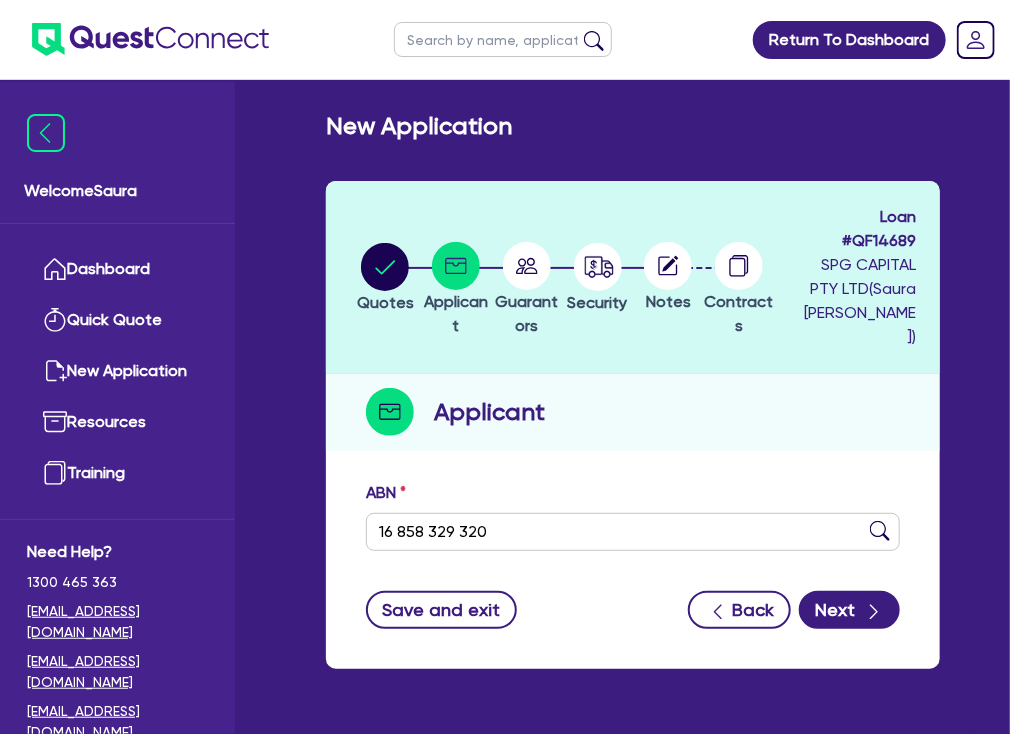 click at bounding box center [880, 531] 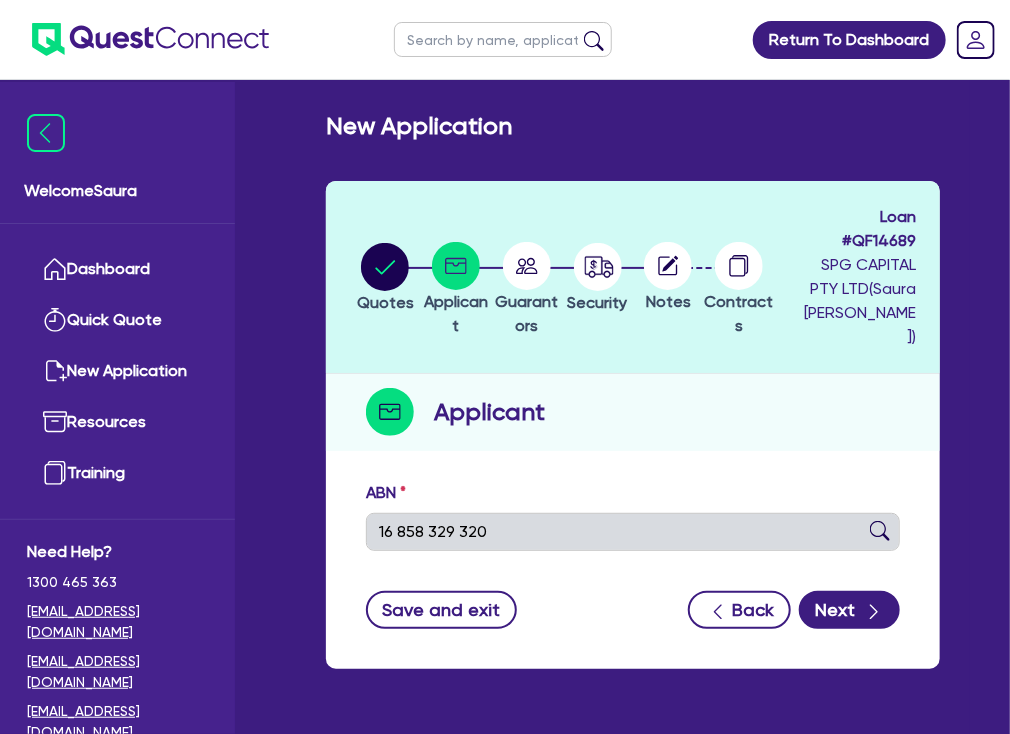 type on "The Trustee for [PERSON_NAME] Family Trust" 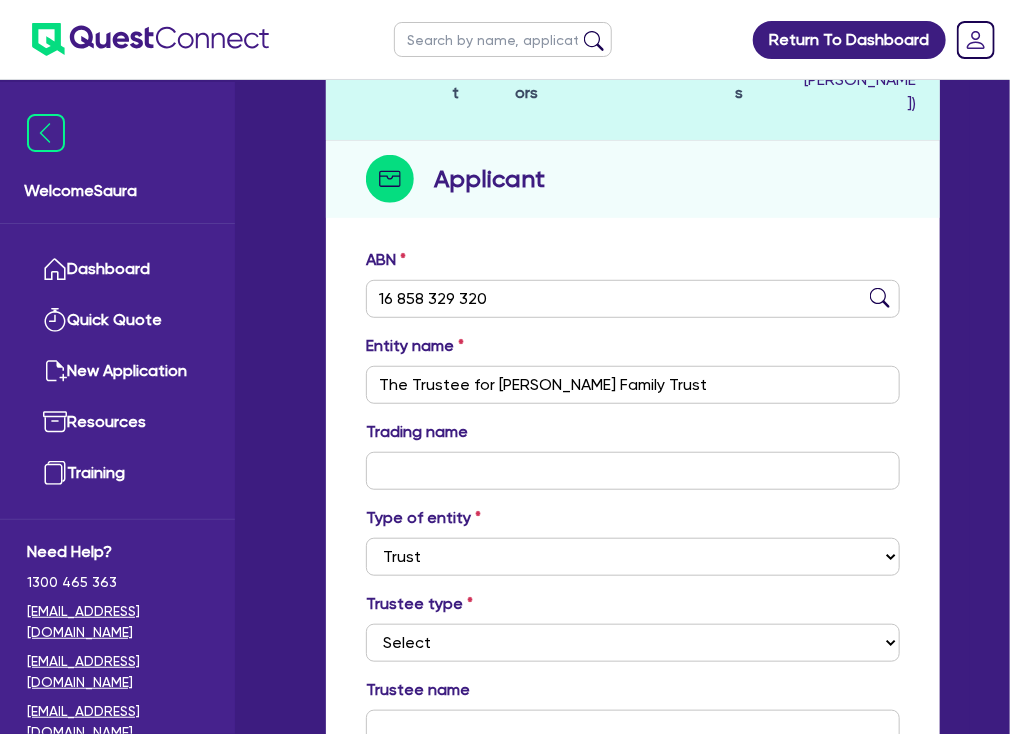 scroll, scrollTop: 240, scrollLeft: 0, axis: vertical 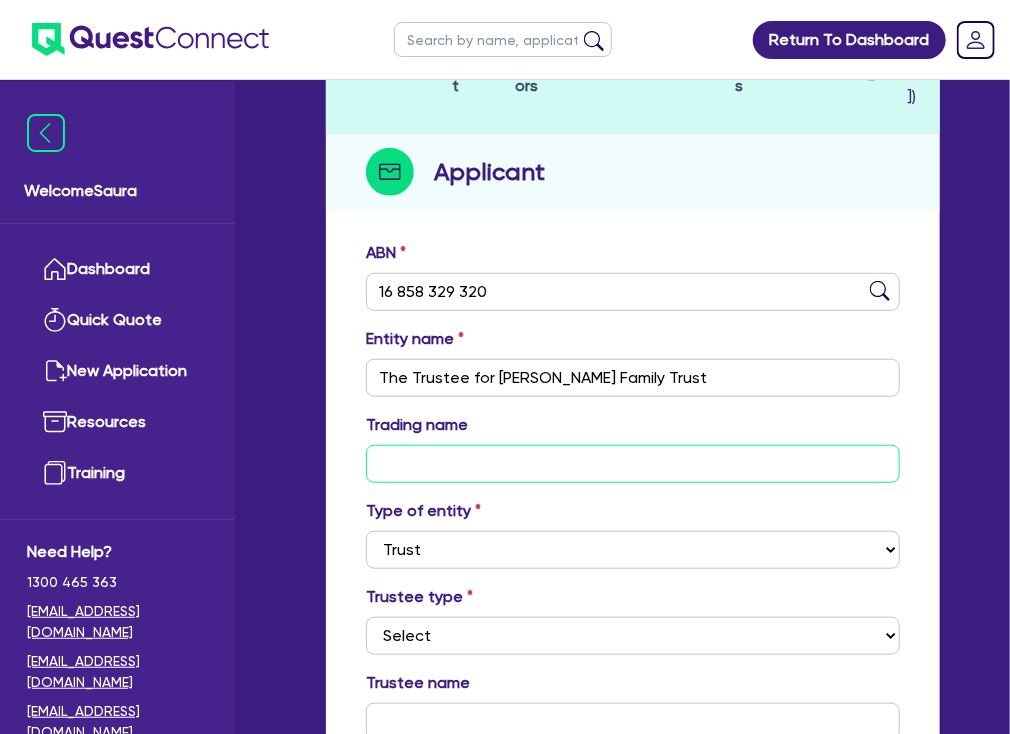 click at bounding box center [633, 464] 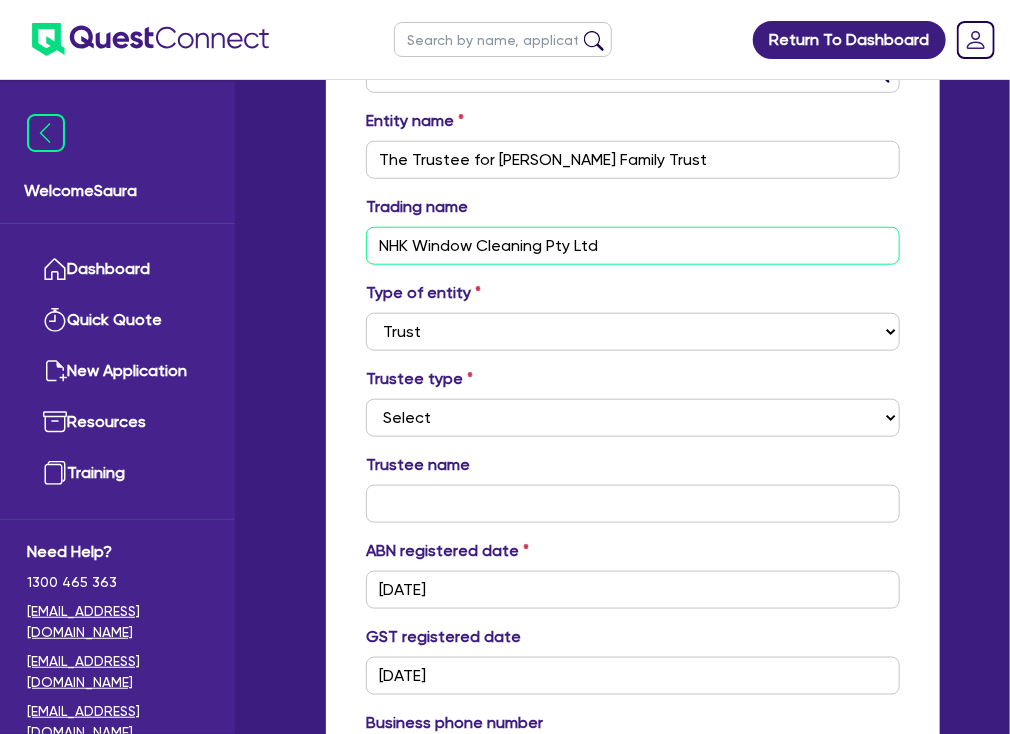 scroll, scrollTop: 480, scrollLeft: 0, axis: vertical 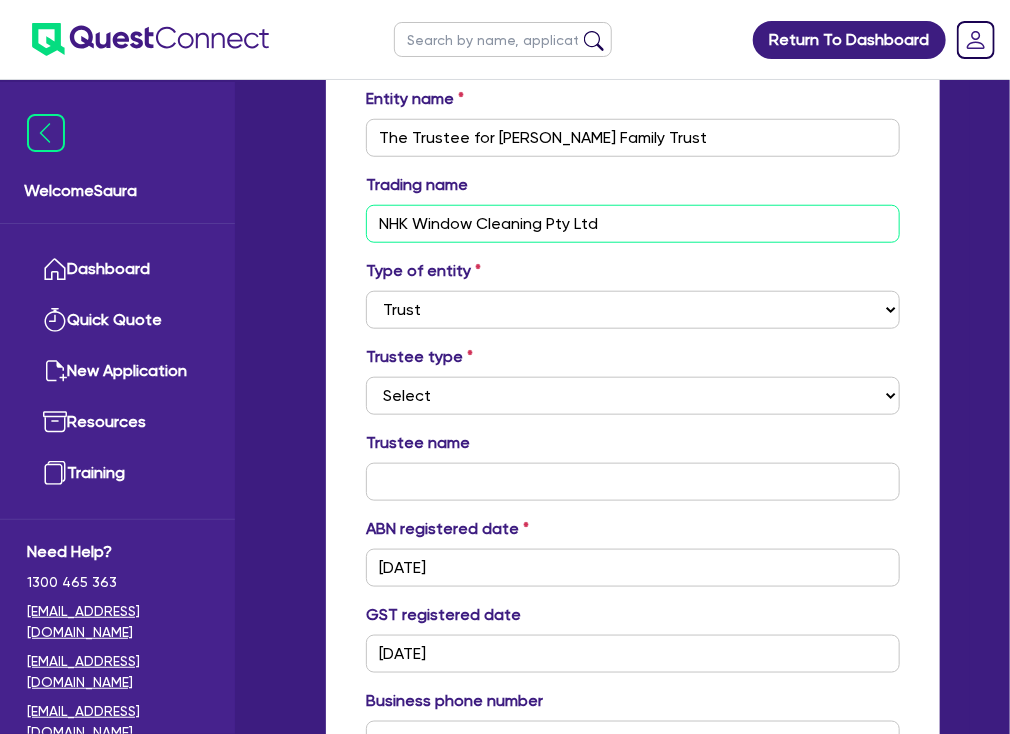 type on "NHK Window Cleaning Pty Ltd" 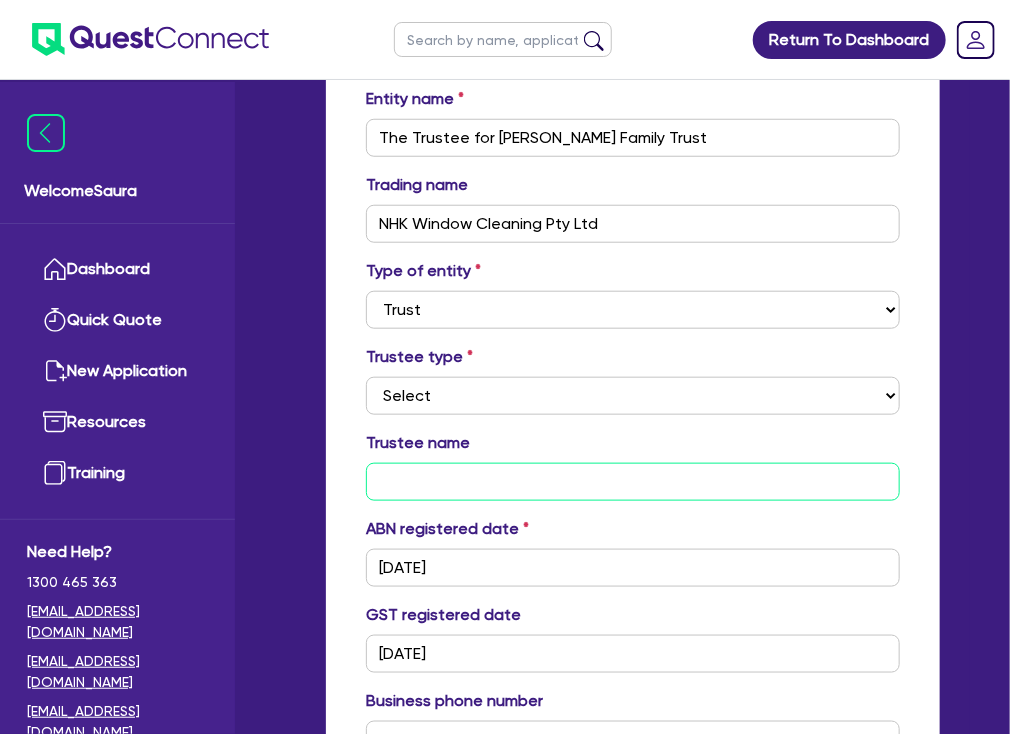 click at bounding box center [633, 482] 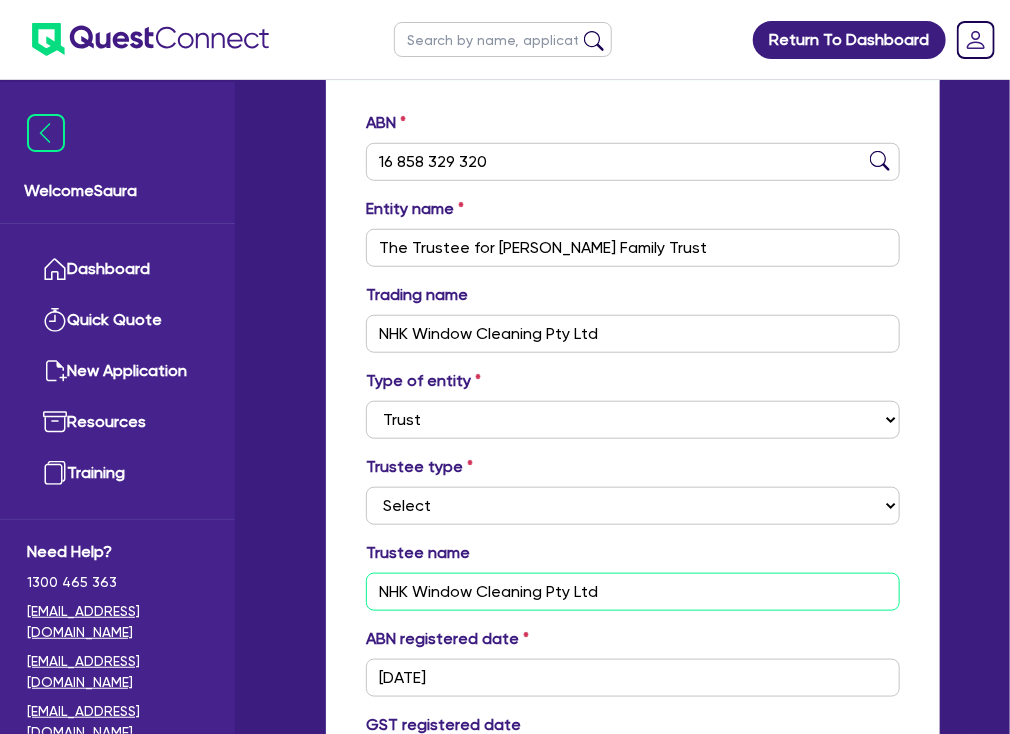 scroll, scrollTop: 320, scrollLeft: 0, axis: vertical 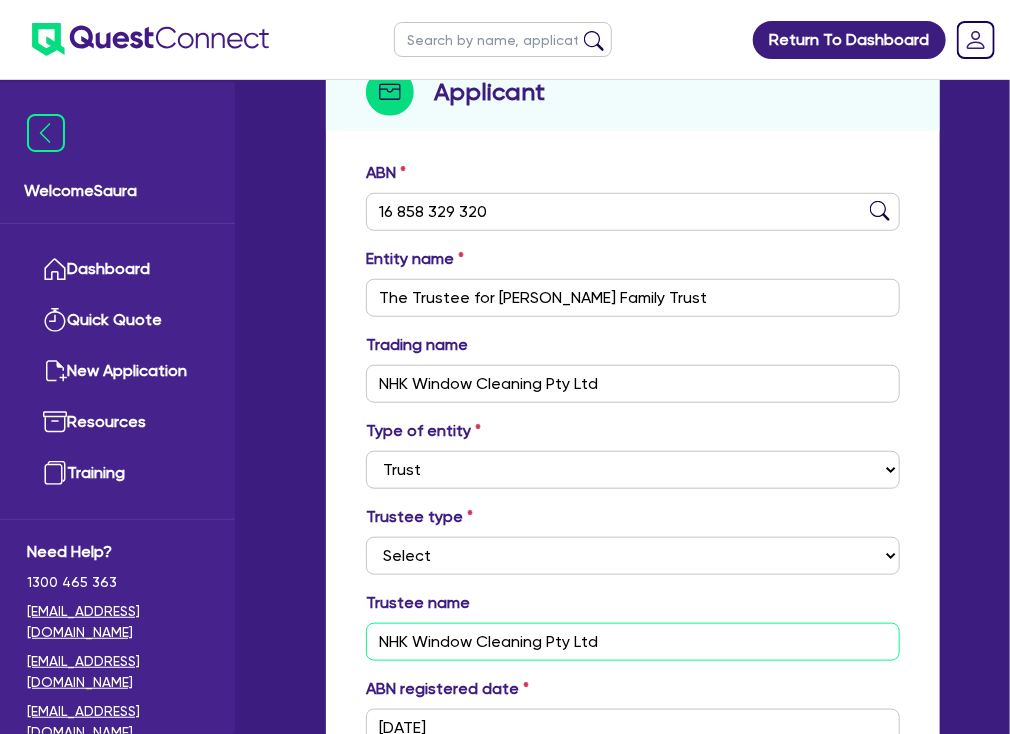 type on "NHK Window Cleaning Pty Ltd" 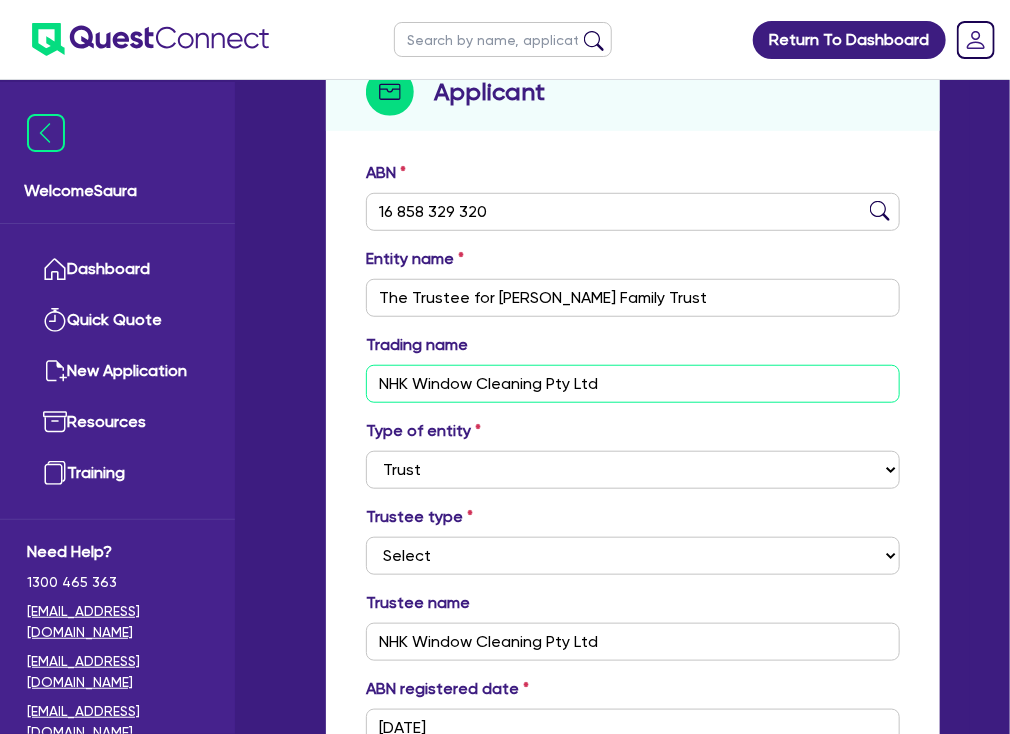 drag, startPoint x: 645, startPoint y: 357, endPoint x: 207, endPoint y: 356, distance: 438.00113 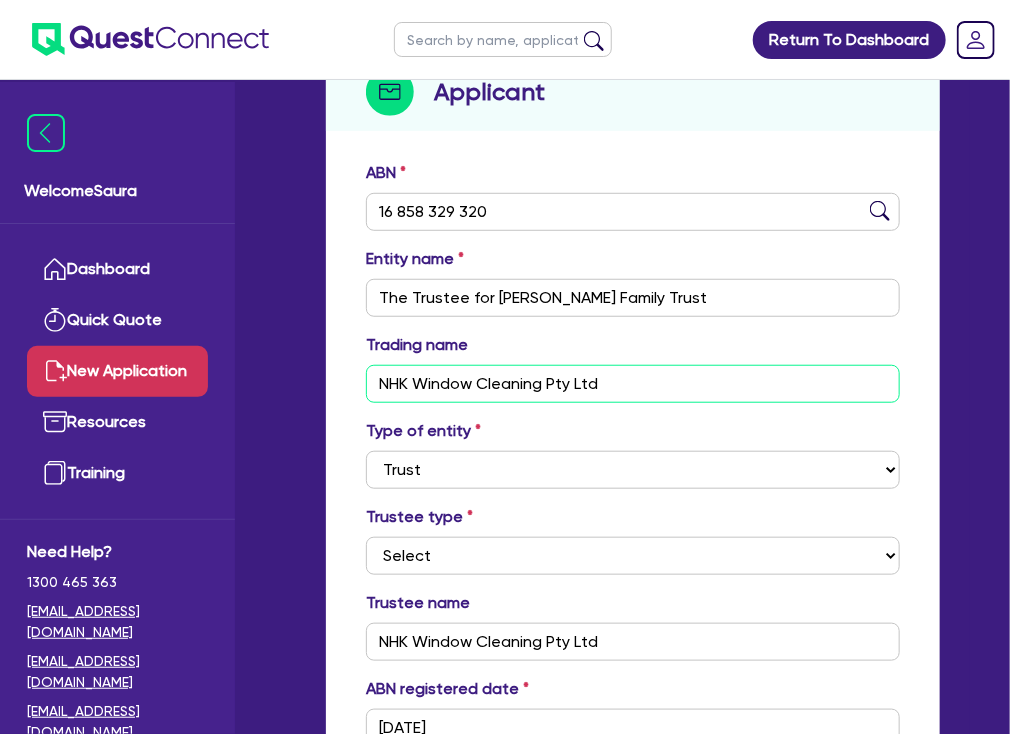 click on "Welcome  Saura   Dashboard   Quick Quote   New Application   Resources     Training Need Help? 1300 465 363 [EMAIL_ADDRESS][DOMAIN_NAME] [EMAIL_ADDRESS][DOMAIN_NAME] [EMAIL_ADDRESS][DOMAIN_NAME] New Application
Quotes
Applicant
[GEOGRAPHIC_DATA]
Security
Notes
Contracts Loan #  QF14689 SPG CAPITAL PTY LTD  ( [PERSON_NAME] ) Applicant ABN 16 858 329 320 Entity name The Trustee for [PERSON_NAME] Family Trust Trading name NHK Window Cleaning Pty Ltd Type of entity Select Sole Trader Company Partnership Trust Trustee type Select Individual Company Trustee name NHK Window Cleaning Pty Ltd ABN registered date [DATE] [GEOGRAPHIC_DATA]" at bounding box center [505, 554] 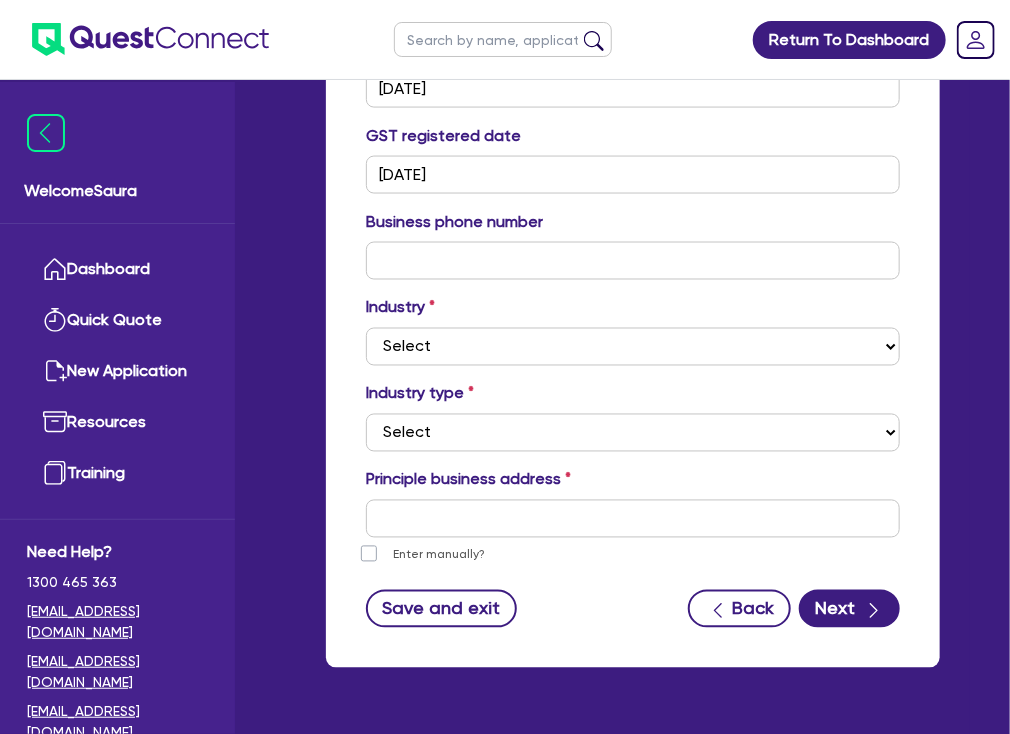 scroll, scrollTop: 960, scrollLeft: 0, axis: vertical 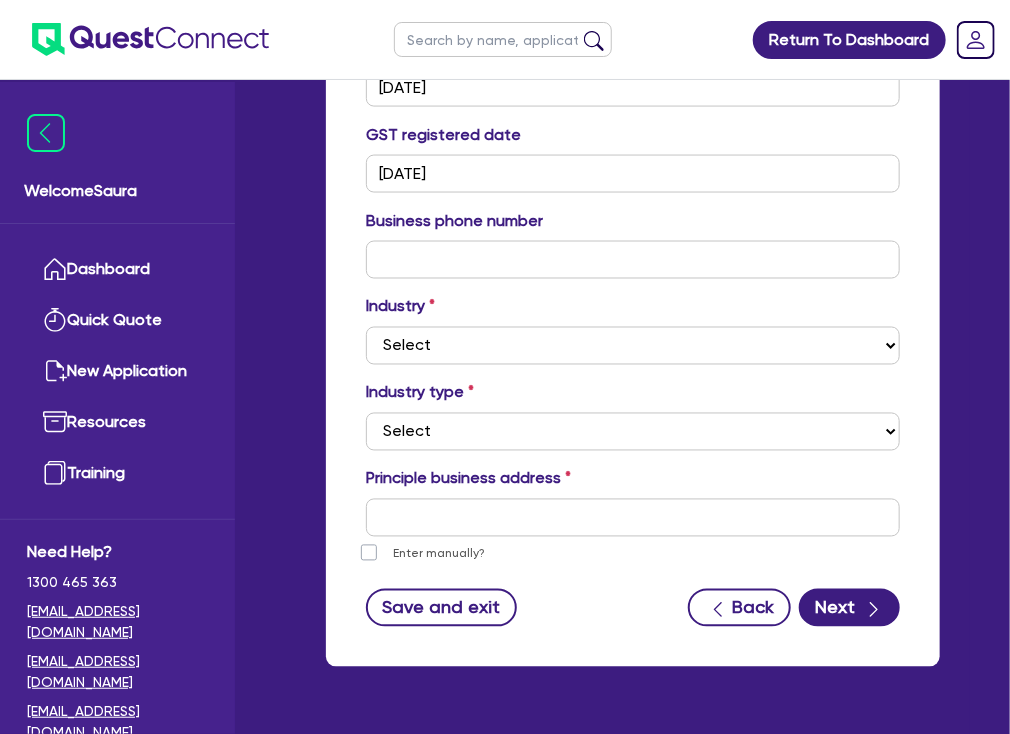 type 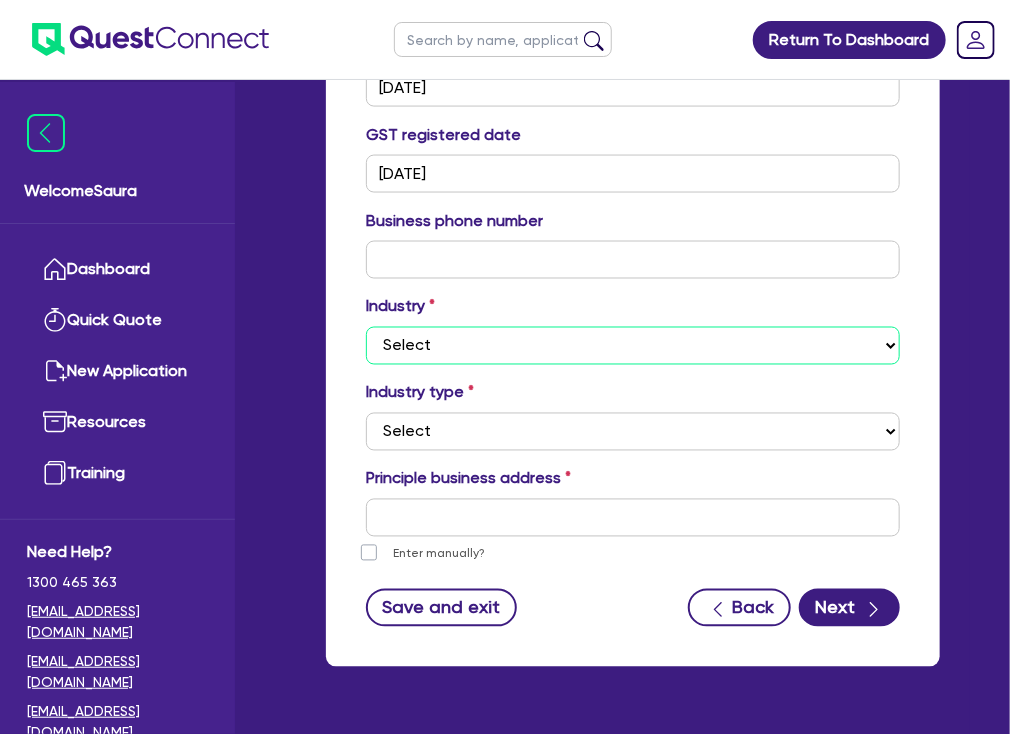 click on "Select Accomodation & Food Services Administrative & Support Services Agriculture Arts & Recreation Services Building and Construction Financial & Insurance Services Fisheries Forestry Health & Beauty Information Media & Telecommunication Manufacturing Professional, Scientific and Technical Services Rental, Hiring and Real Estate Services Retail & Wholesale Trade Tourism Transport, Postal & Warehousing Services" at bounding box center (633, 346) 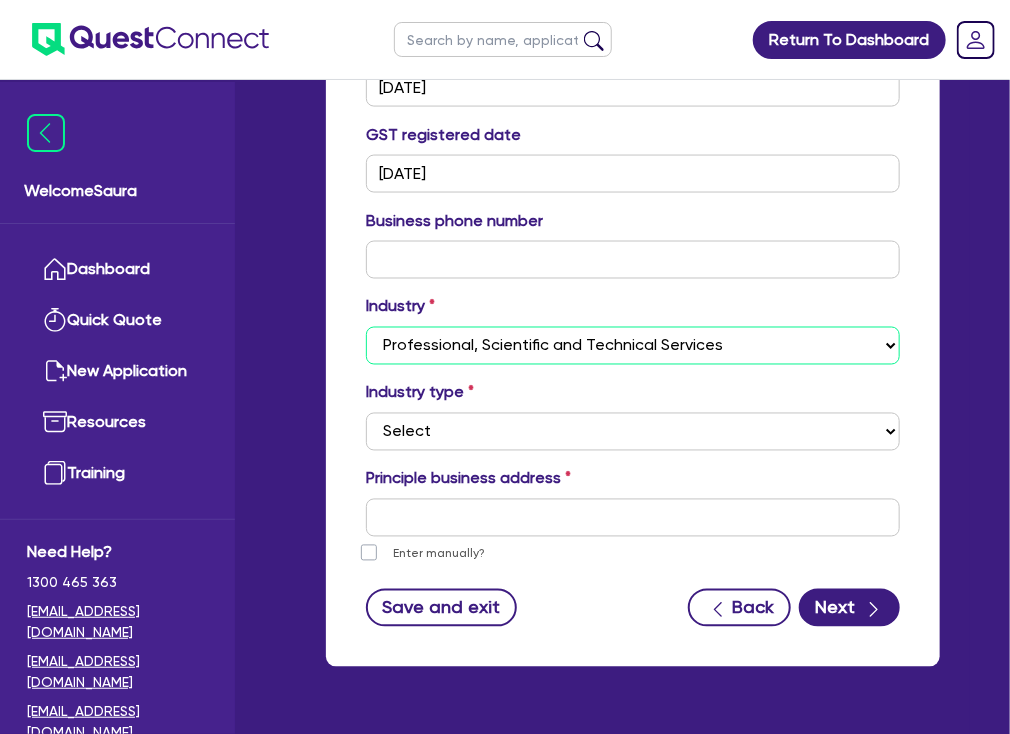 click on "Select Accomodation & Food Services Administrative & Support Services Agriculture Arts & Recreation Services Building and Construction Financial & Insurance Services Fisheries Forestry Health & Beauty Information Media & Telecommunication Manufacturing Professional, Scientific and Technical Services Rental, Hiring and Real Estate Services Retail & Wholesale Trade Tourism Transport, Postal & Warehousing Services" at bounding box center (633, 346) 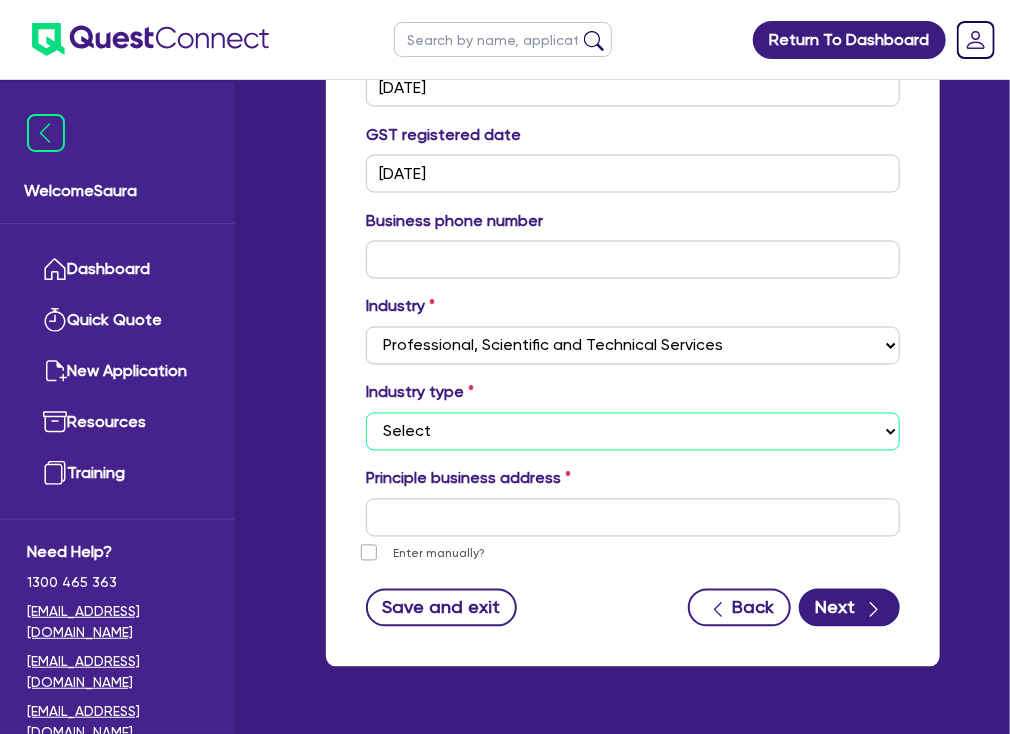 click on "Select Scientists Accountants Advertising & Marketing Specialists Lawyers & Solicitors Vets Management & Other Consultants Photographers Architects Engineers Computer System Designers" at bounding box center [633, 432] 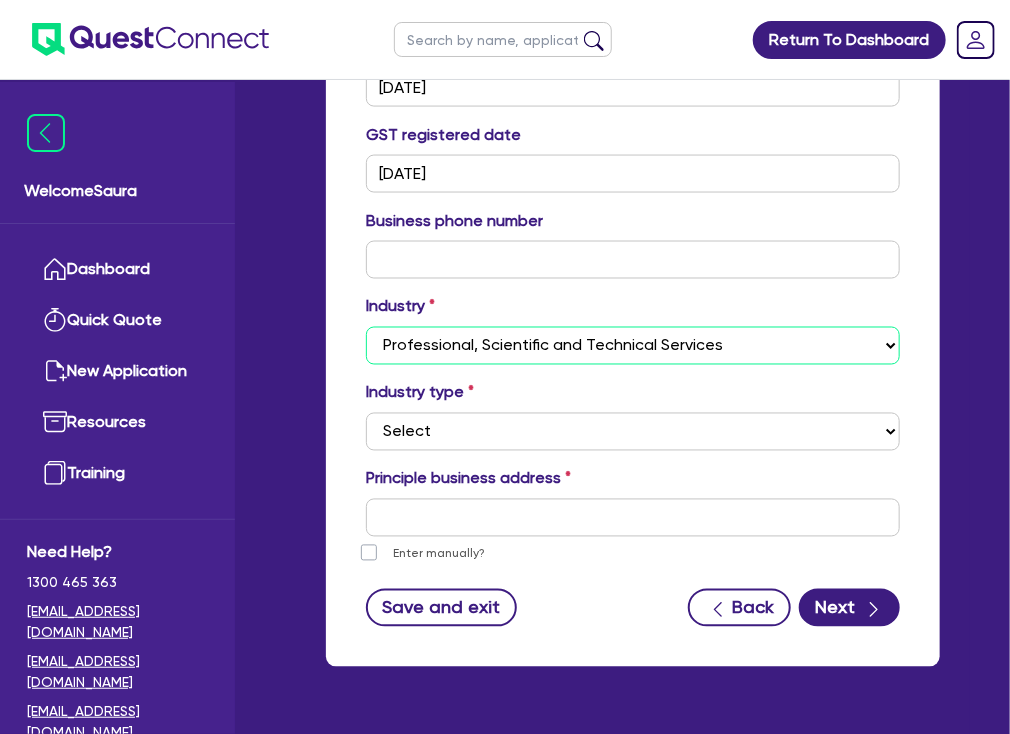 click on "Select Accomodation & Food Services Administrative & Support Services Agriculture Arts & Recreation Services Building and Construction Financial & Insurance Services Fisheries Forestry Health & Beauty Information Media & Telecommunication Manufacturing Professional, Scientific and Technical Services Rental, Hiring and Real Estate Services Retail & Wholesale Trade Tourism Transport, Postal & Warehousing Services" at bounding box center (633, 346) 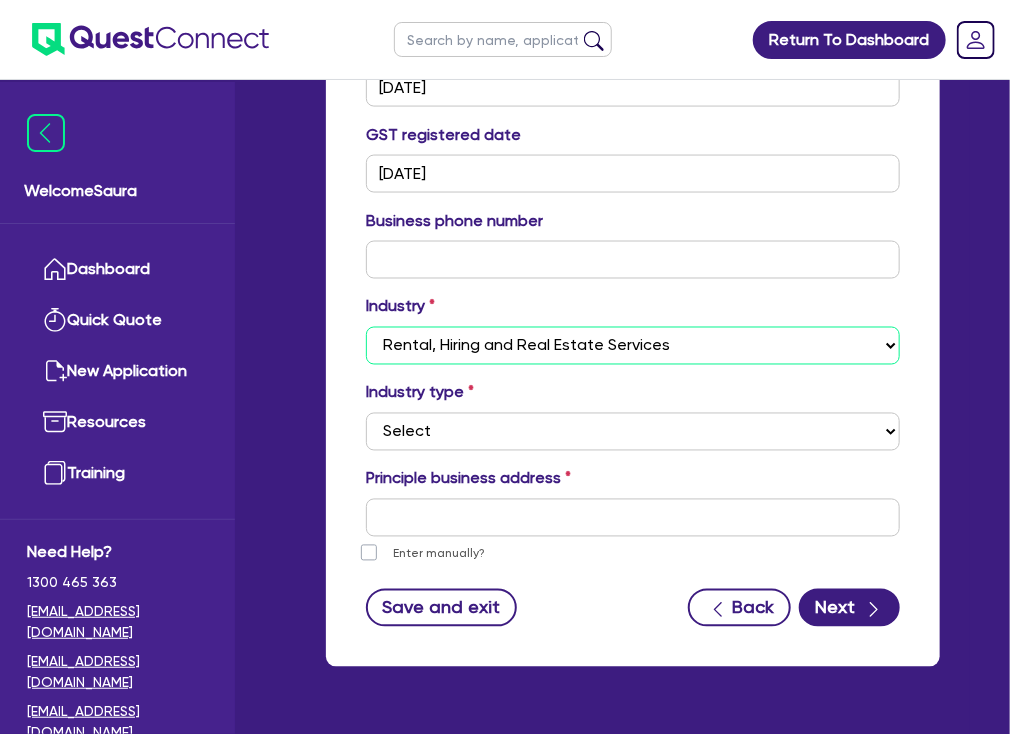 click on "Select Accomodation & Food Services Administrative & Support Services Agriculture Arts & Recreation Services Building and Construction Financial & Insurance Services Fisheries Forestry Health & Beauty Information Media & Telecommunication Manufacturing Professional, Scientific and Technical Services Rental, Hiring and Real Estate Services Retail & Wholesale Trade Tourism Transport, Postal & Warehousing Services" at bounding box center (633, 346) 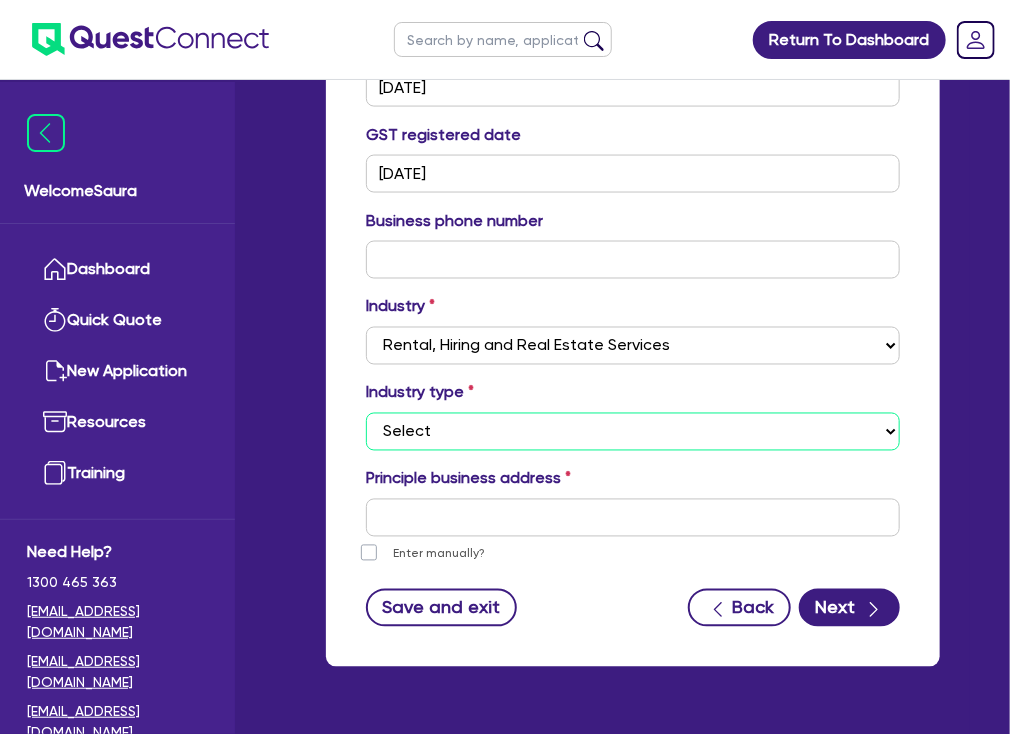 click on "Select Property operators Real estate services Motor vehicles Transport equipment Farm Animals & Bloodstock Video & Other Electronic Media Heavy Machinery Scaffolding Furniture & Appliances Intangible Assets (e.g. patents & trademarks)" at bounding box center (633, 432) 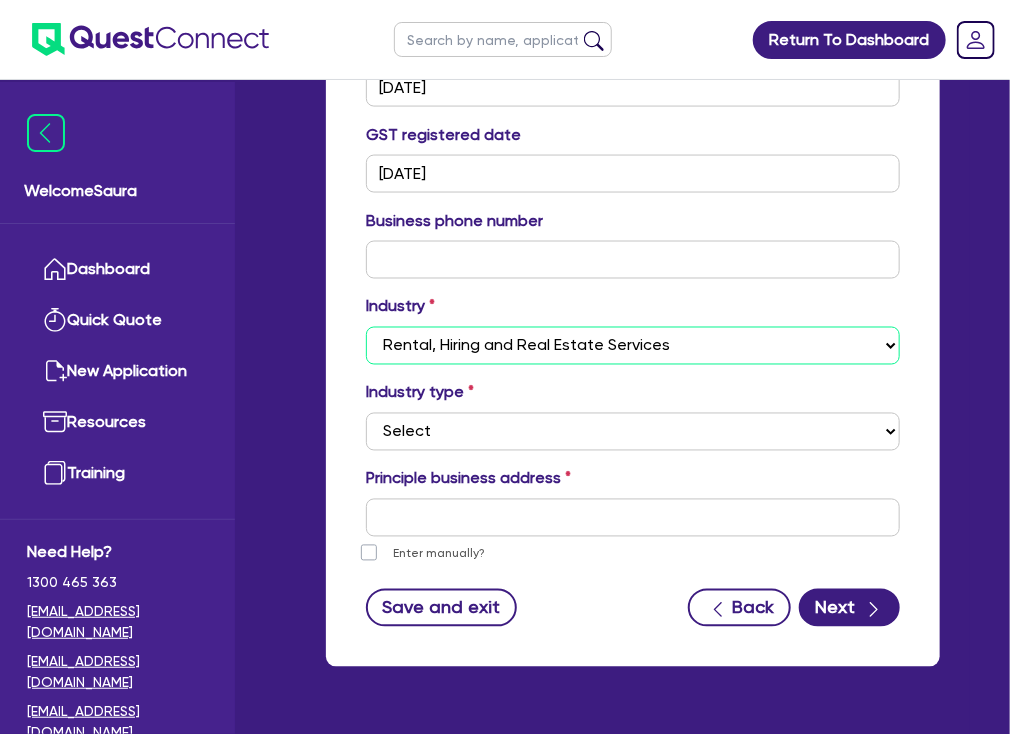 click on "Select Accomodation & Food Services Administrative & Support Services Agriculture Arts & Recreation Services Building and Construction Financial & Insurance Services Fisheries Forestry Health & Beauty Information Media & Telecommunication Manufacturing Professional, Scientific and Technical Services Rental, Hiring and Real Estate Services Retail & Wholesale Trade Tourism Transport, Postal & Warehousing Services" at bounding box center (633, 346) 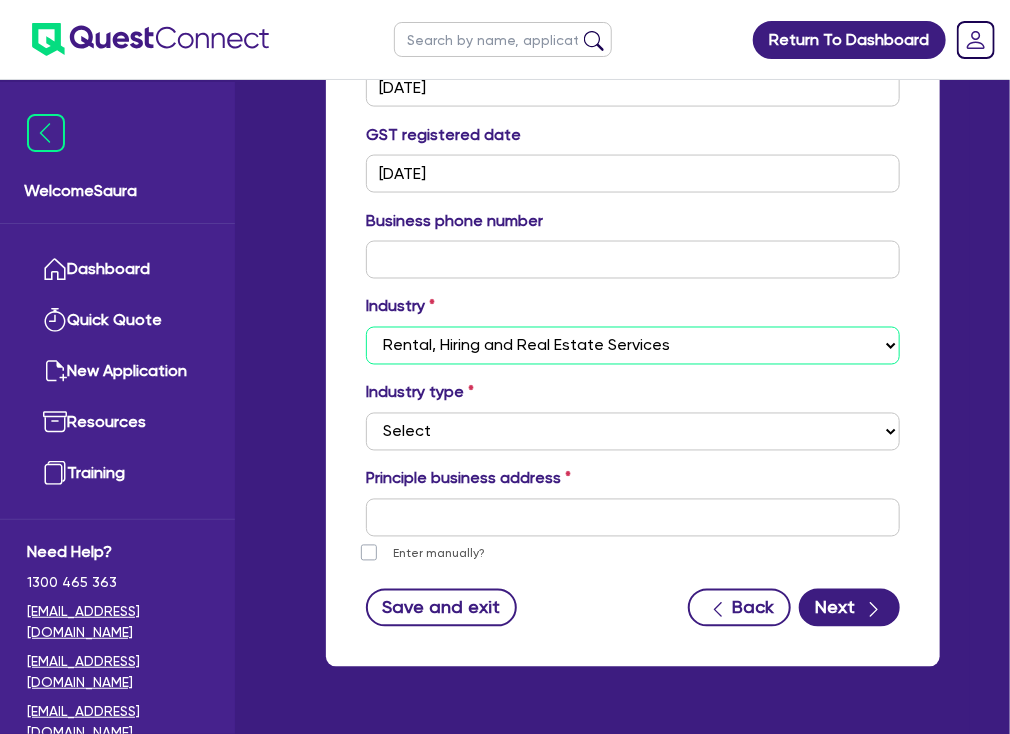 select on "ADMINISTRATIVE_SUPPORT" 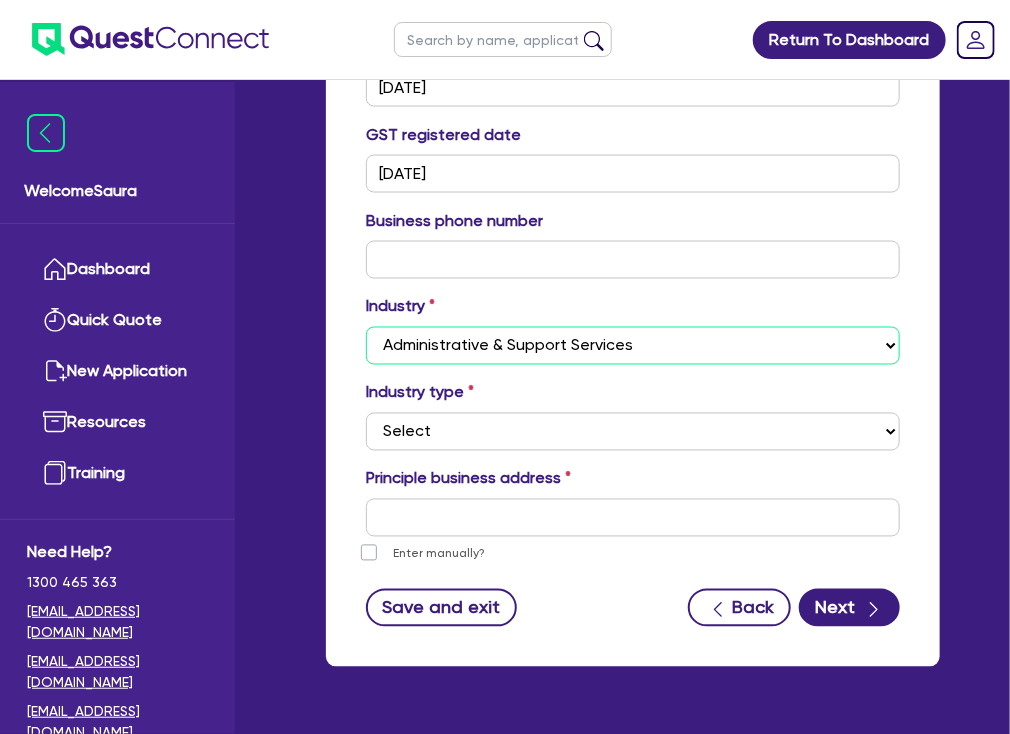 click on "Select Accomodation & Food Services Administrative & Support Services Agriculture Arts & Recreation Services Building and Construction Financial & Insurance Services Fisheries Forestry Health & Beauty Information Media & Telecommunication Manufacturing Professional, Scientific and Technical Services Rental, Hiring and Real Estate Services Retail & Wholesale Trade Tourism Transport, Postal & Warehousing Services" at bounding box center (633, 346) 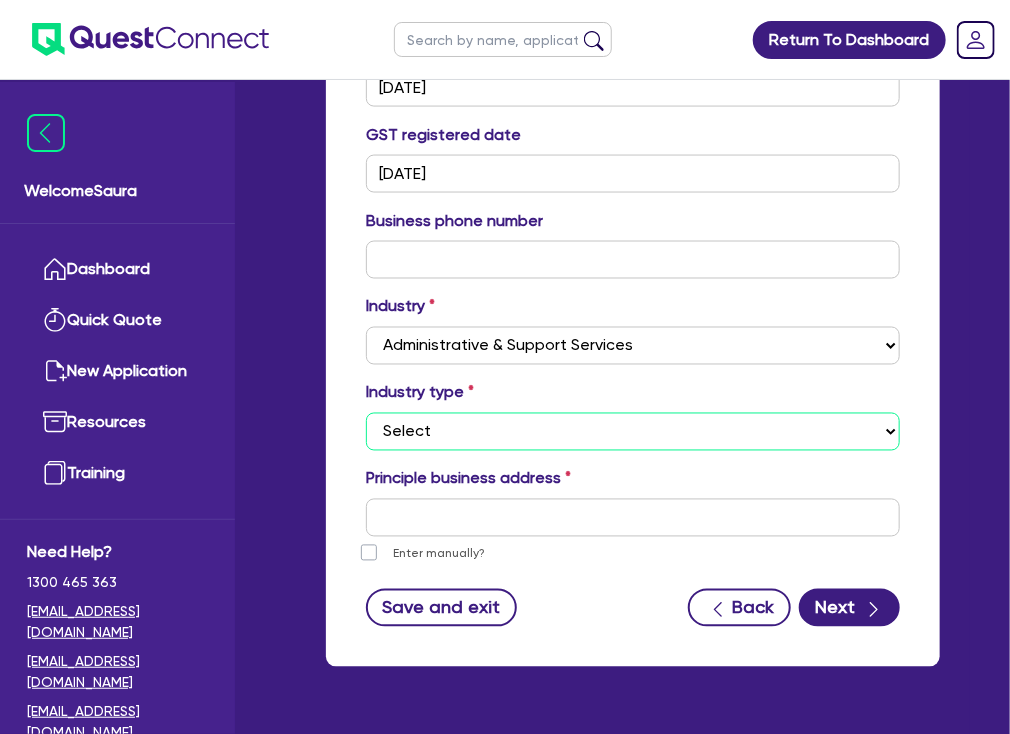 click on "Select Employment Services Administrative Services Domestic & Commercial Cleaning Pest Control Gardening Services Packaging Services Support Activities for the Day-to-day Operations of Other Businesses/Organisations" at bounding box center (633, 432) 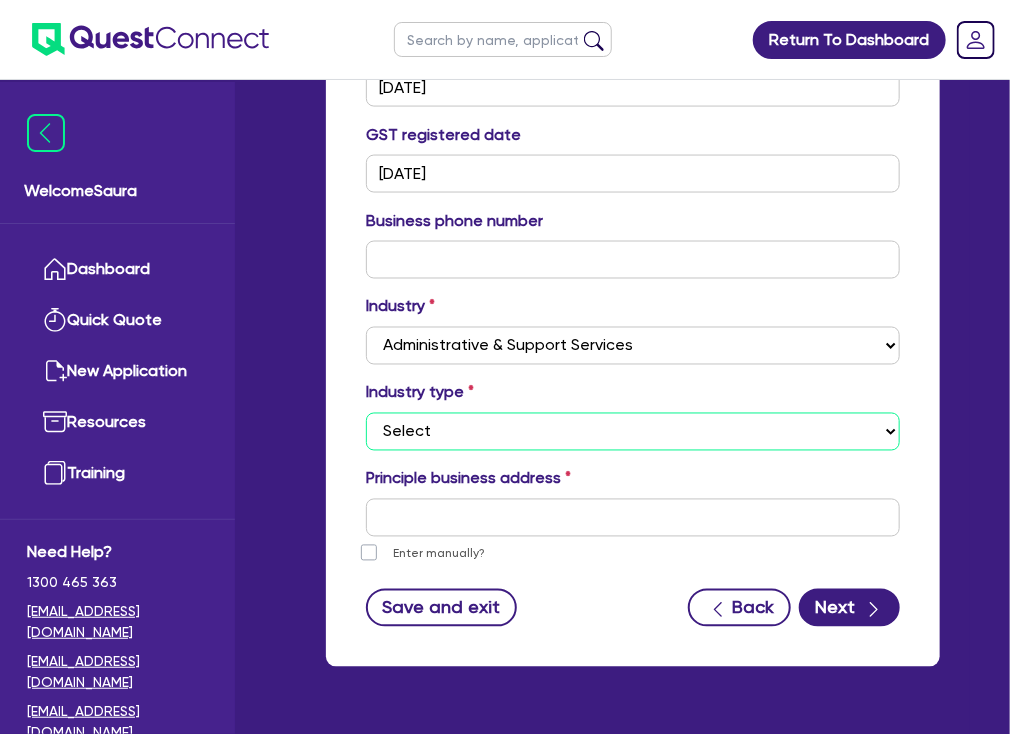 select on "DOMESTIC_COMMERCIAL_CLEANING" 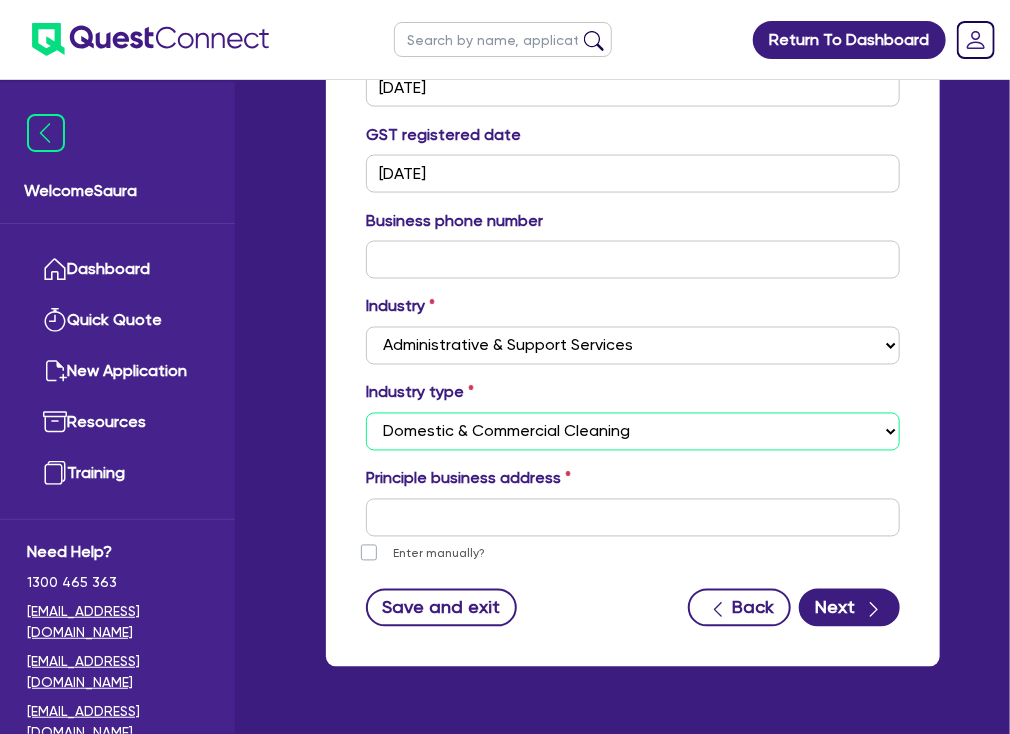 click on "Select Employment Services Administrative Services Domestic & Commercial Cleaning Pest Control Gardening Services Packaging Services Support Activities for the Day-to-day Operations of Other Businesses/Organisations" at bounding box center [633, 432] 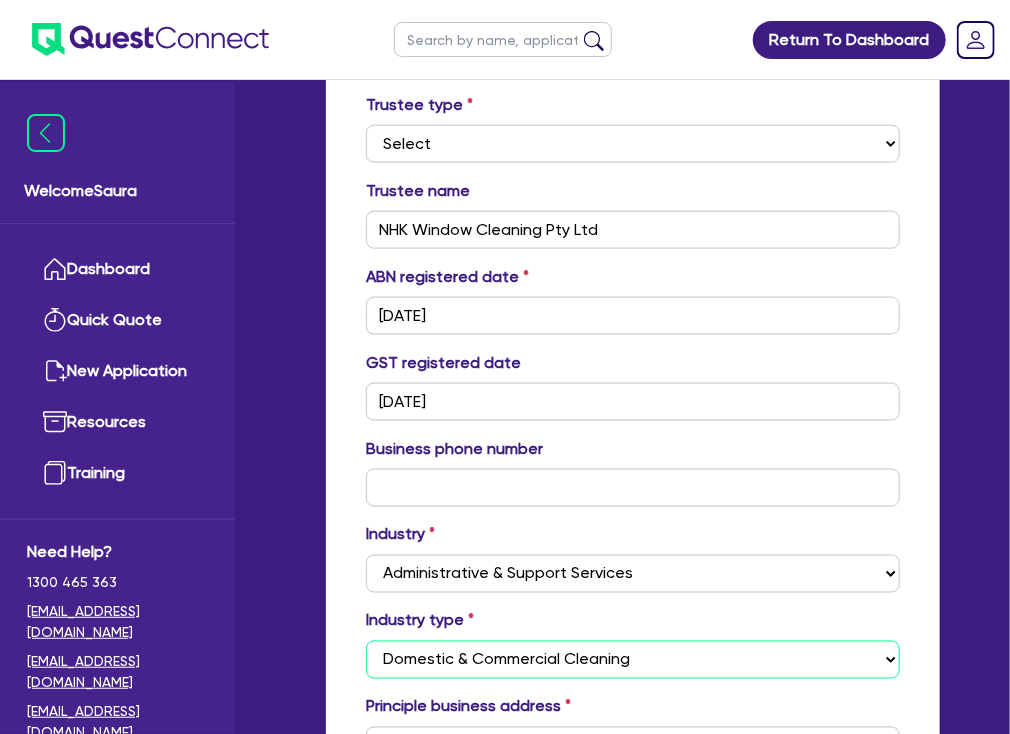 scroll, scrollTop: 669, scrollLeft: 0, axis: vertical 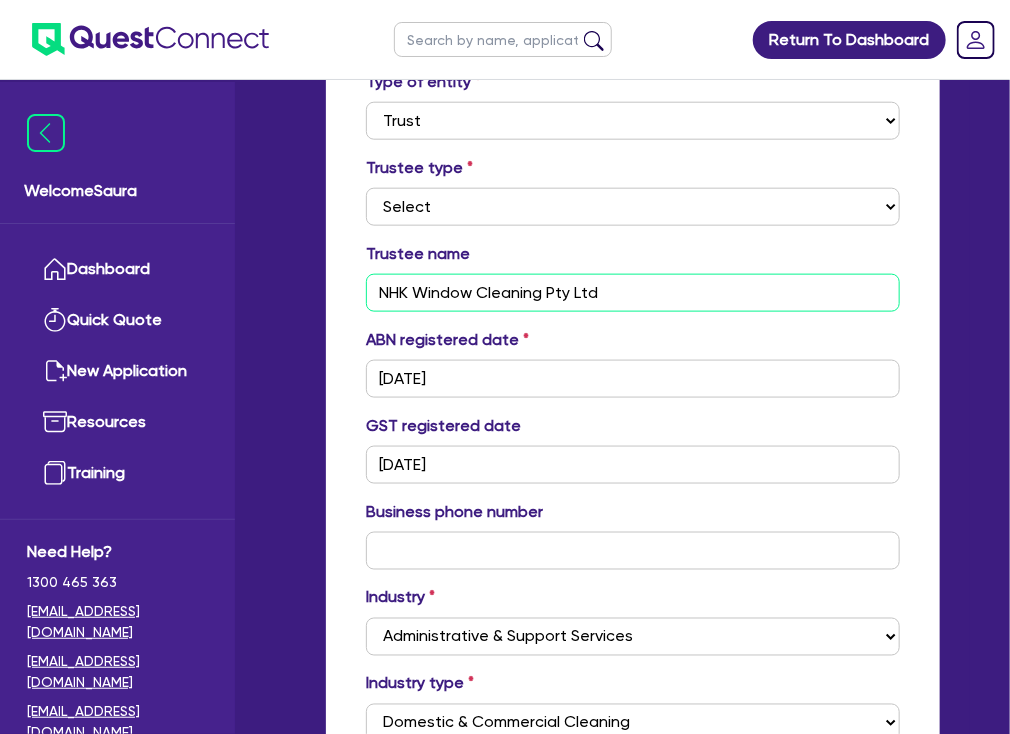 drag, startPoint x: 605, startPoint y: 270, endPoint x: 341, endPoint y: 265, distance: 264.04733 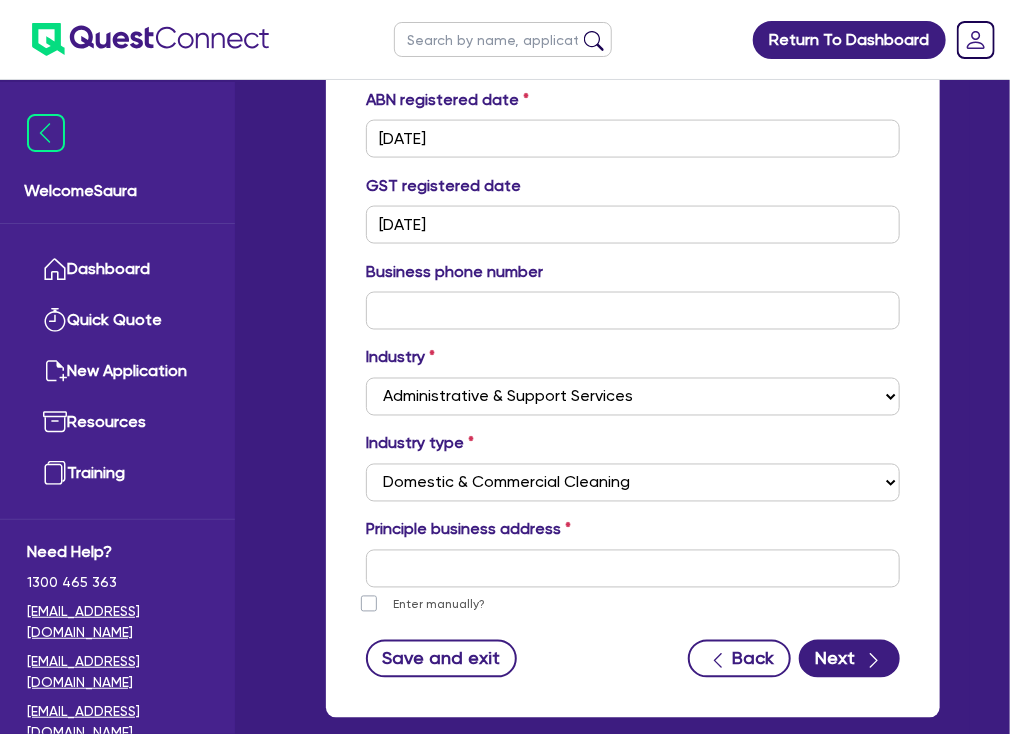 scroll, scrollTop: 989, scrollLeft: 0, axis: vertical 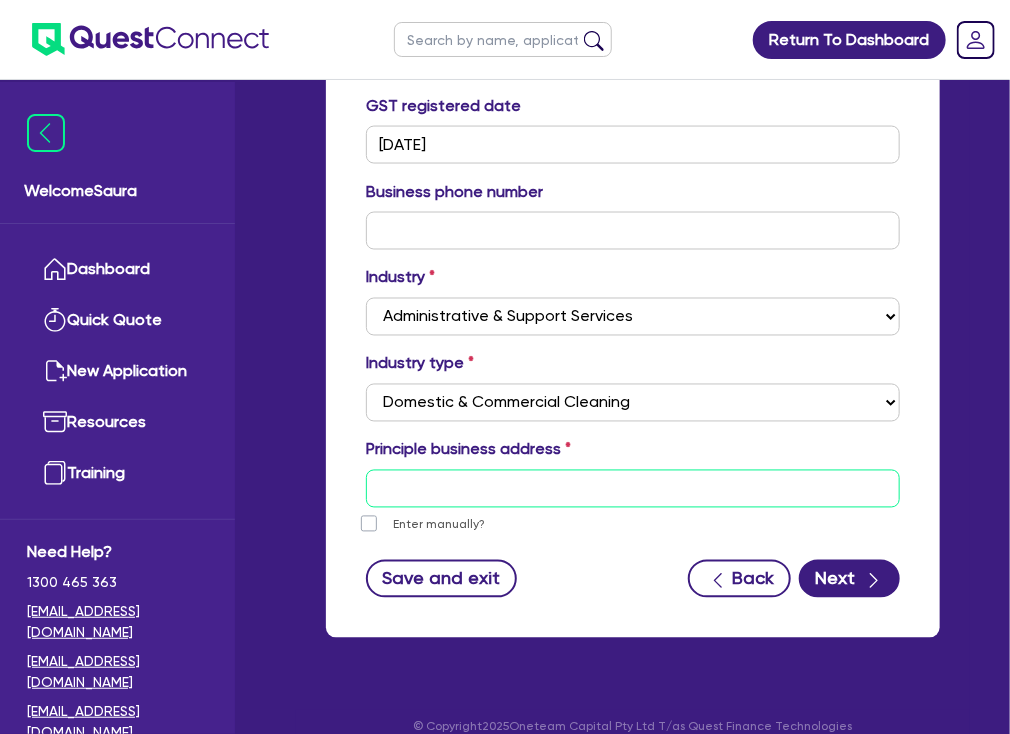 click at bounding box center (633, 489) 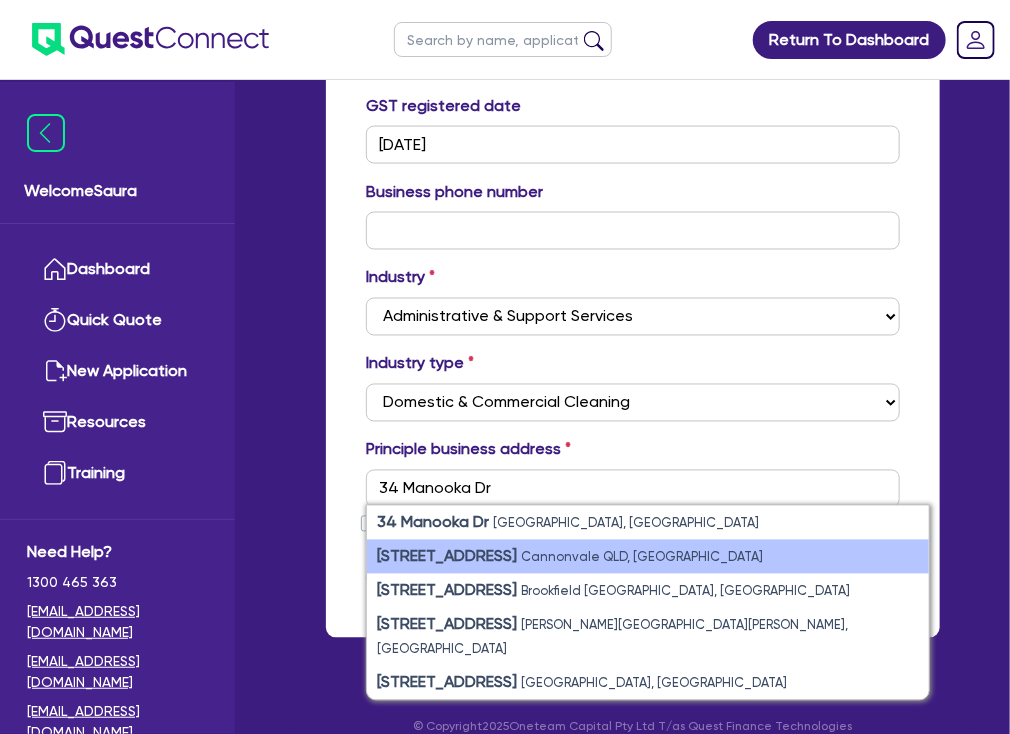 click on "Cannonvale QLD, [GEOGRAPHIC_DATA]" at bounding box center [642, 557] 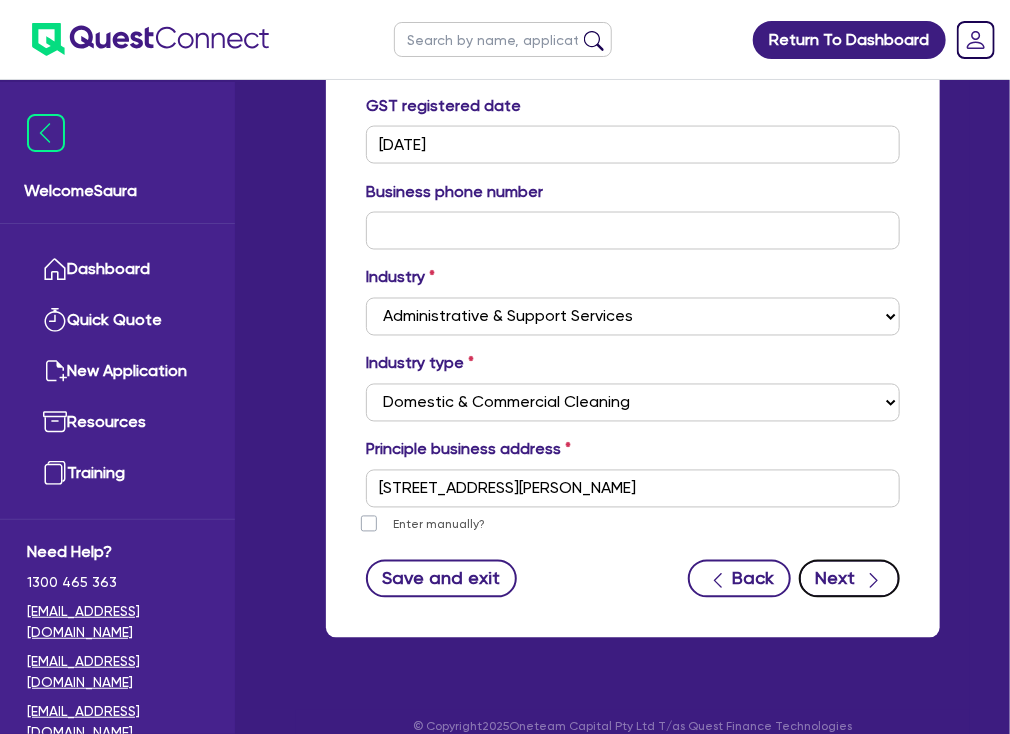 click 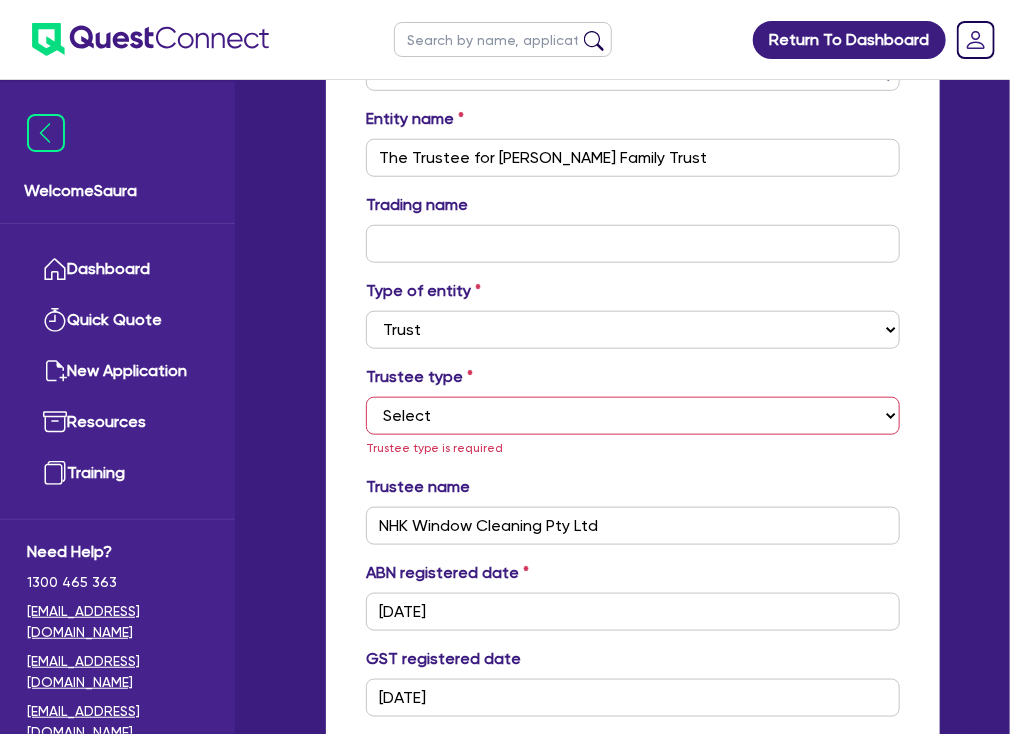 scroll, scrollTop: 453, scrollLeft: 0, axis: vertical 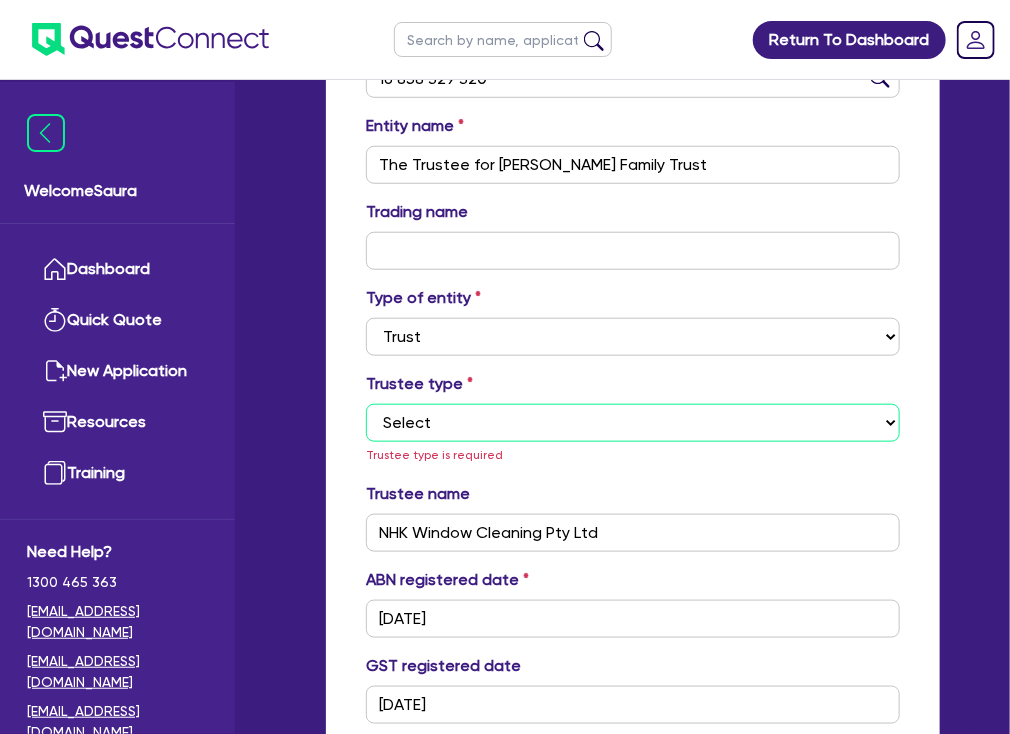 click on "Select Individual Company" at bounding box center (633, 423) 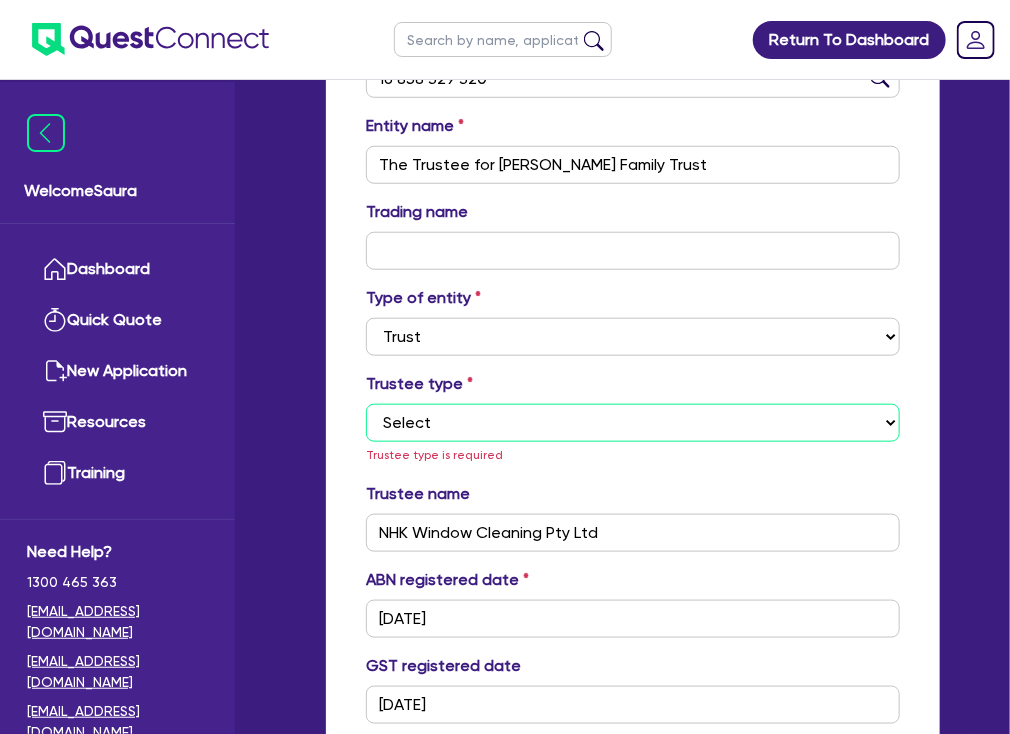 select on "COMPANY" 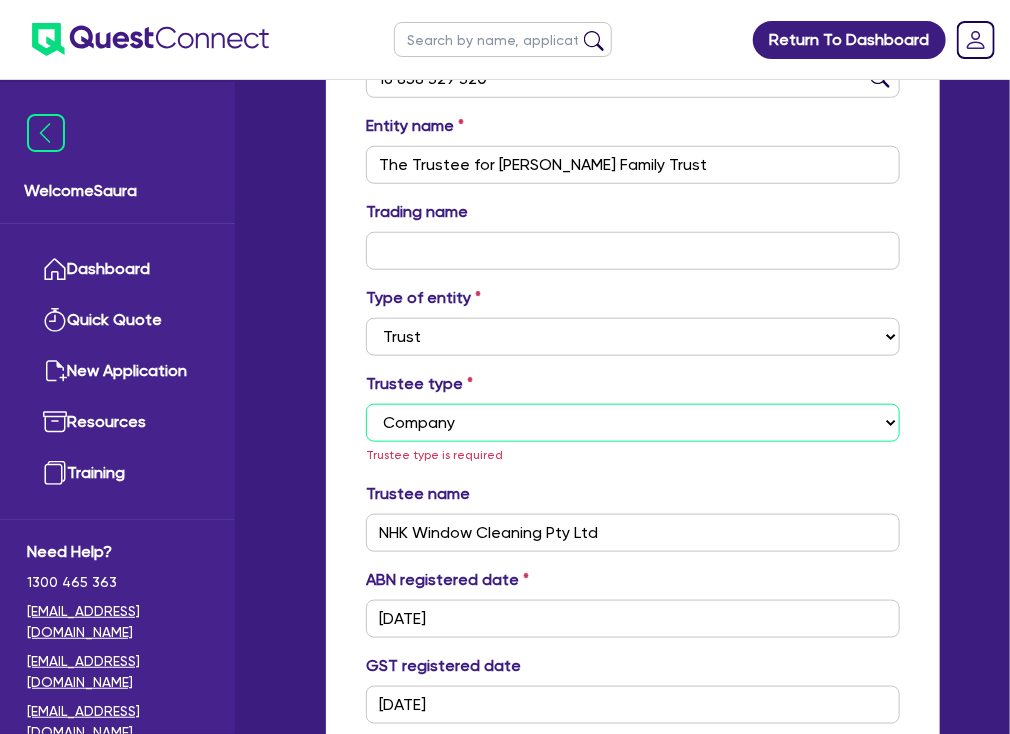 click on "Select Individual Company" at bounding box center [633, 423] 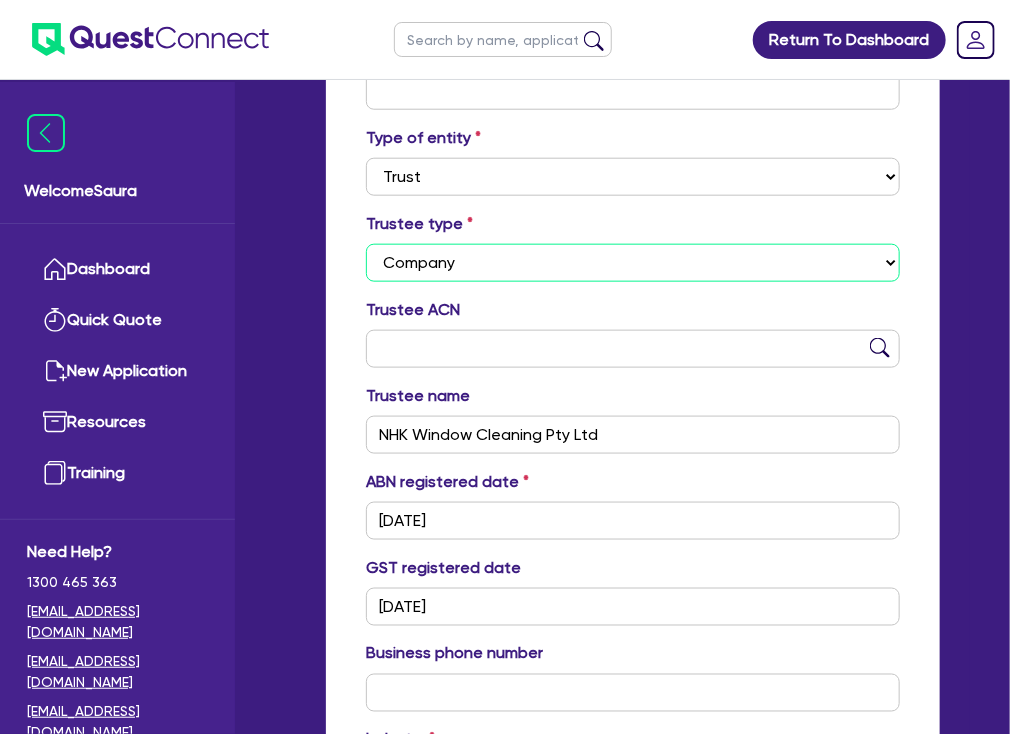 scroll, scrollTop: 1075, scrollLeft: 0, axis: vertical 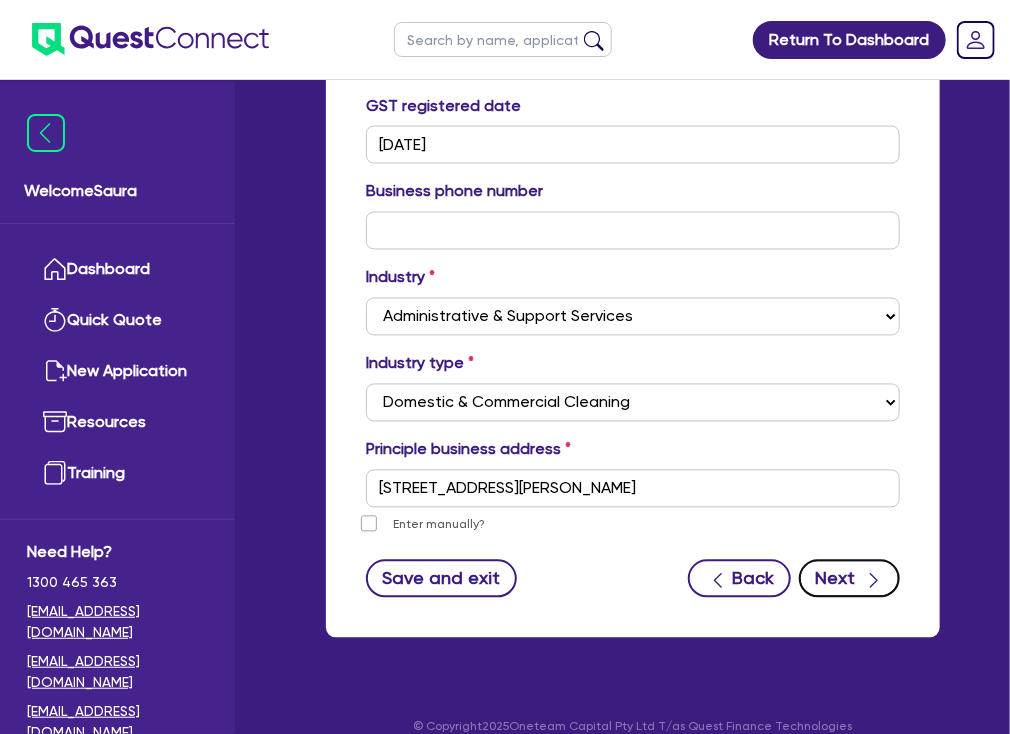 click 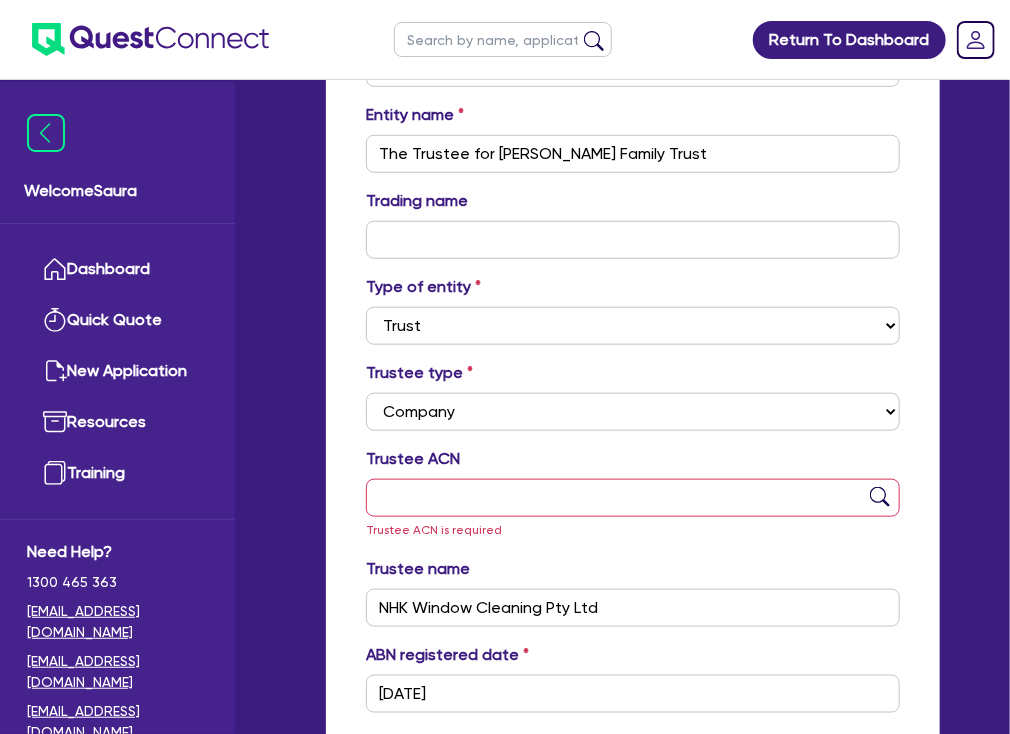 scroll, scrollTop: 459, scrollLeft: 0, axis: vertical 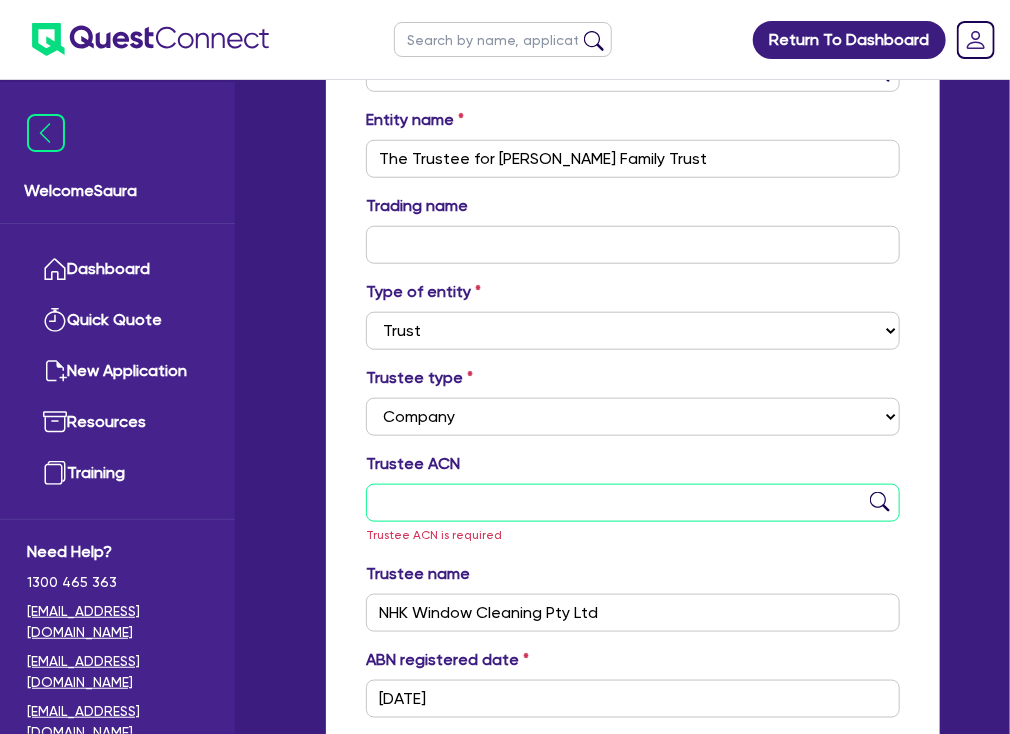 click at bounding box center [633, 503] 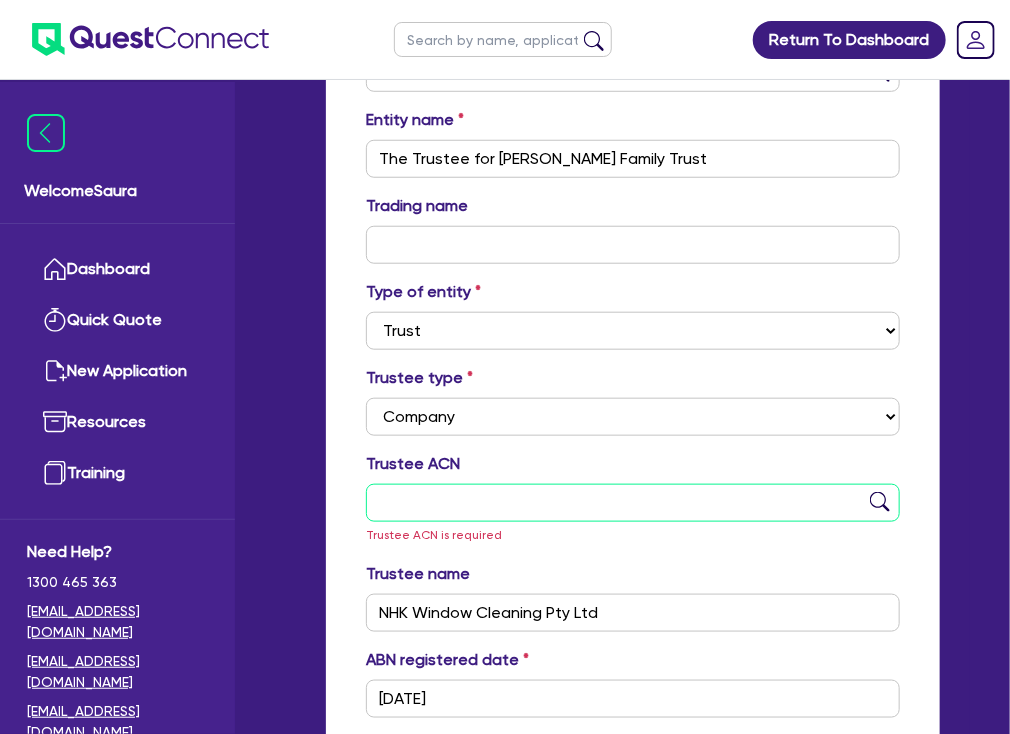 click at bounding box center (633, 503) 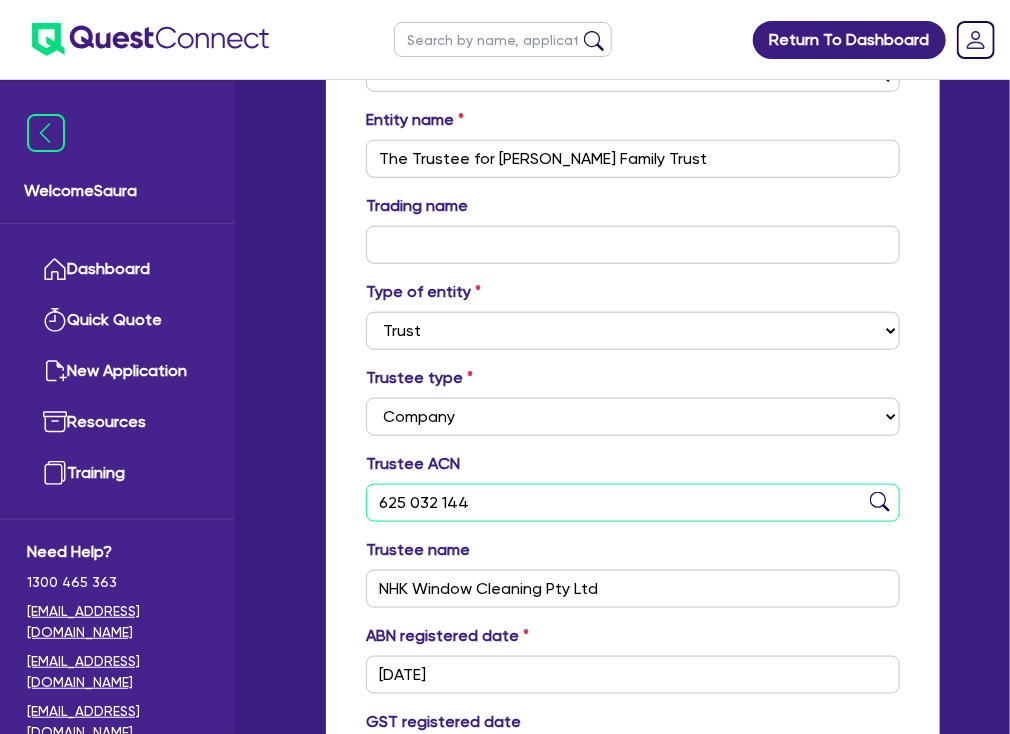 click on "625 032 144" at bounding box center [633, 503] 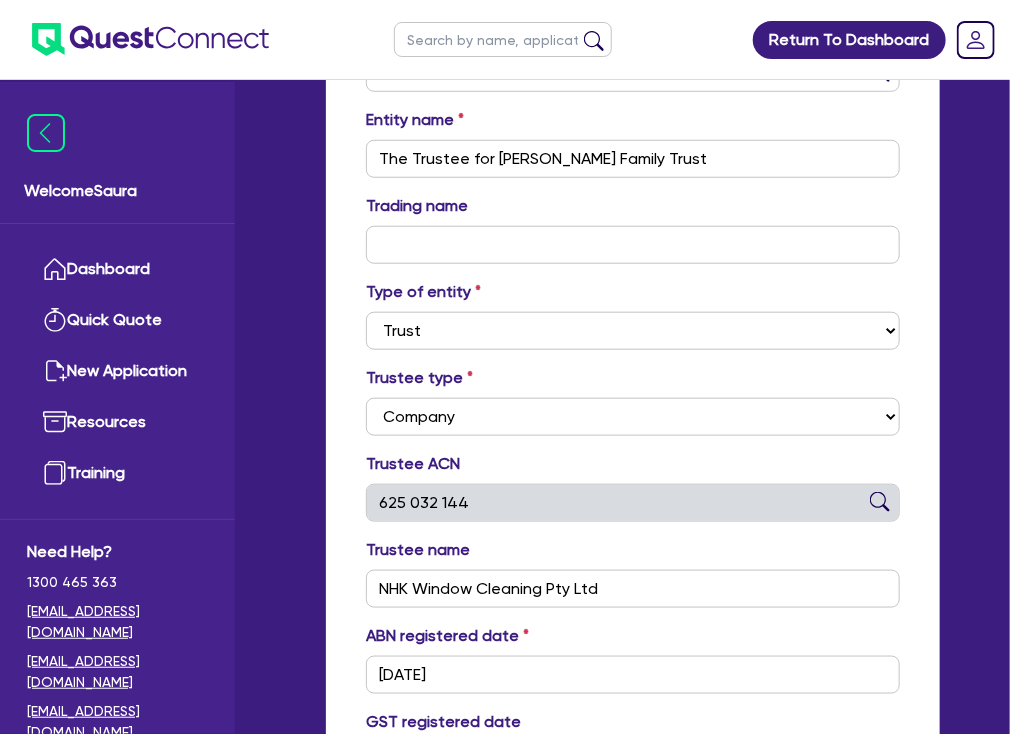 click at bounding box center (880, 502) 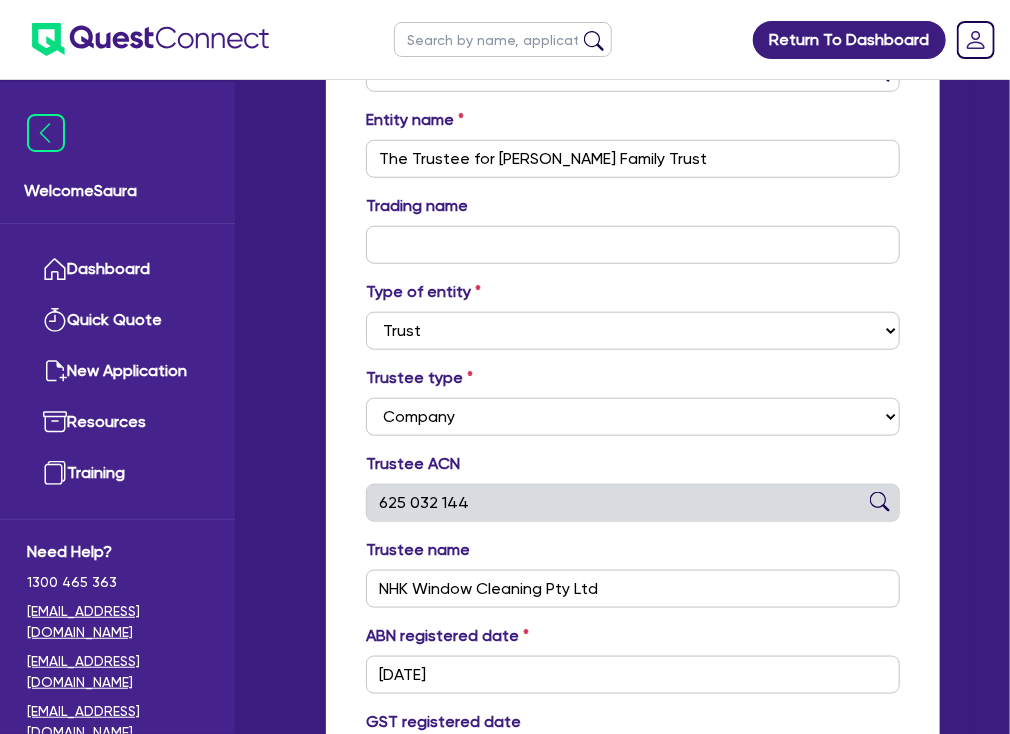 type on "NHK WINDOW CLEANING PTY LTD" 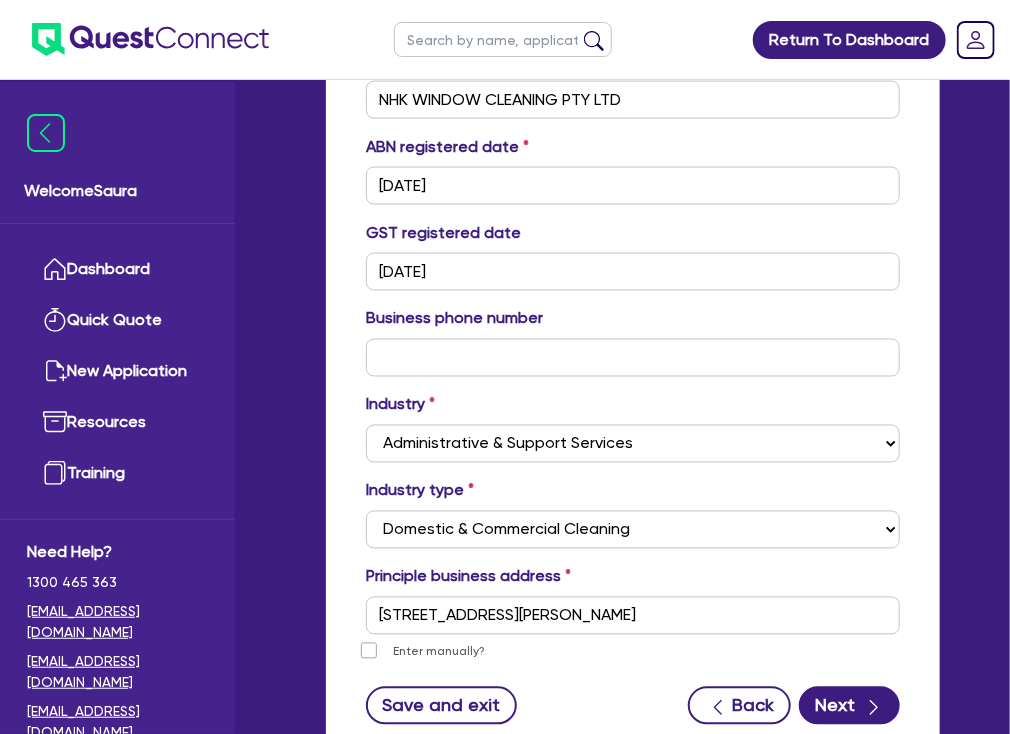 scroll, scrollTop: 1075, scrollLeft: 0, axis: vertical 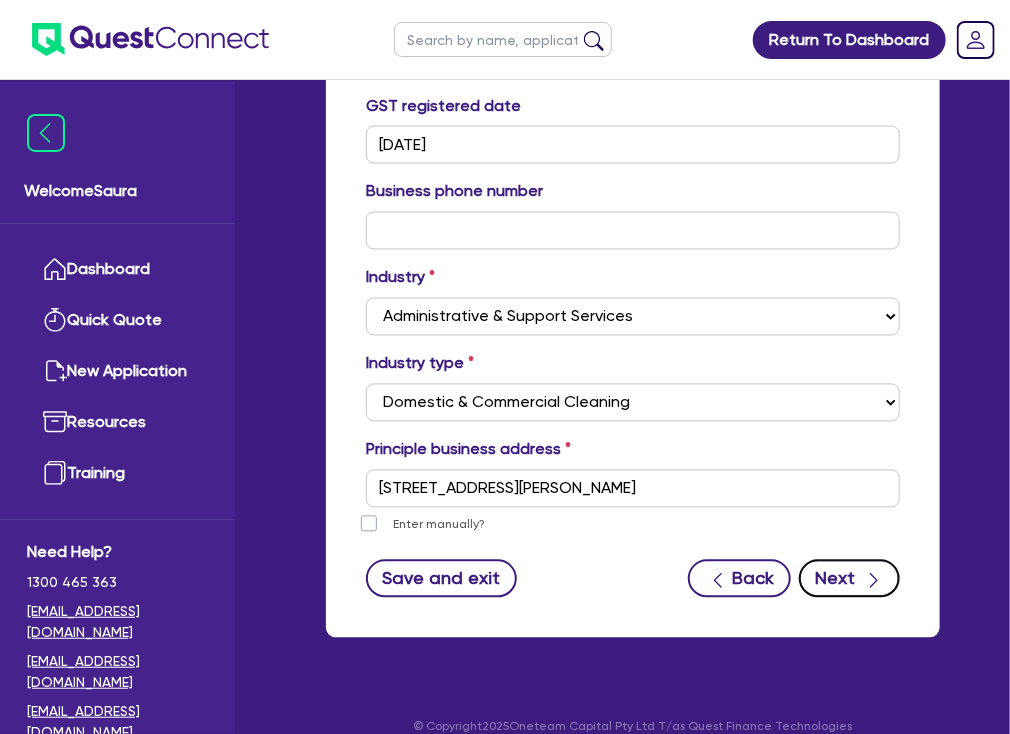click on "Next" at bounding box center [849, 579] 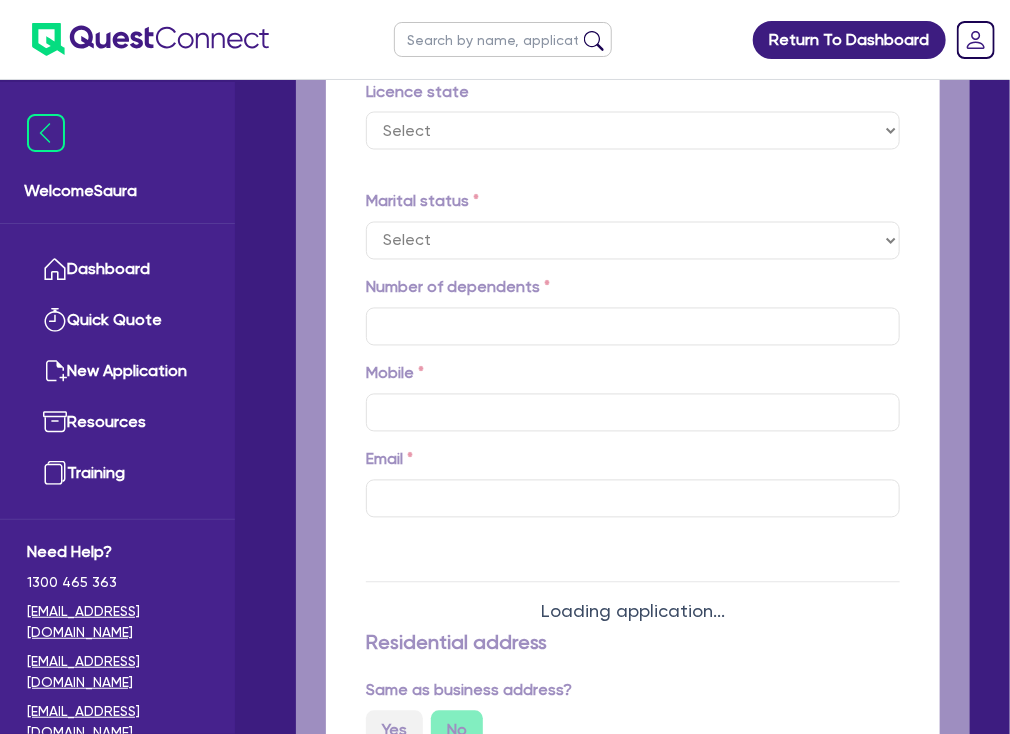 scroll, scrollTop: 0, scrollLeft: 0, axis: both 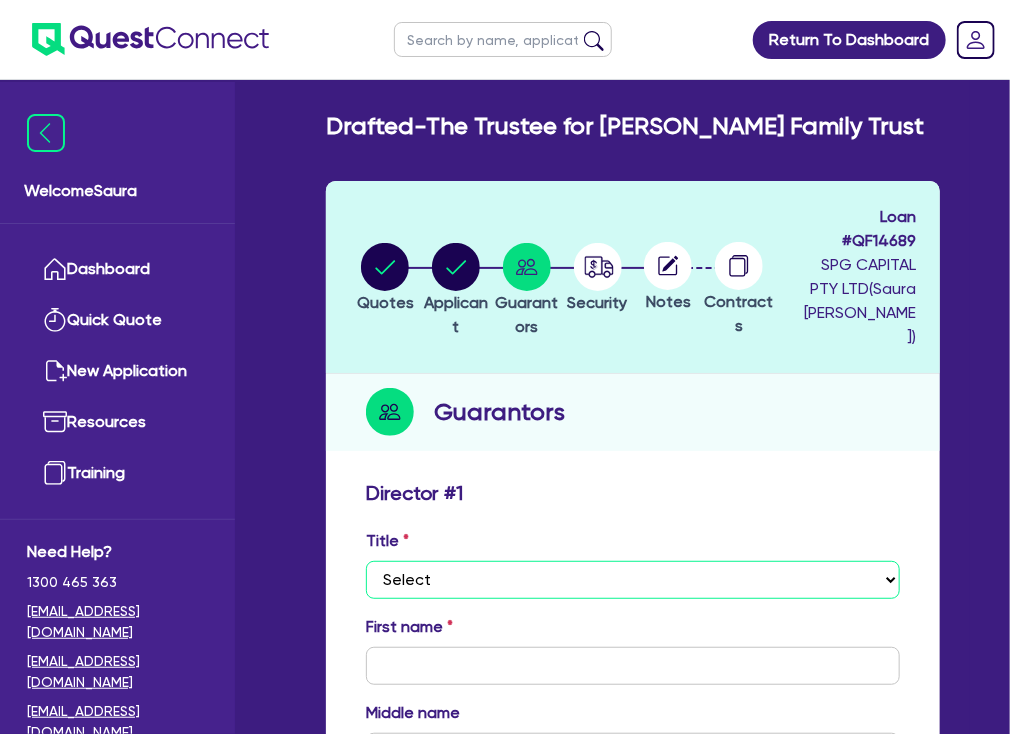 click on "Select Mr Mrs Ms Miss Dr" at bounding box center (633, 580) 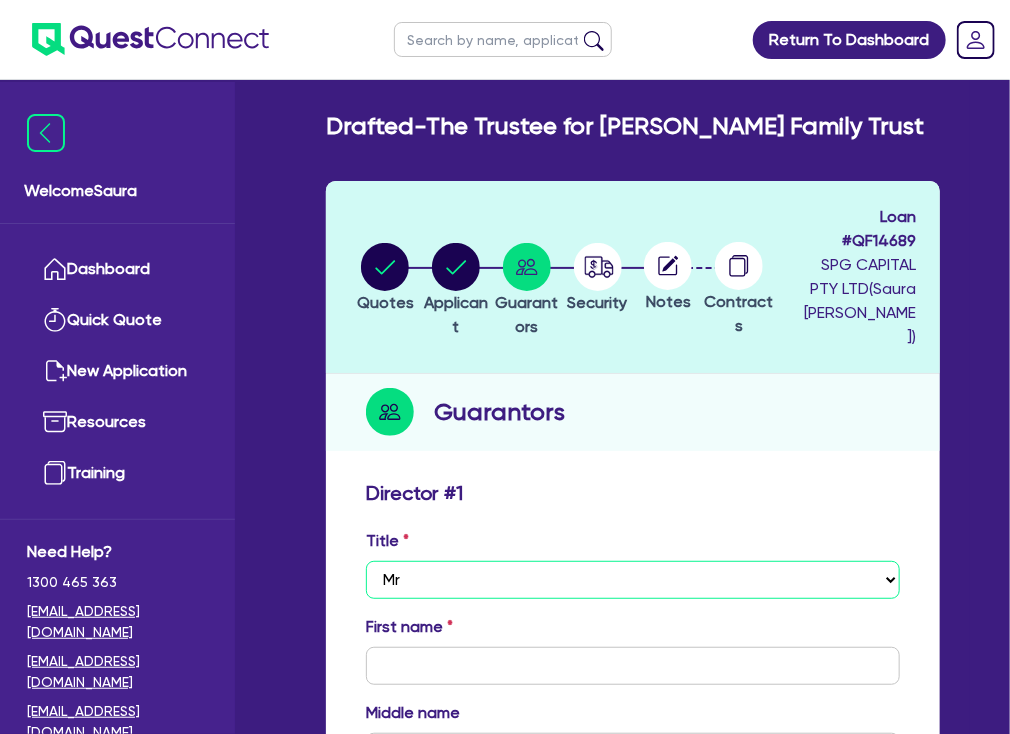 click on "Select Mr Mrs Ms Miss Dr" at bounding box center (633, 580) 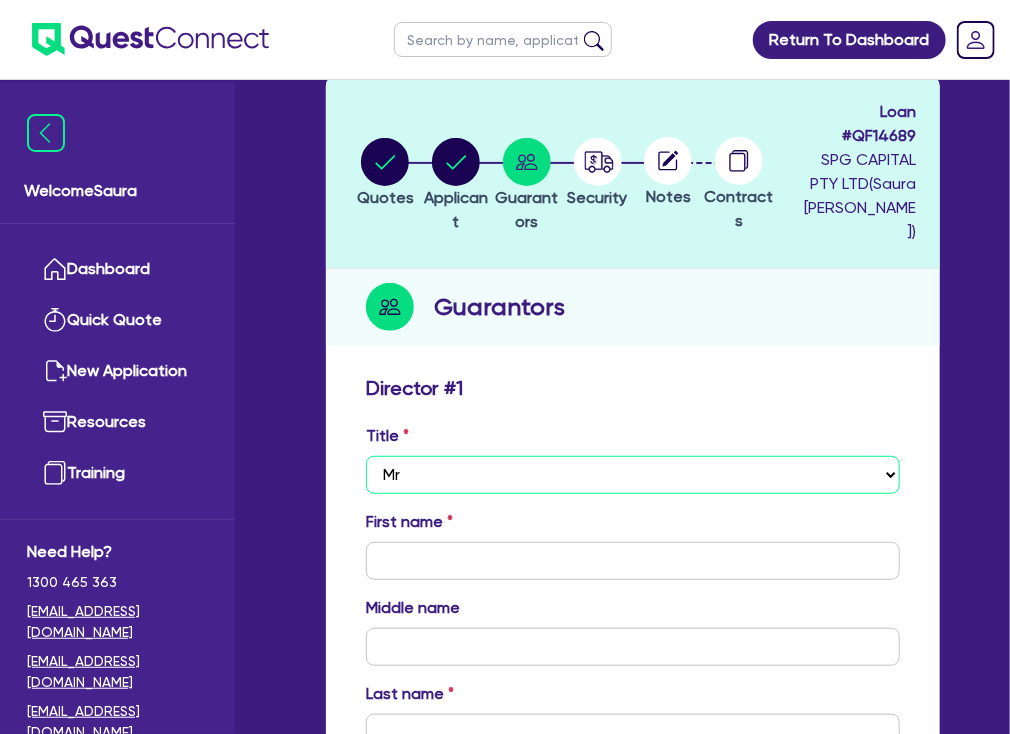 scroll, scrollTop: 240, scrollLeft: 0, axis: vertical 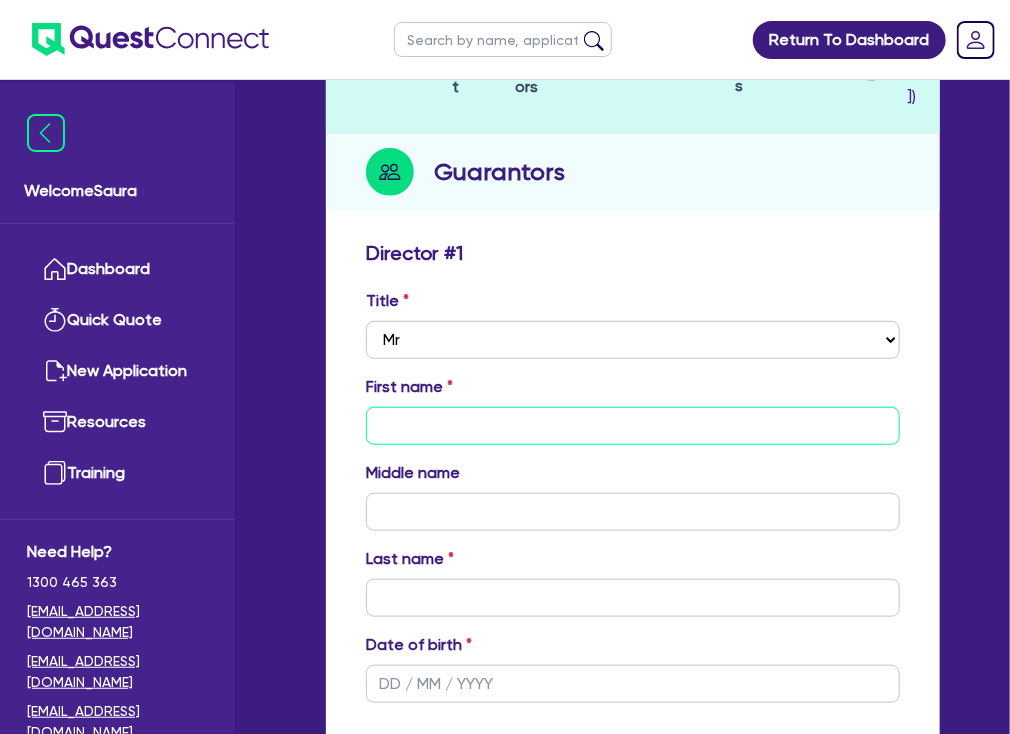 click at bounding box center (633, 426) 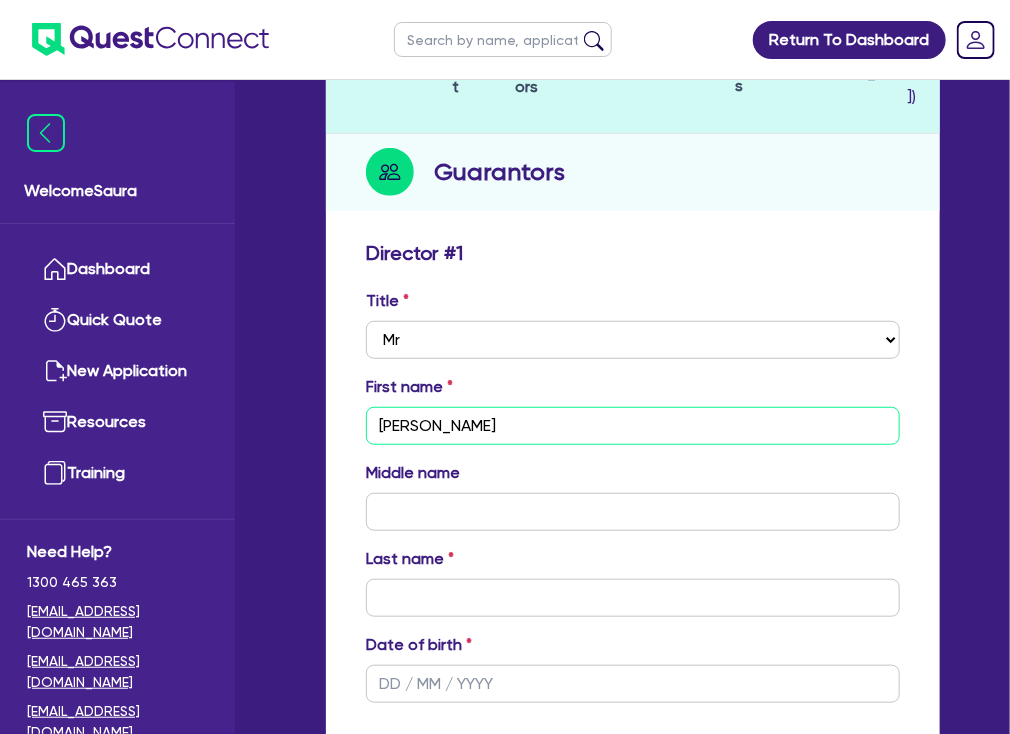 type on "[PERSON_NAME]" 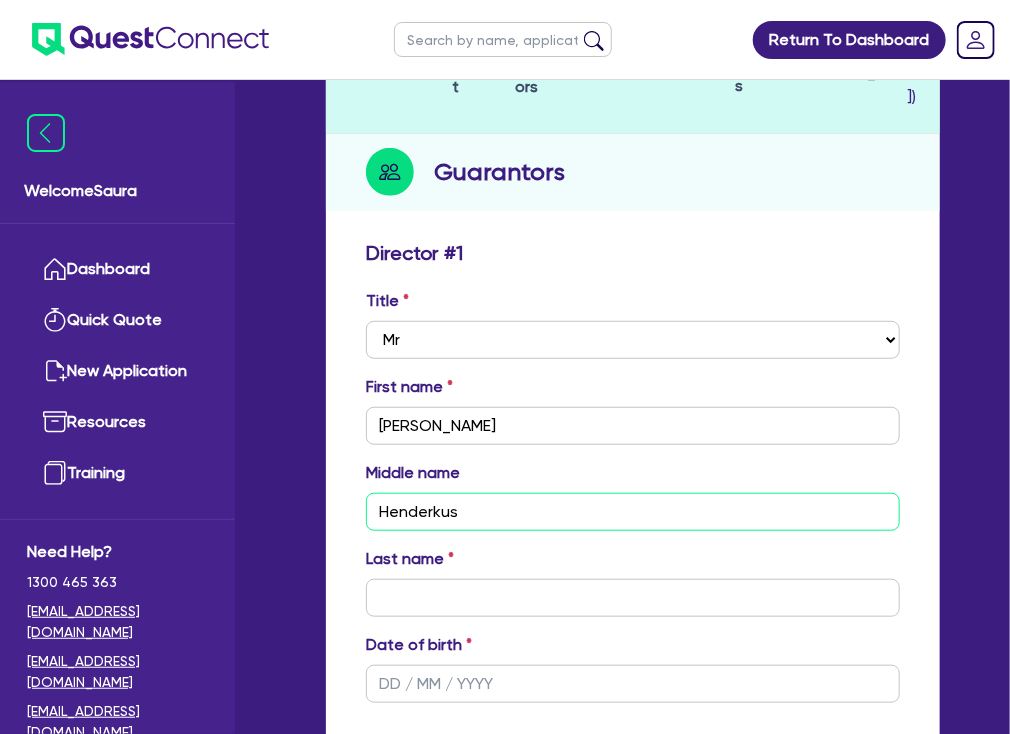 type on "Henderkus" 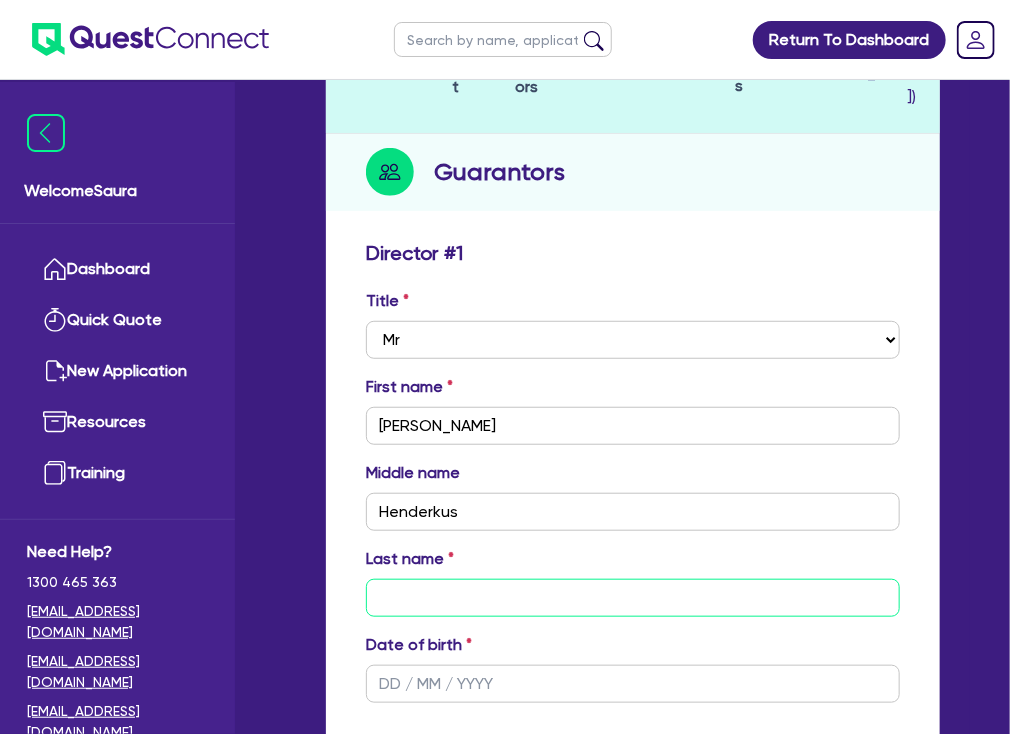 click at bounding box center [633, 598] 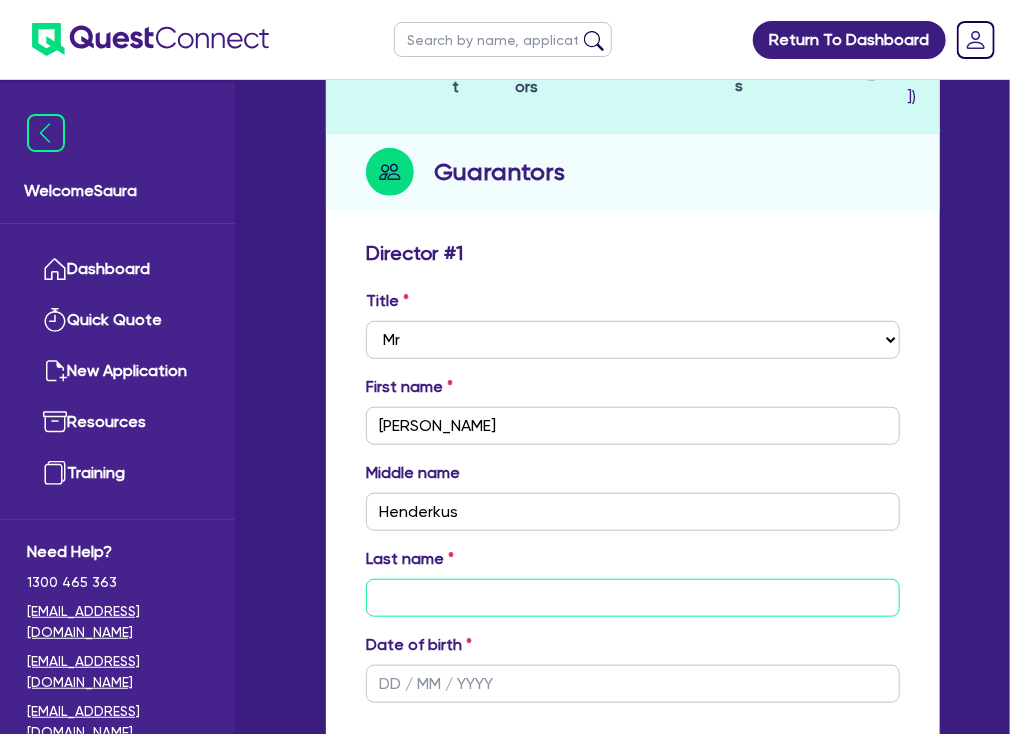 click at bounding box center (633, 598) 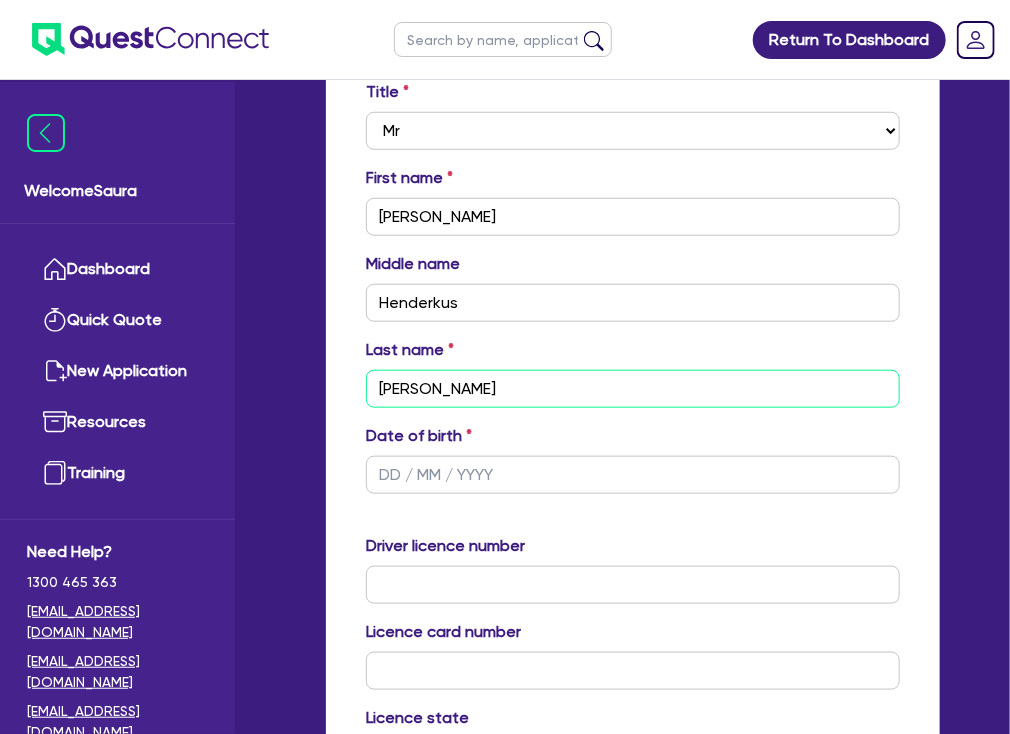 scroll, scrollTop: 480, scrollLeft: 0, axis: vertical 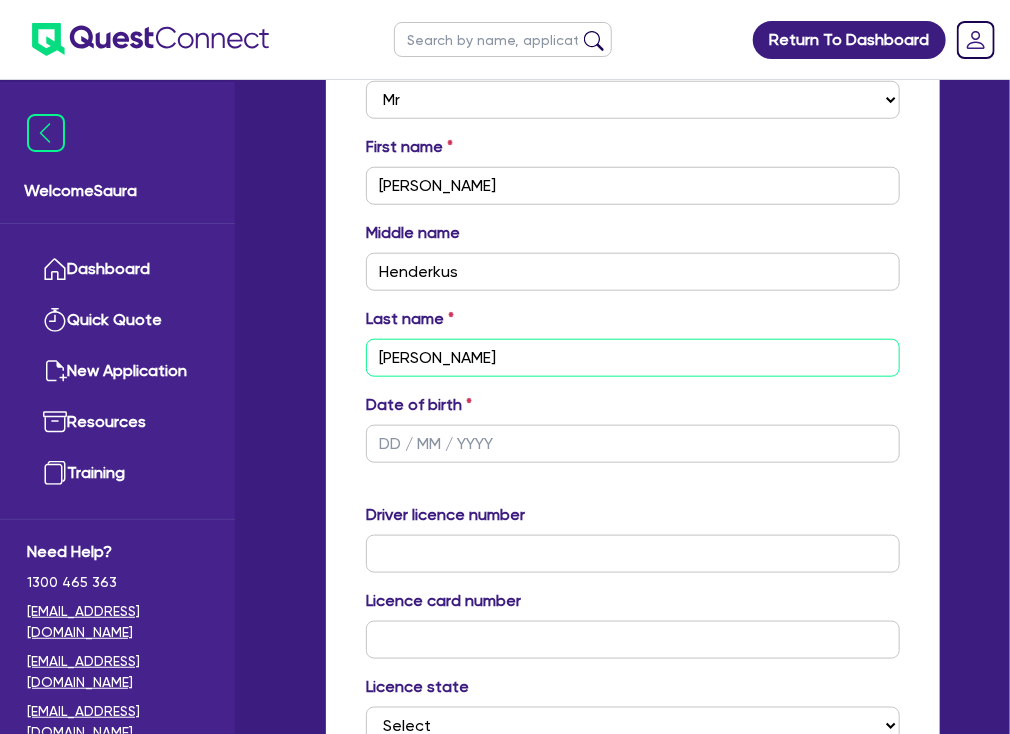 type on "[PERSON_NAME]" 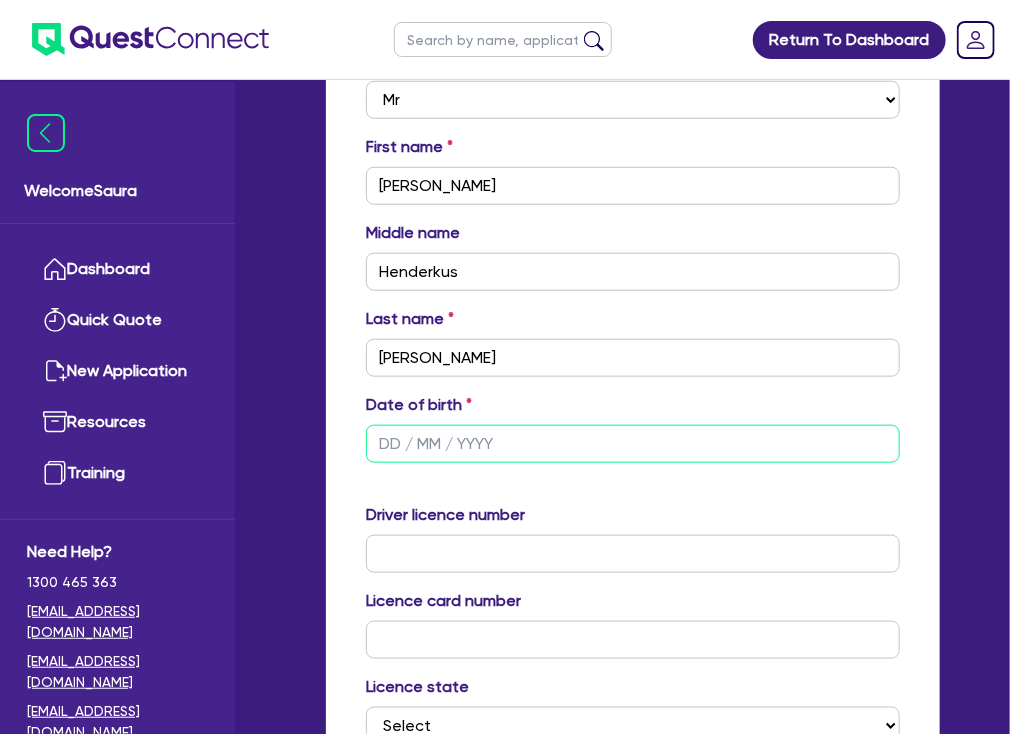 click at bounding box center [633, 444] 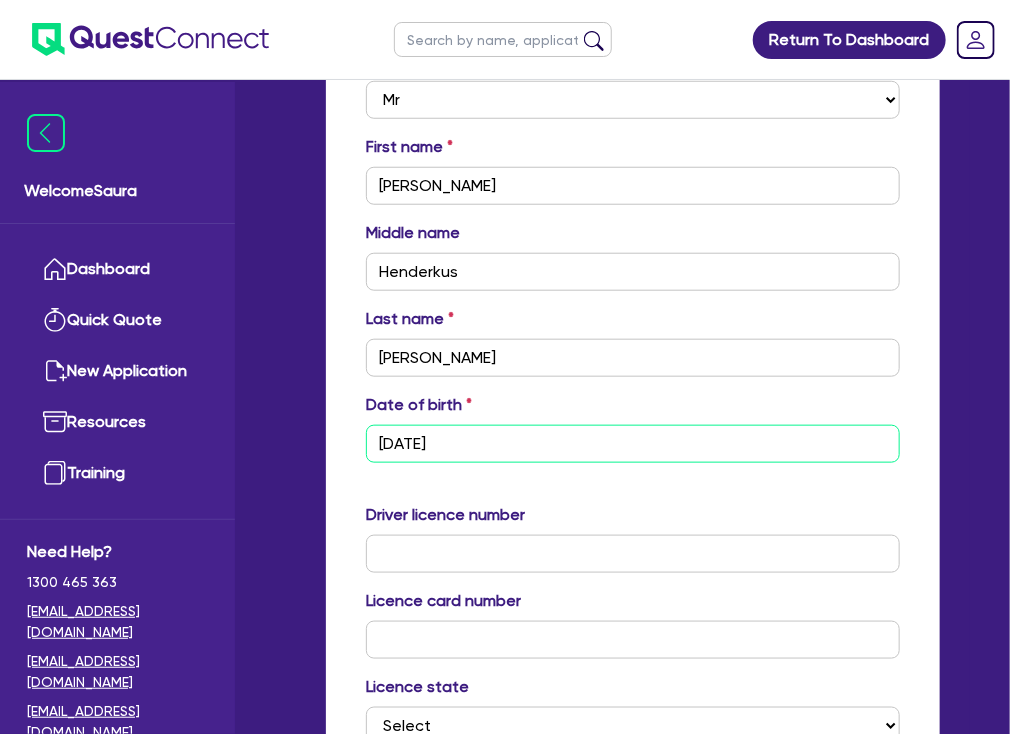 type on "[DATE]" 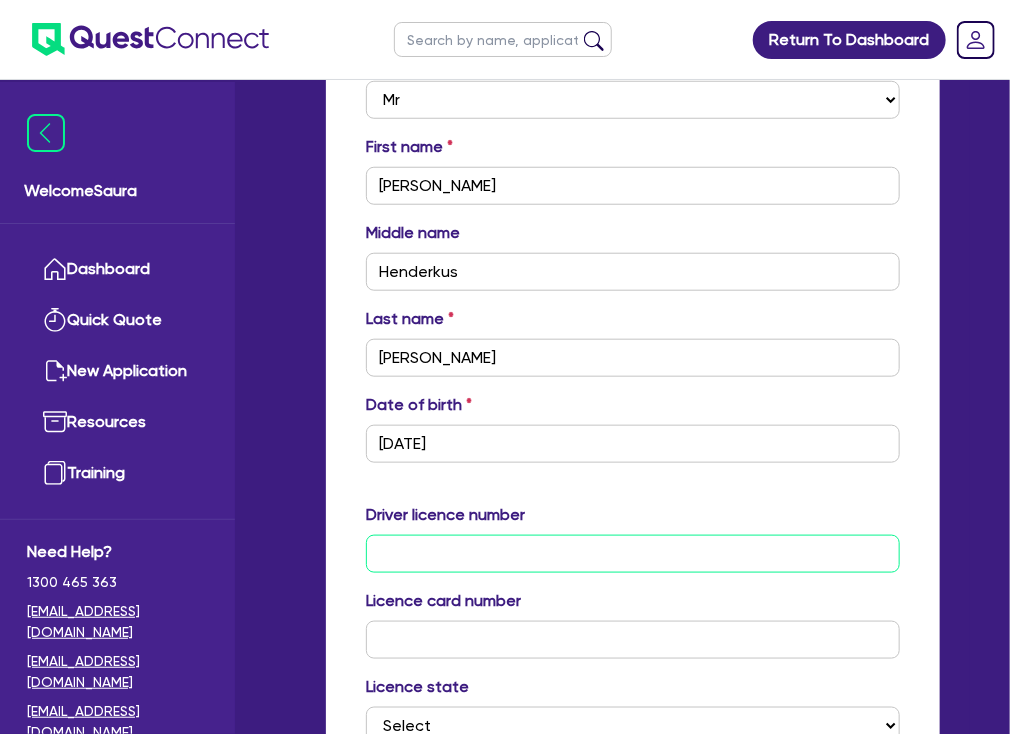 click at bounding box center [633, 554] 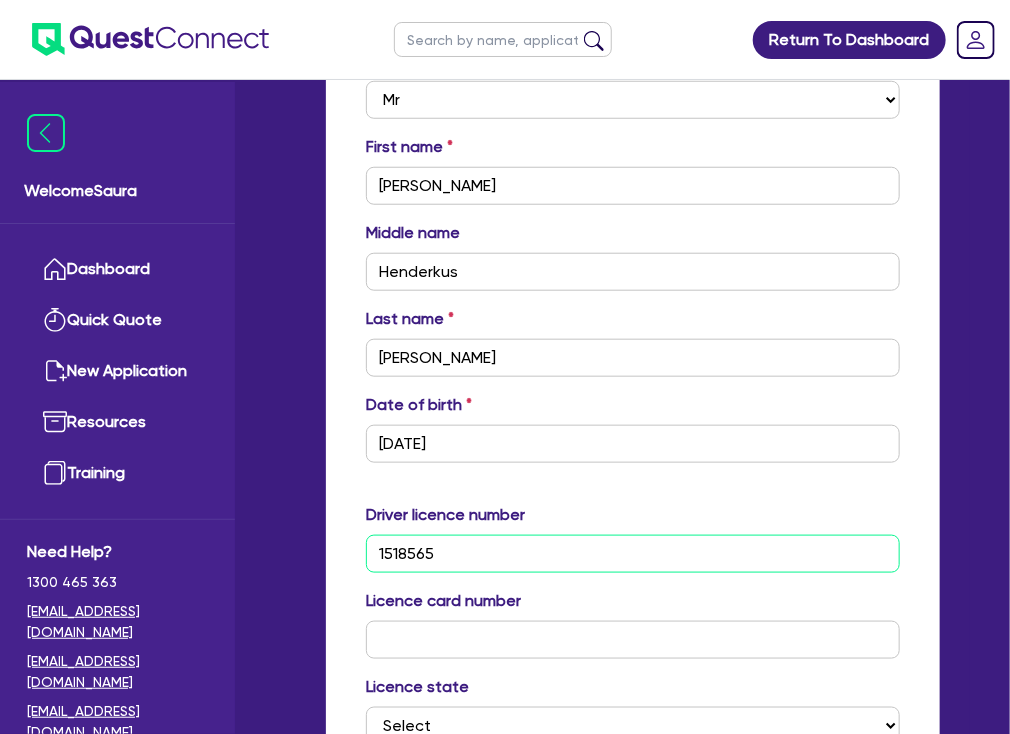 type on "1518565" 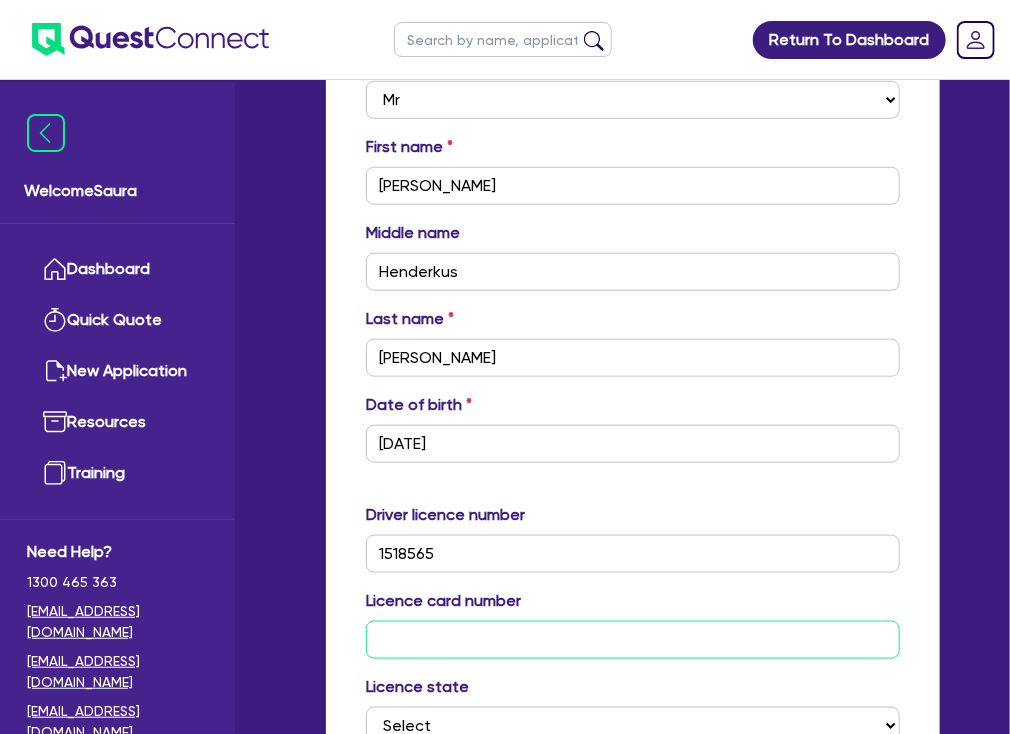 click at bounding box center [633, 640] 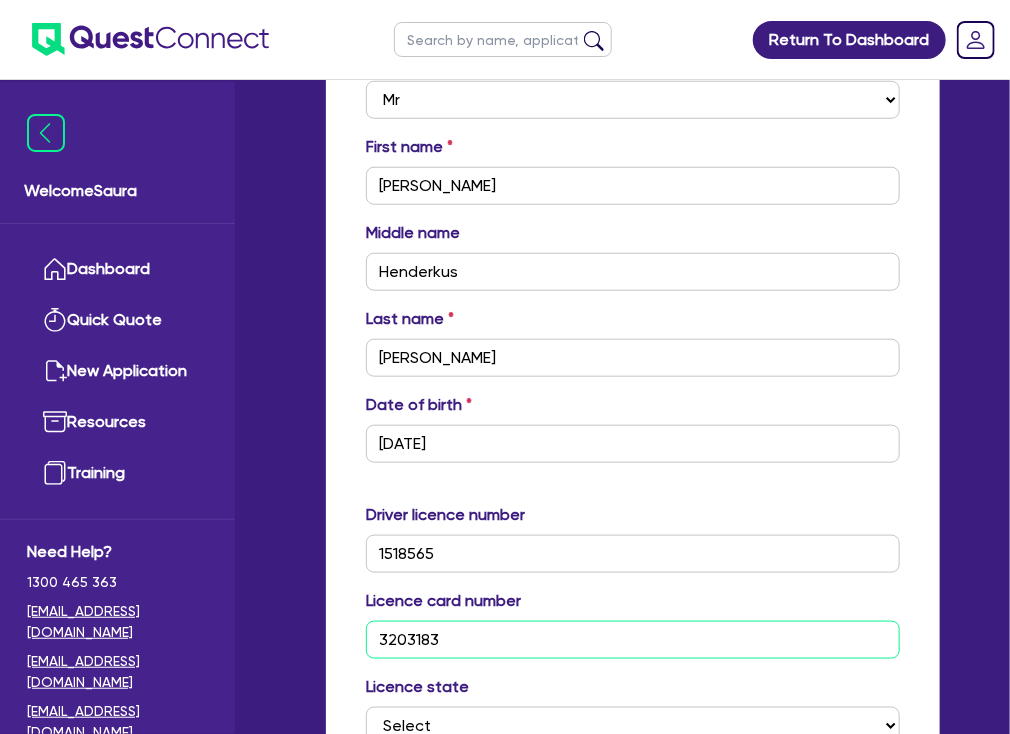 scroll, scrollTop: 560, scrollLeft: 0, axis: vertical 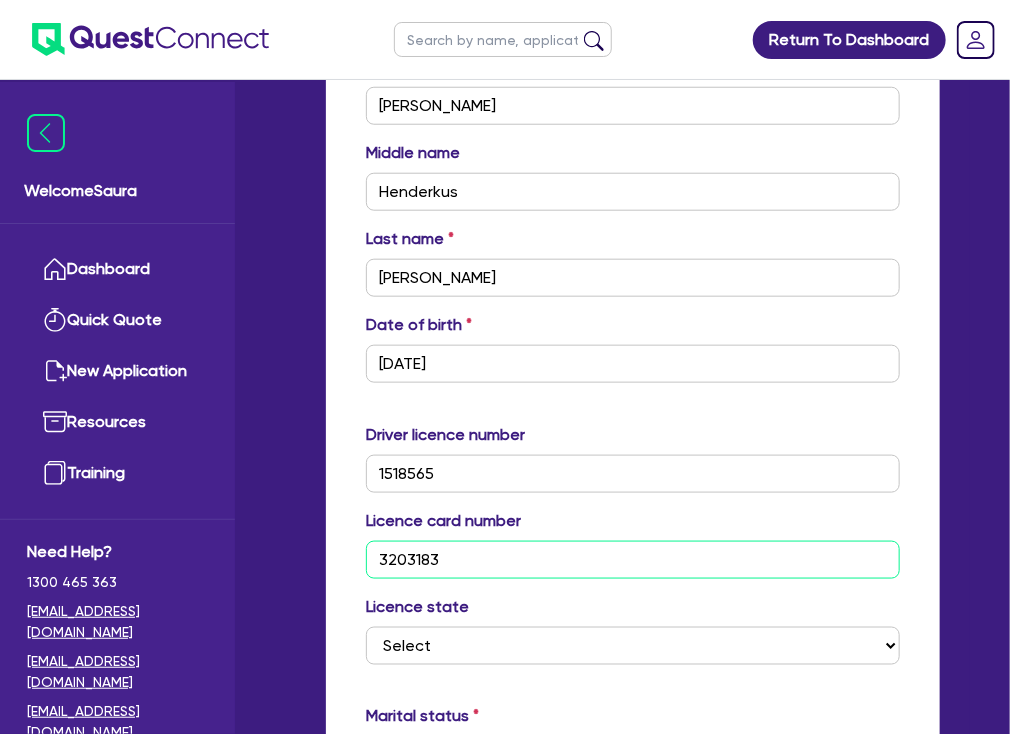 type on "3203183" 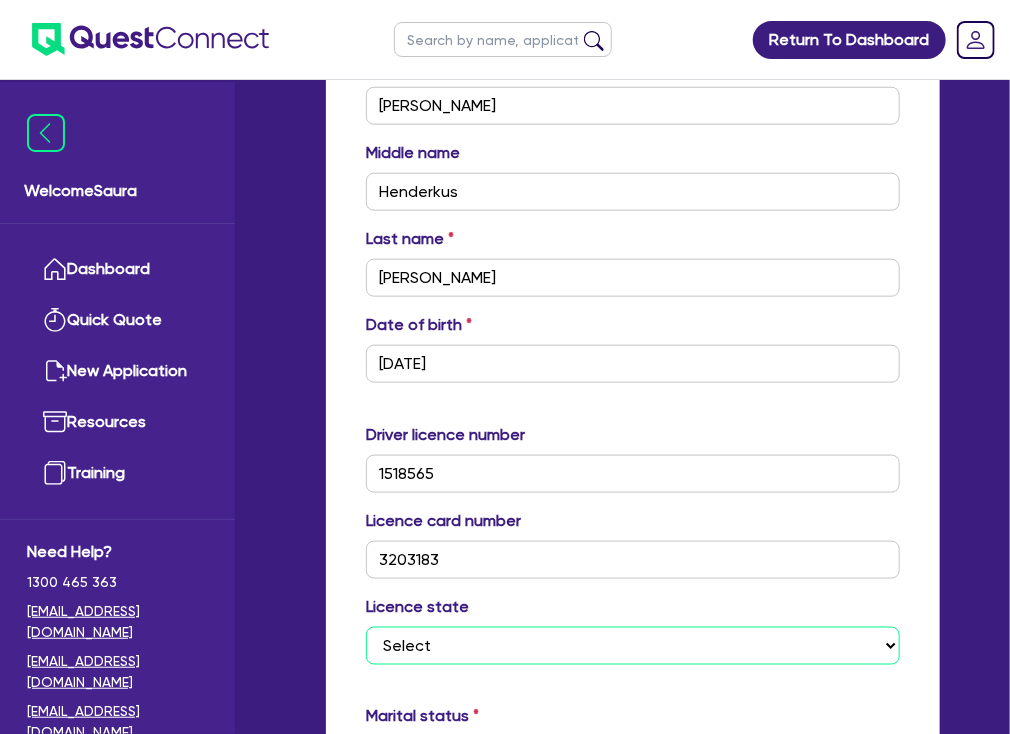 click on "Select [GEOGRAPHIC_DATA] [GEOGRAPHIC_DATA] [GEOGRAPHIC_DATA] [GEOGRAPHIC_DATA] [GEOGRAPHIC_DATA] SA [GEOGRAPHIC_DATA] [GEOGRAPHIC_DATA]" at bounding box center [633, 646] 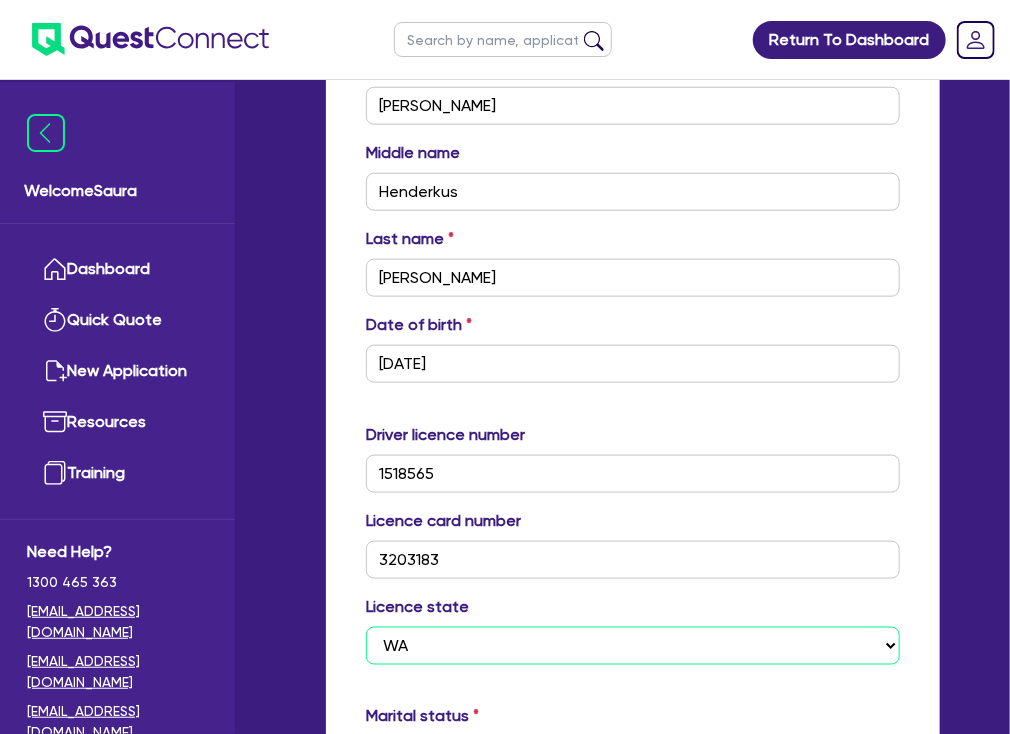 click on "Select [GEOGRAPHIC_DATA] [GEOGRAPHIC_DATA] [GEOGRAPHIC_DATA] [GEOGRAPHIC_DATA] [GEOGRAPHIC_DATA] SA [GEOGRAPHIC_DATA] [GEOGRAPHIC_DATA]" at bounding box center (633, 646) 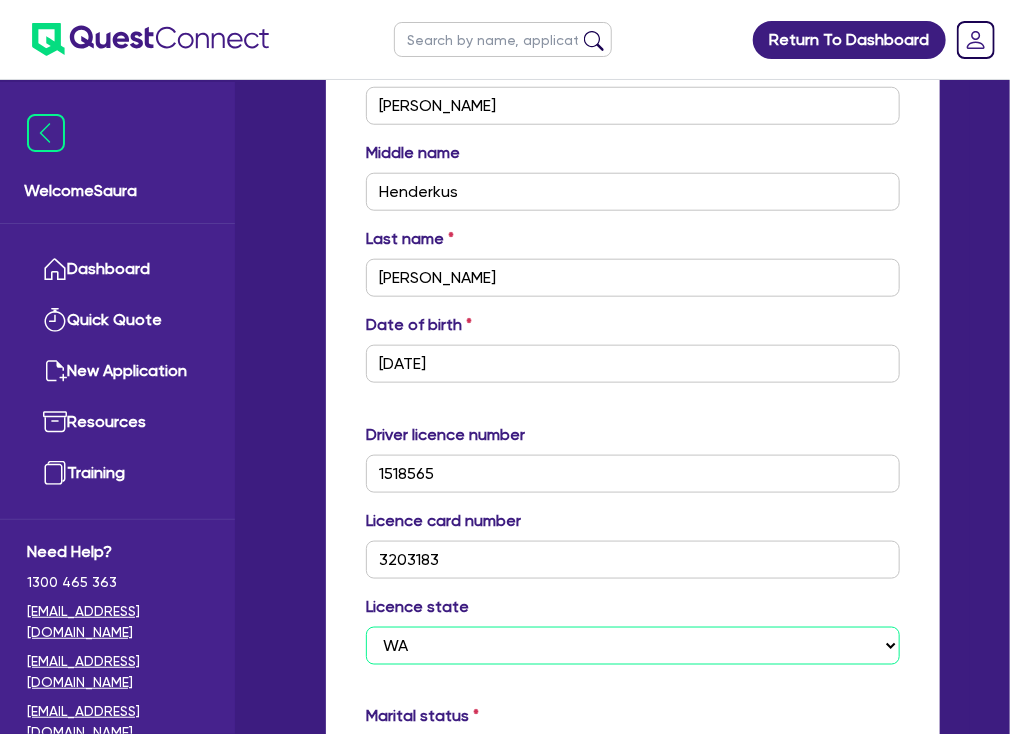 click on "Select [GEOGRAPHIC_DATA] [GEOGRAPHIC_DATA] [GEOGRAPHIC_DATA] [GEOGRAPHIC_DATA] [GEOGRAPHIC_DATA] SA [GEOGRAPHIC_DATA] [GEOGRAPHIC_DATA]" at bounding box center (633, 646) 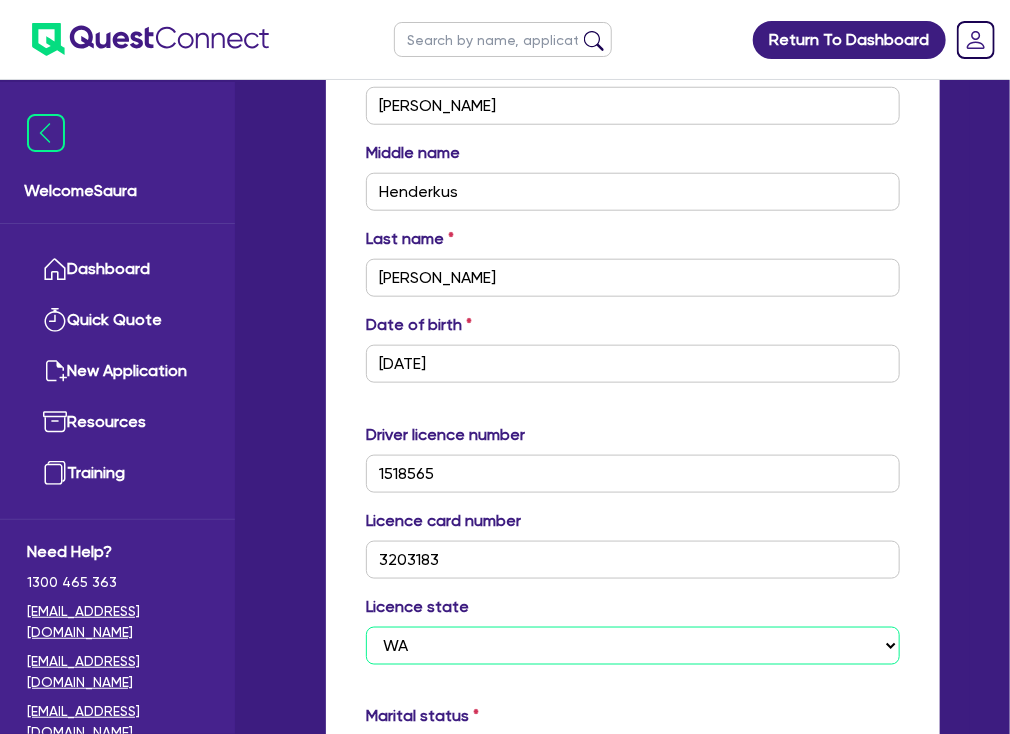 select on "NT" 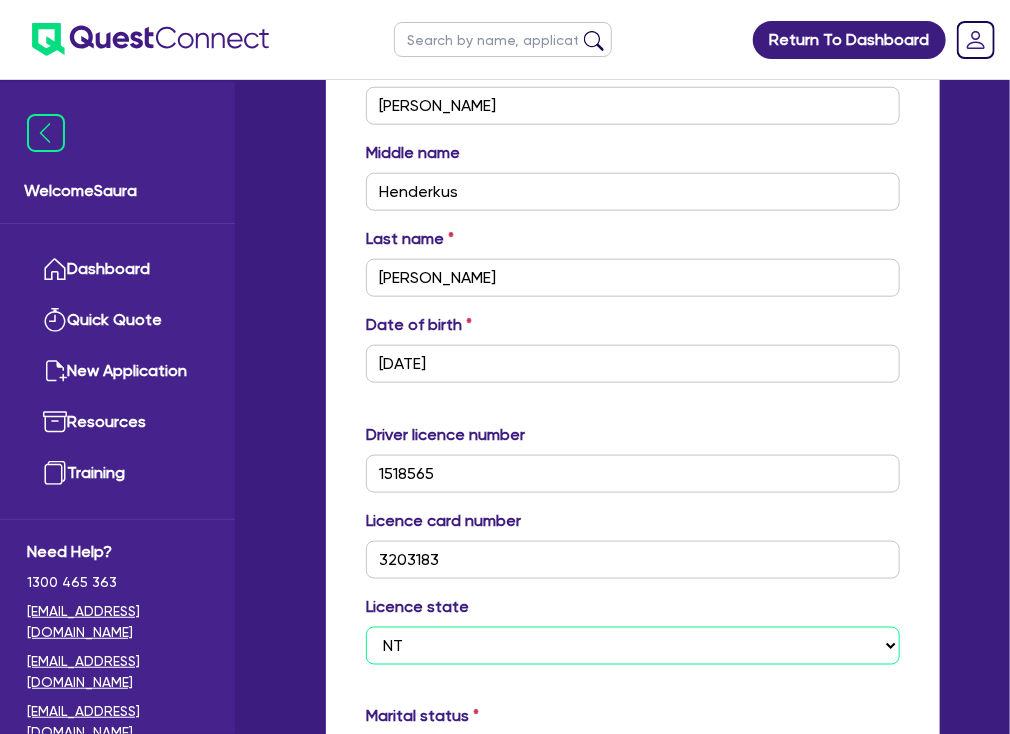 click on "Select [GEOGRAPHIC_DATA] [GEOGRAPHIC_DATA] [GEOGRAPHIC_DATA] [GEOGRAPHIC_DATA] [GEOGRAPHIC_DATA] SA [GEOGRAPHIC_DATA] [GEOGRAPHIC_DATA]" at bounding box center [633, 646] 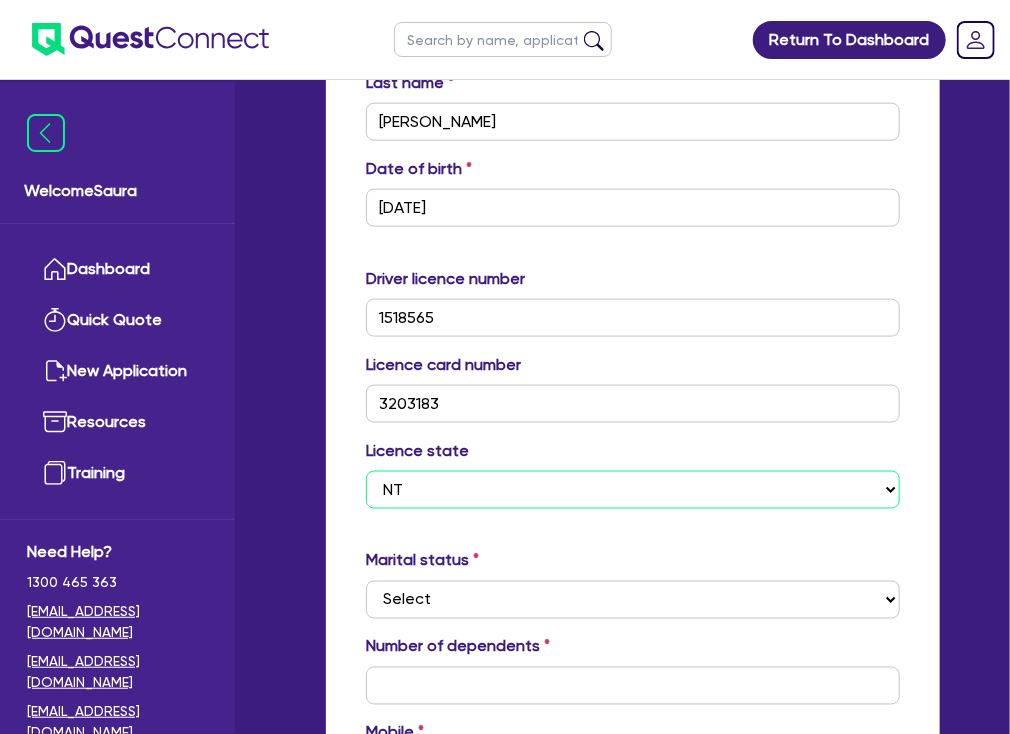 scroll, scrollTop: 720, scrollLeft: 0, axis: vertical 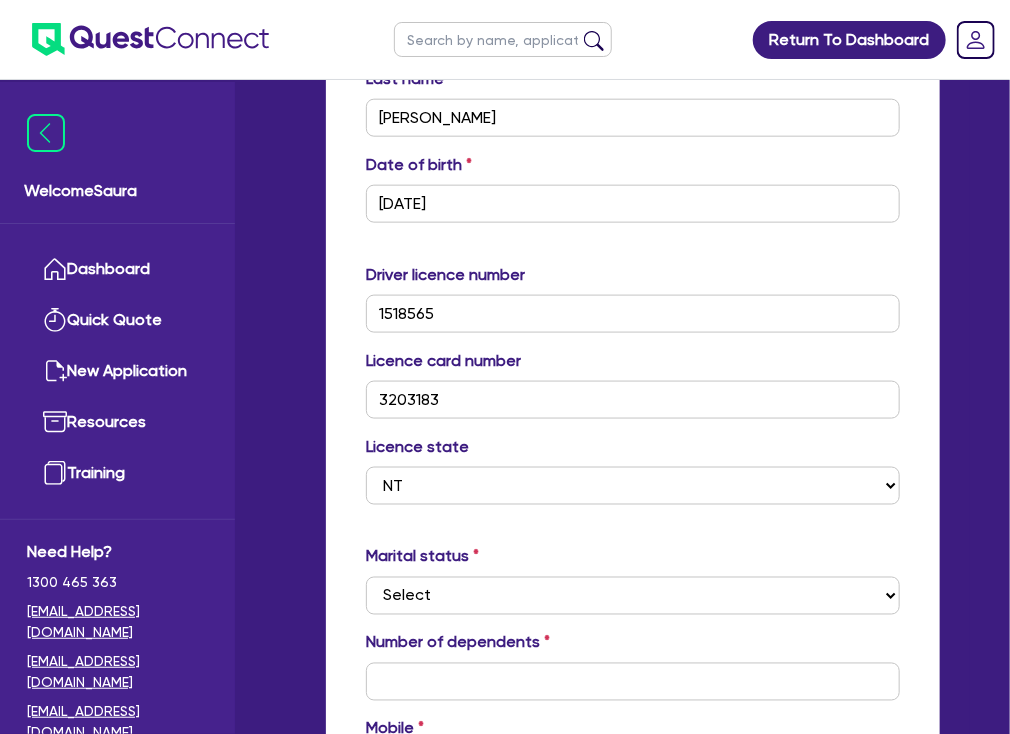 click on "Update residential status for Director #1 Boarding is only acceptable when the spouse owns the property. Cancel Ok Director # 1   Title Select Mr Mrs Ms Miss Dr First name [PERSON_NAME] Middle name [PERSON_NAME] Last name [PERSON_NAME] Date of birth [DEMOGRAPHIC_DATA] Driver licence number [DRIVERS_LICENSE_NUMBER] Licence card number [DRIVERS_LICENSE_NUMBER] Licence state Select [GEOGRAPHIC_DATA] [GEOGRAPHIC_DATA] [GEOGRAPHIC_DATA] [GEOGRAPHIC_DATA] [GEOGRAPHIC_DATA] [GEOGRAPHIC_DATA] [GEOGRAPHIC_DATA] [GEOGRAPHIC_DATA] Marital status Select [DEMOGRAPHIC_DATA] Married De Facto / Partner Number of dependents Mobile Email Residential address Same as business address? Yes No Residential status Owning Renting Boarding Residential address Unit [GEOGRAPHIC_DATA] name Suburb State Select [GEOGRAPHIC_DATA] [GEOGRAPHIC_DATA] [GEOGRAPHIC_DATA] [GEOGRAPHIC_DATA] [GEOGRAPHIC_DATA] SA [GEOGRAPHIC_DATA] WA Postal code Enter manually? Assets and Liabilities Assets Value Select Asset Cash Property Investment property Vehicle Truck Trailer Equipment Household & personal asset Other asset Add asset  Liabilities Lender Name Balance / Credit Limit Monthly Repayment Select Liability Credit card Mortgage Investment property loan Vehicle loan Truck loan Trailer loan Equipment loan" at bounding box center (633, 937) 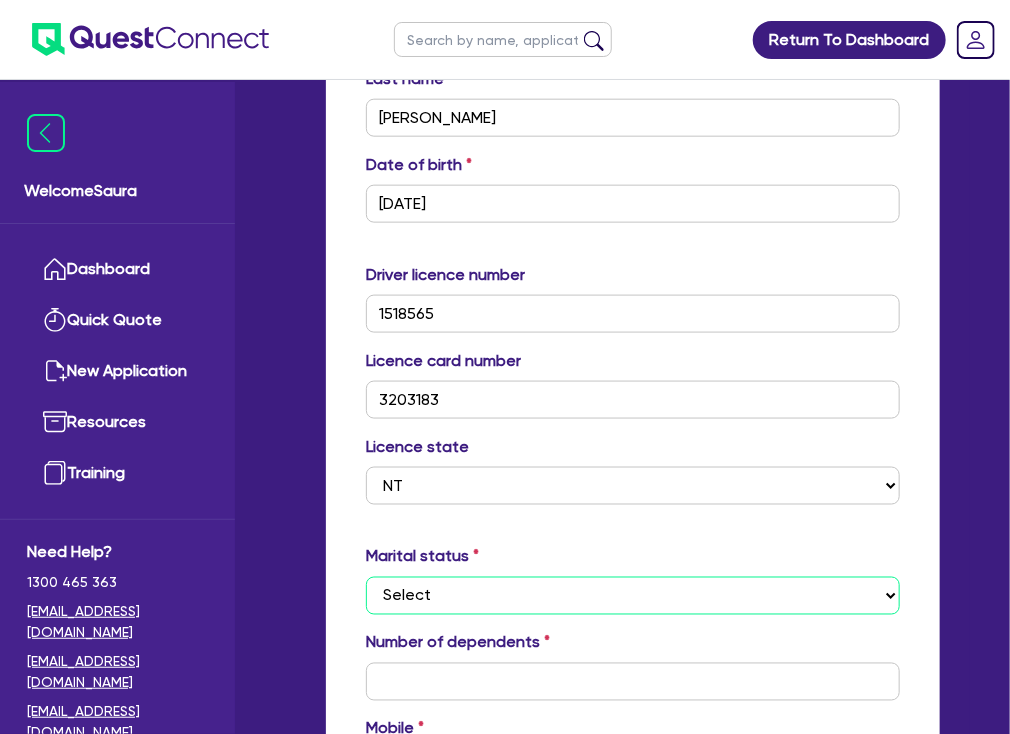 click on "Select Single Married De Facto / Partner" at bounding box center (633, 596) 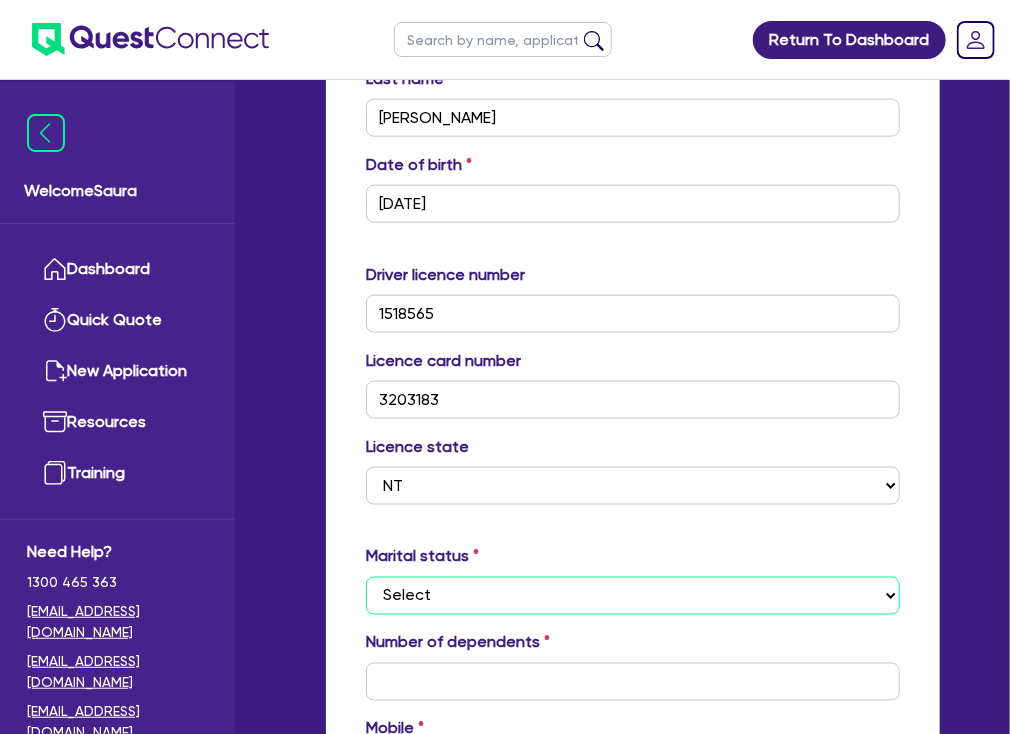 select on "SINGLE" 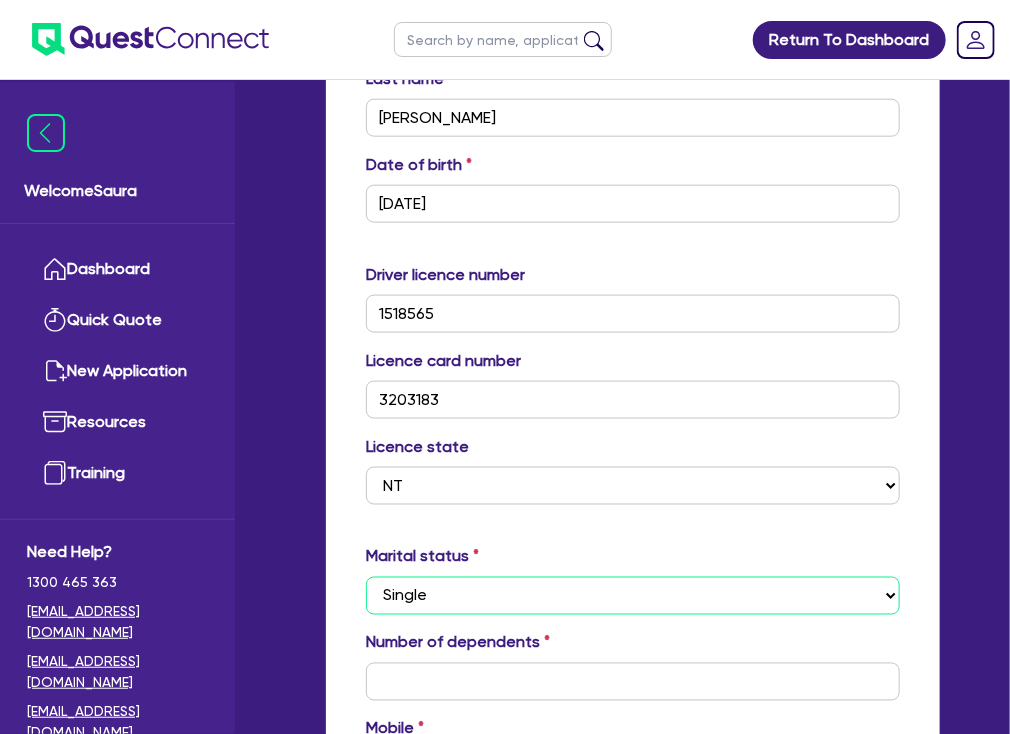 click on "Select Single Married De Facto / Partner" at bounding box center (633, 596) 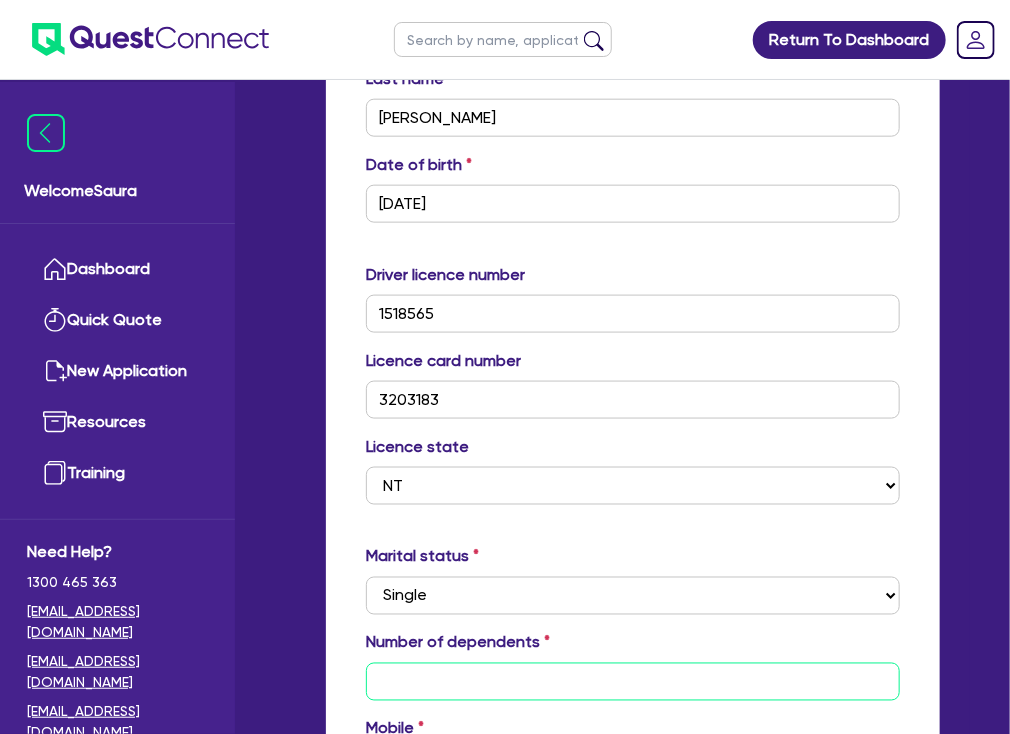 click at bounding box center [633, 682] 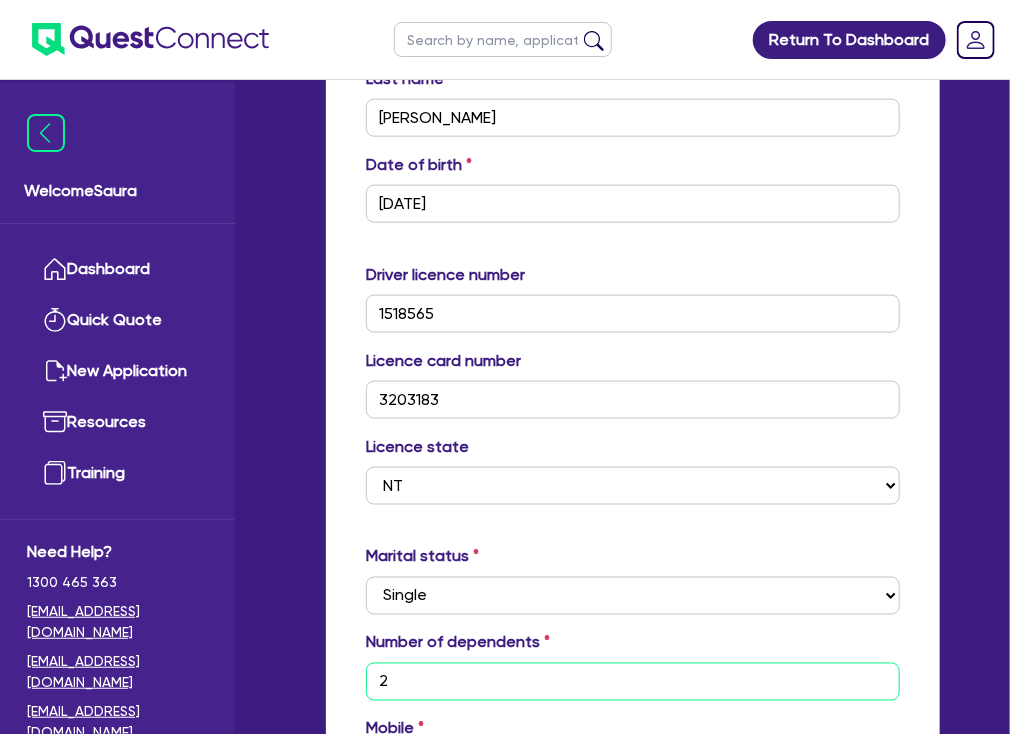 scroll, scrollTop: 880, scrollLeft: 0, axis: vertical 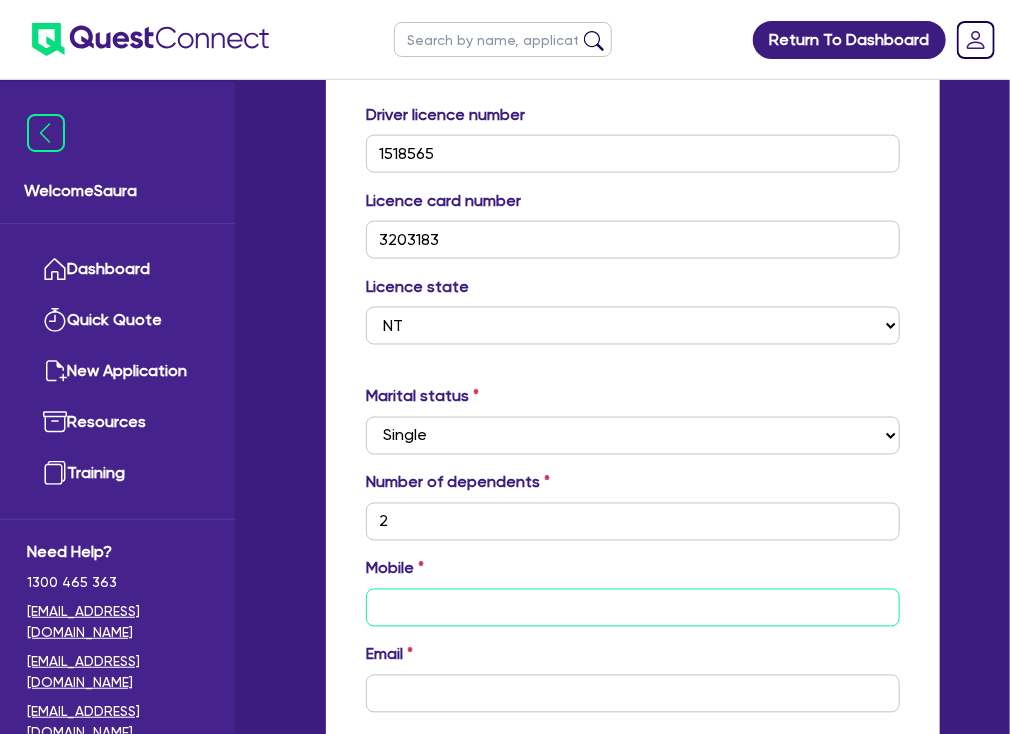 click at bounding box center (633, 608) 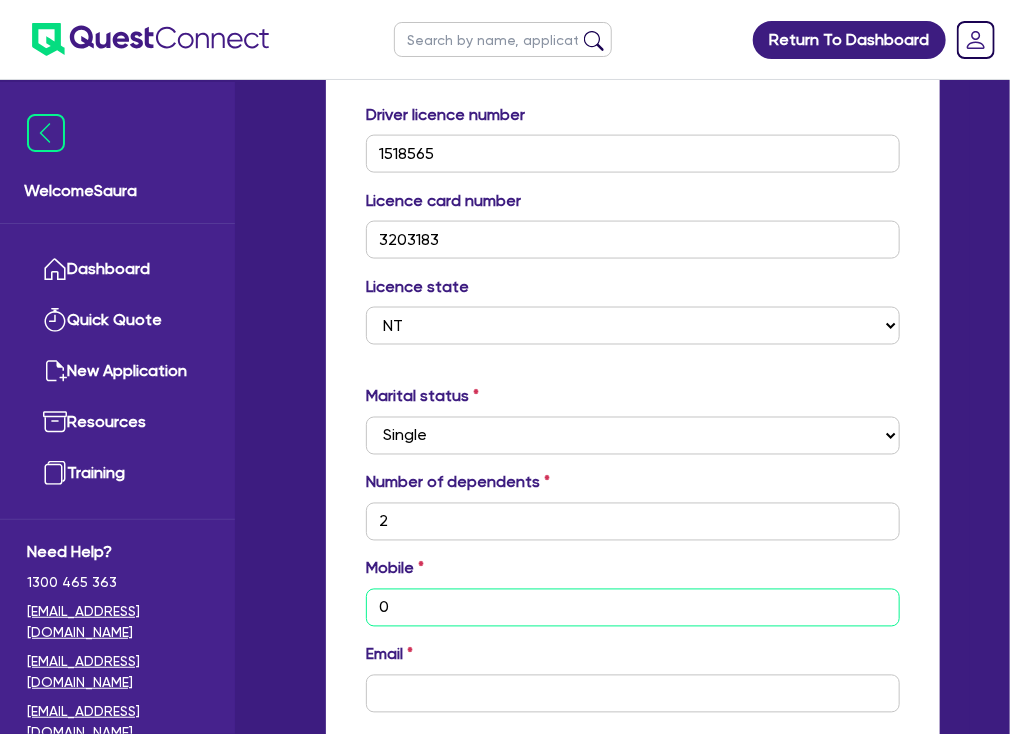 paste on "437 370 068" 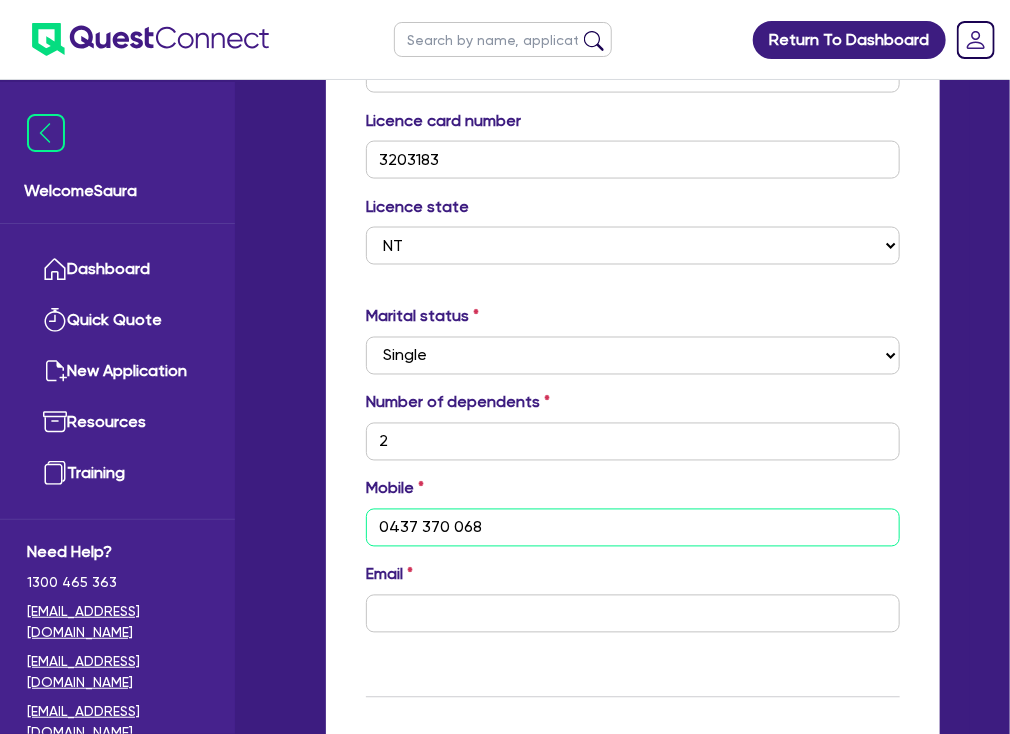 scroll, scrollTop: 1040, scrollLeft: 0, axis: vertical 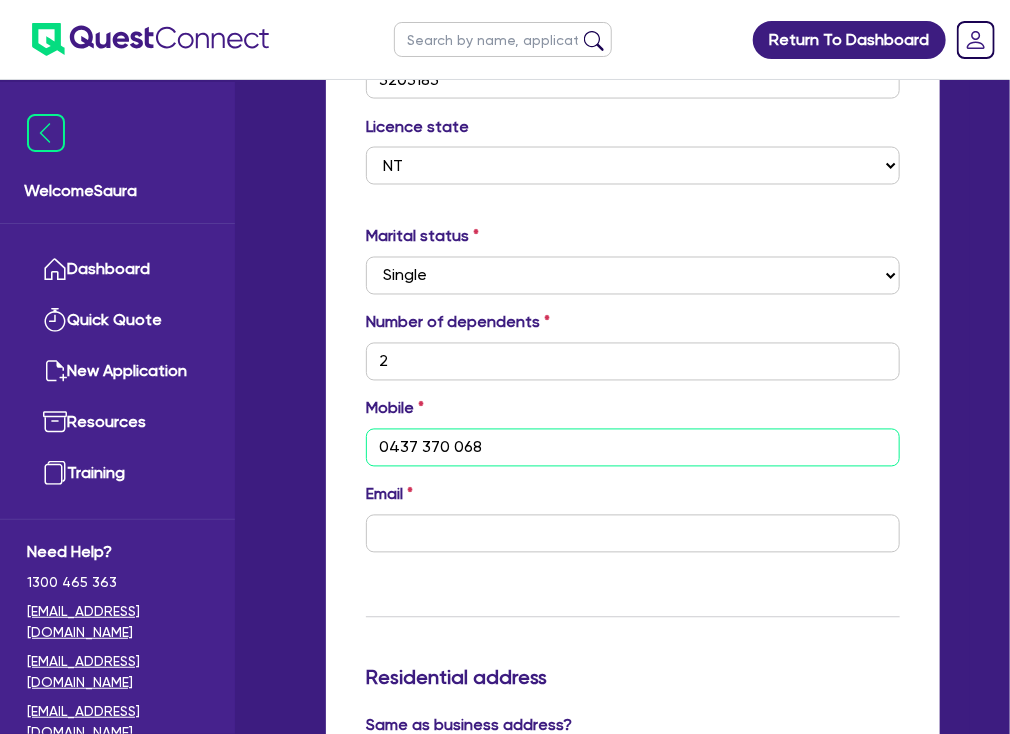 type on "0437 370 068" 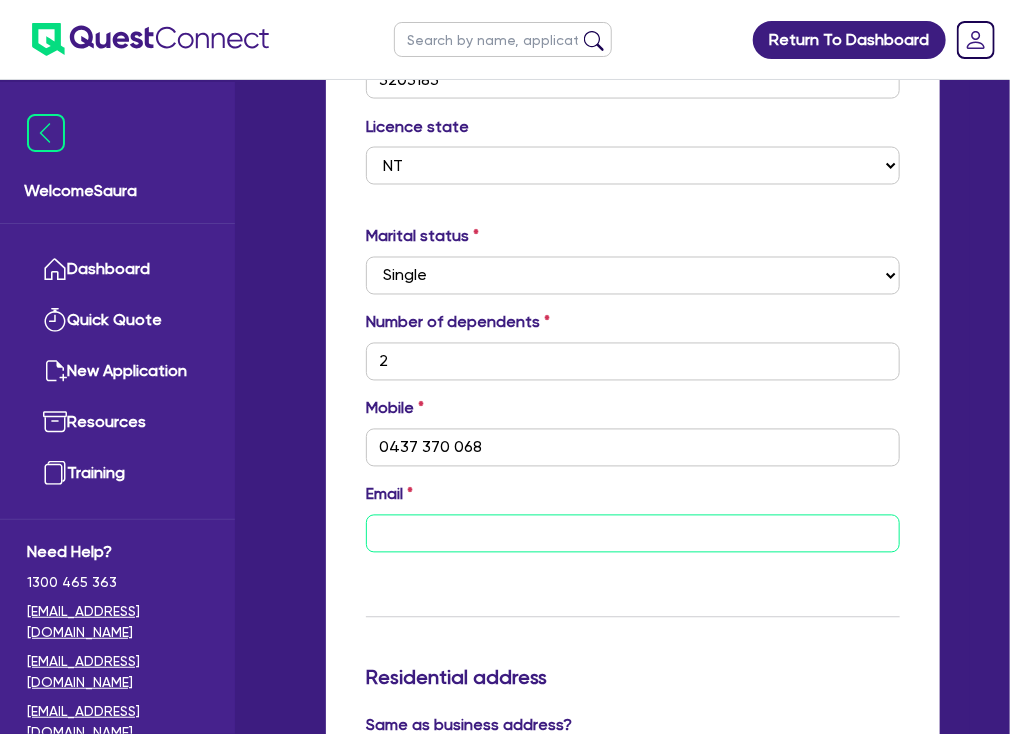 click at bounding box center (633, 534) 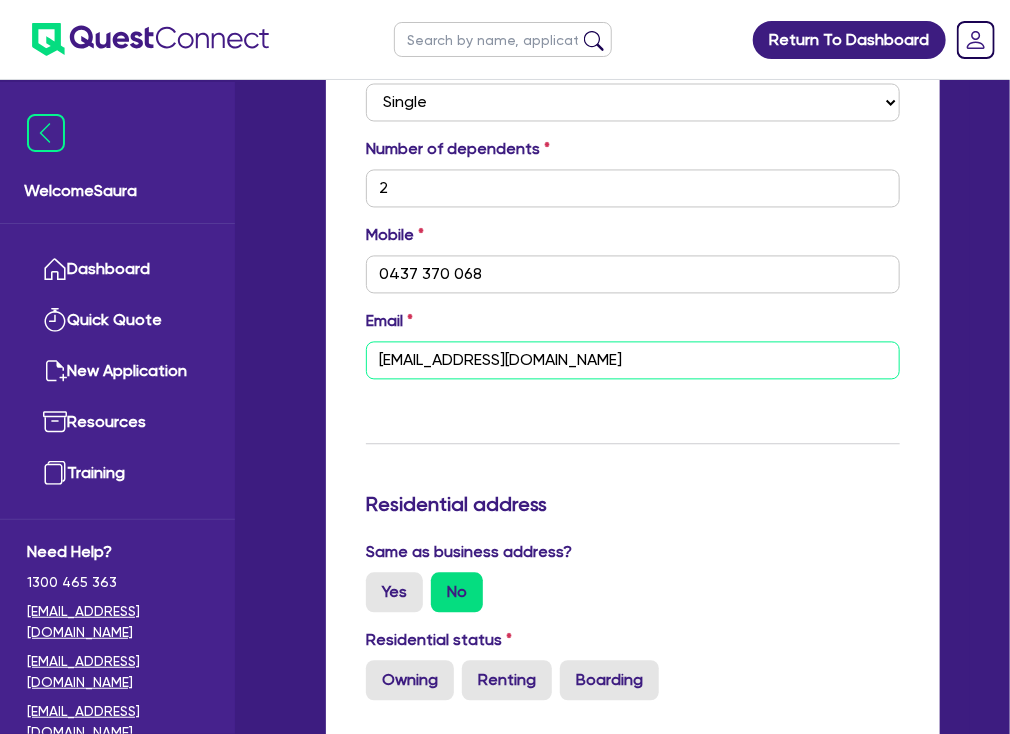 scroll, scrollTop: 1360, scrollLeft: 0, axis: vertical 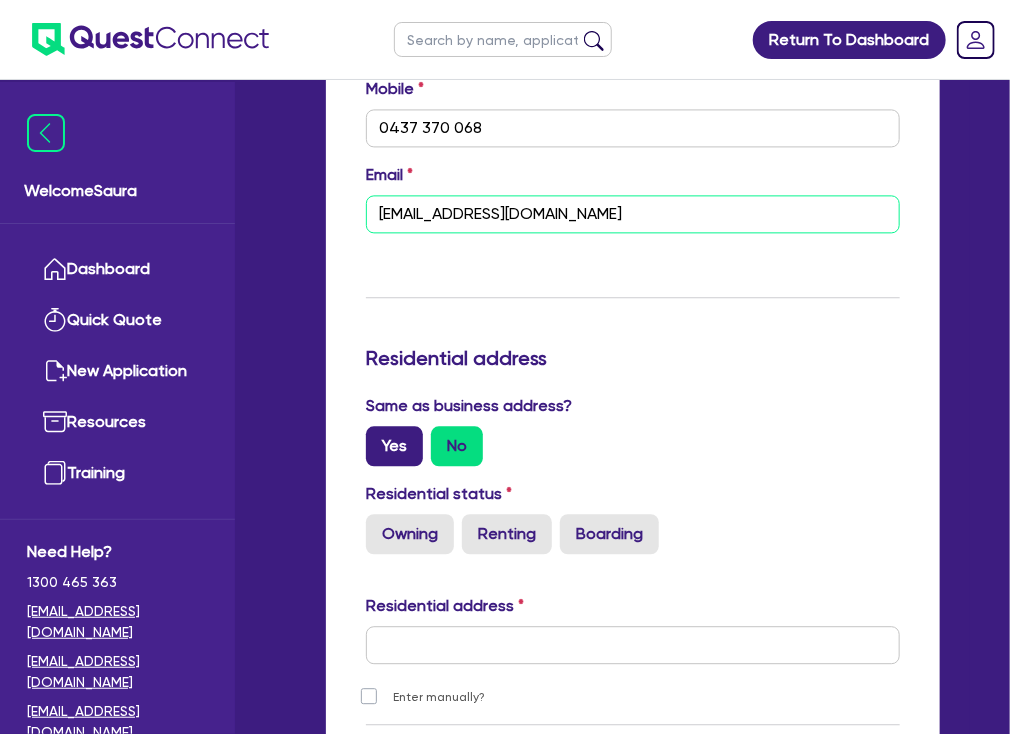 type on "[EMAIL_ADDRESS][DOMAIN_NAME]" 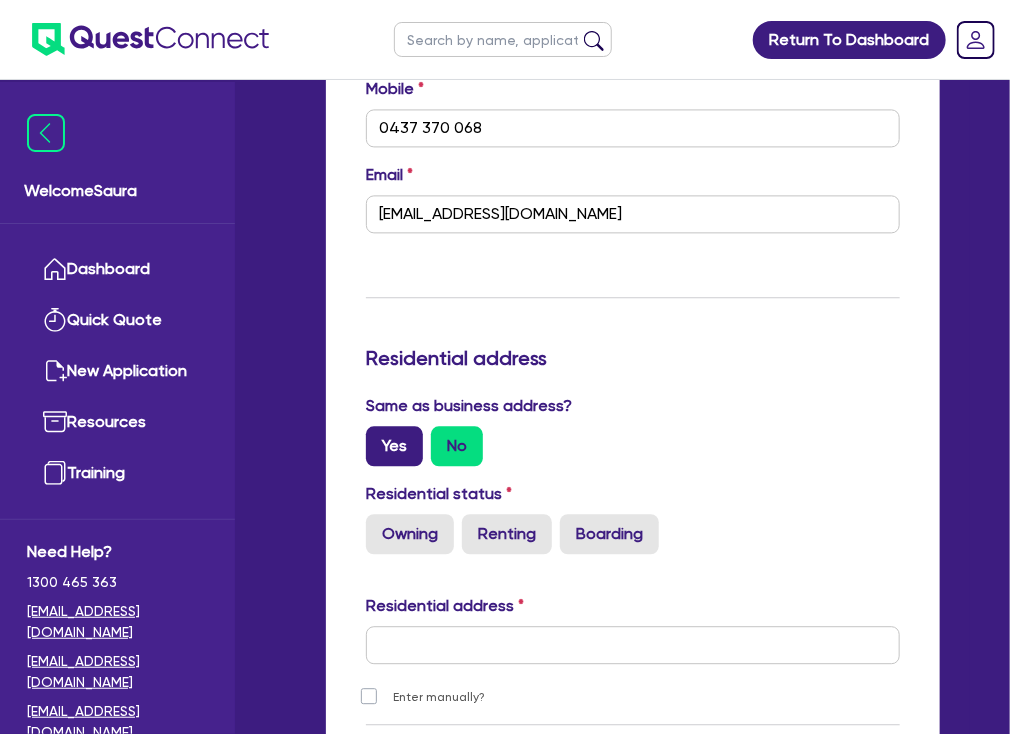 click on "Yes" at bounding box center [394, 446] 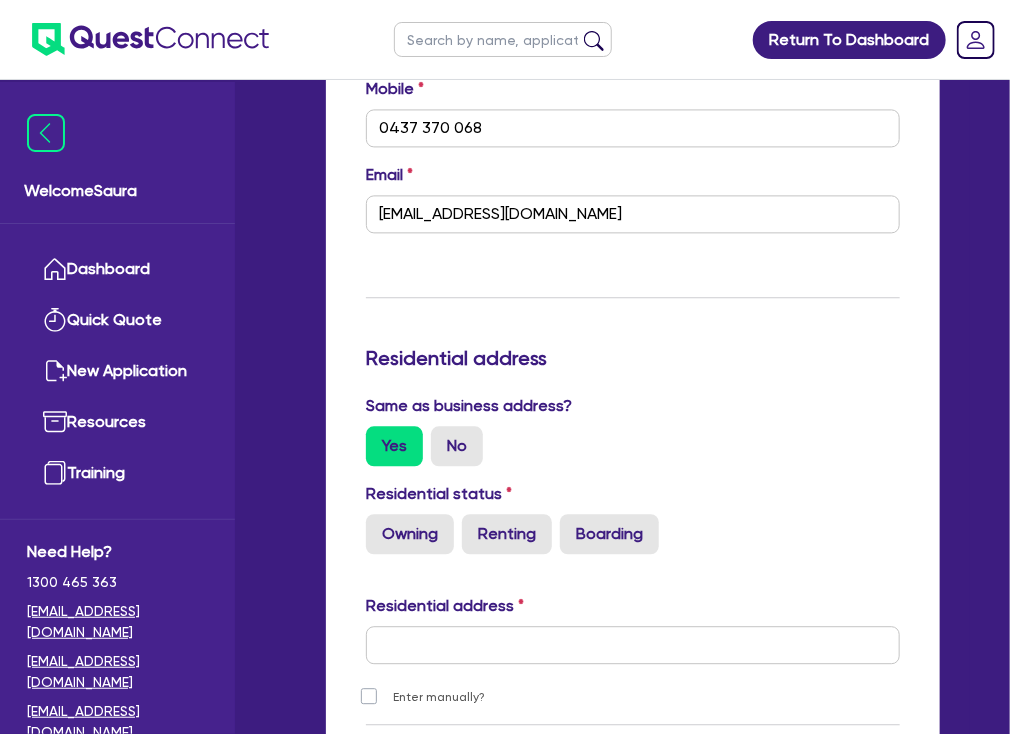 type on "2" 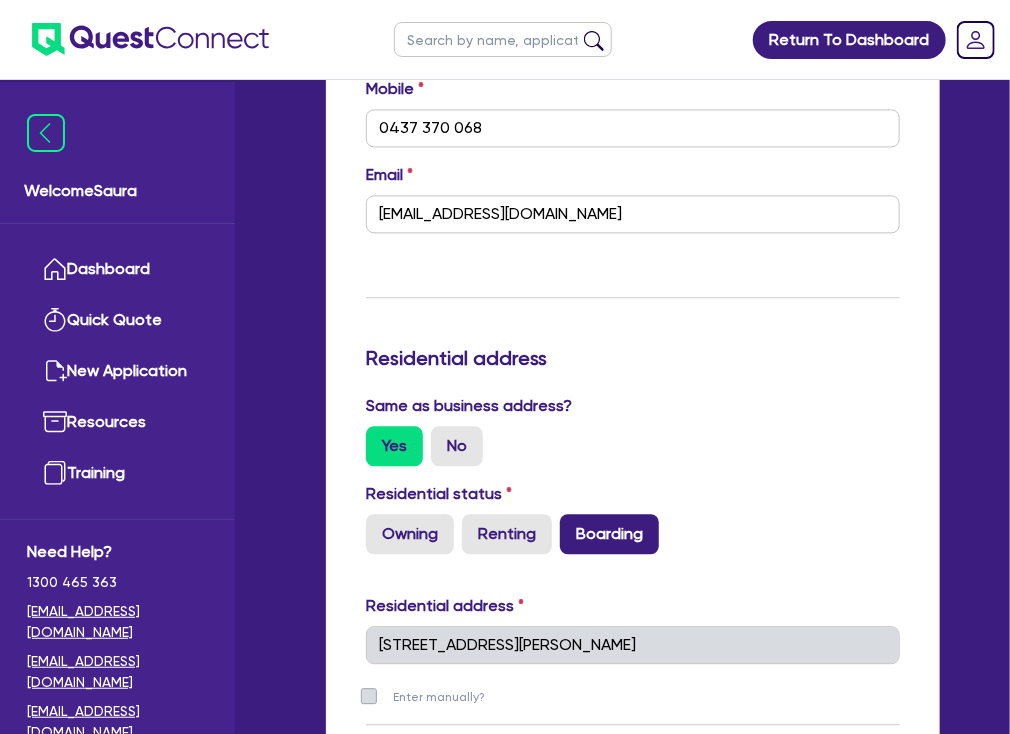 click on "Boarding" at bounding box center [609, 534] 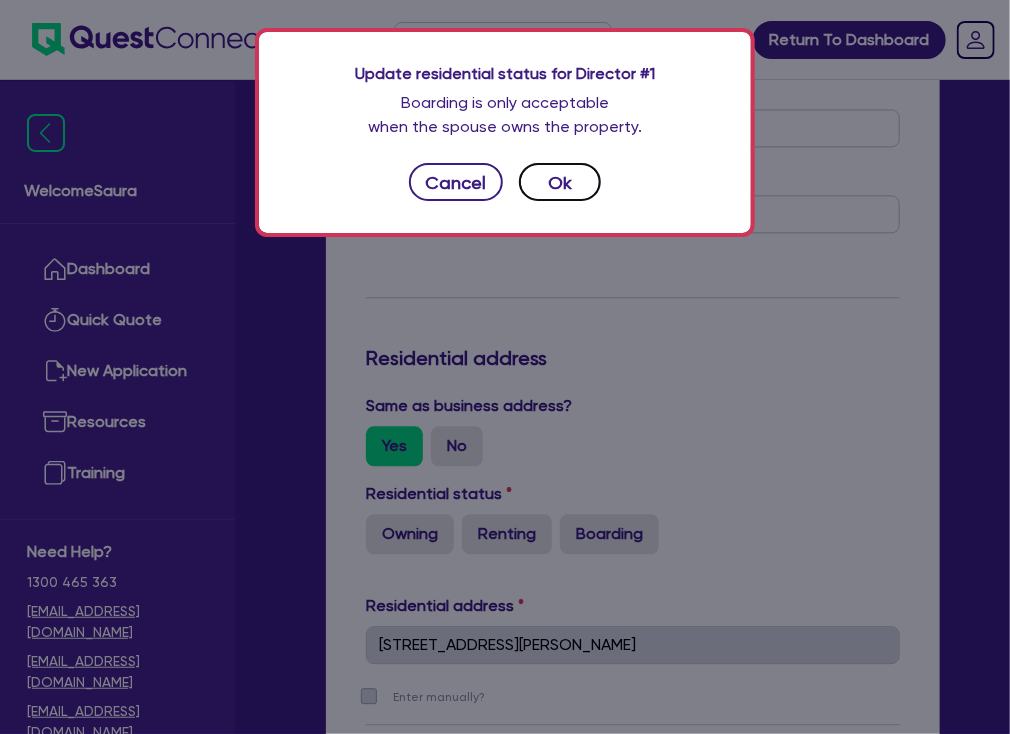 click on "Ok" at bounding box center (560, 182) 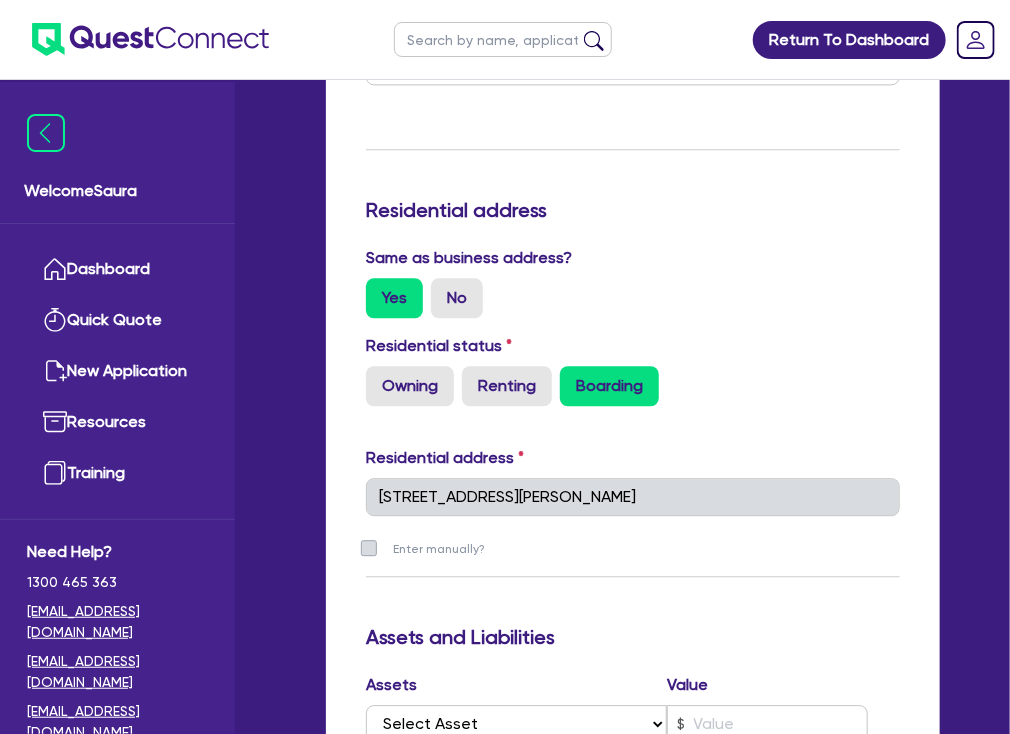 scroll, scrollTop: 1520, scrollLeft: 0, axis: vertical 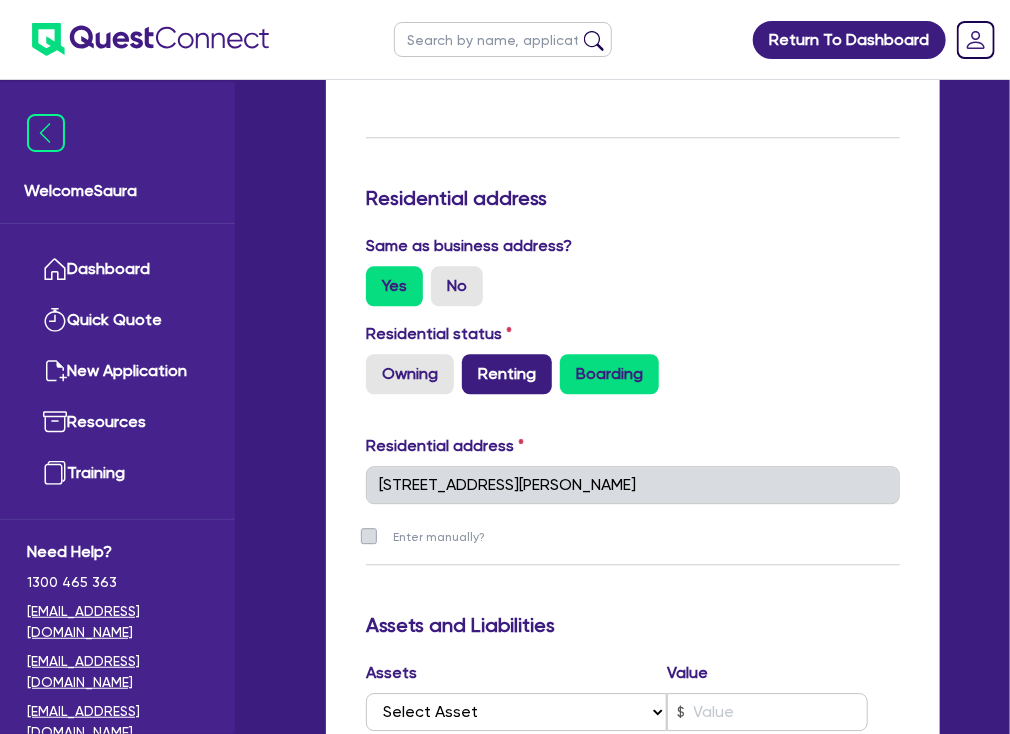 click on "Renting" at bounding box center (507, 374) 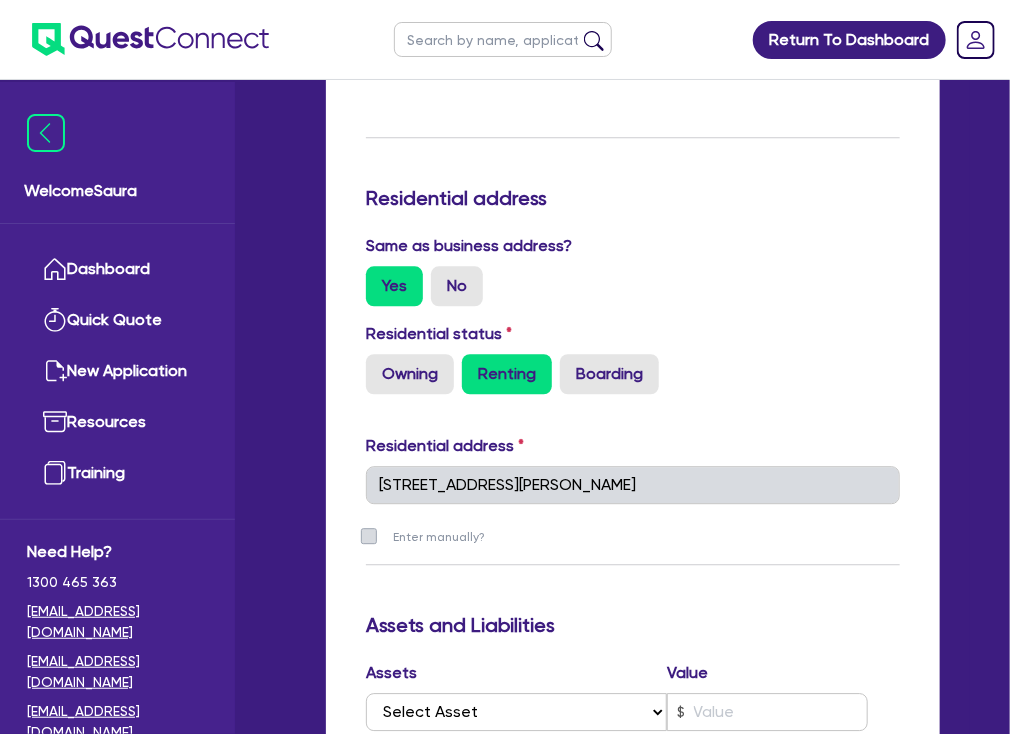type on "2" 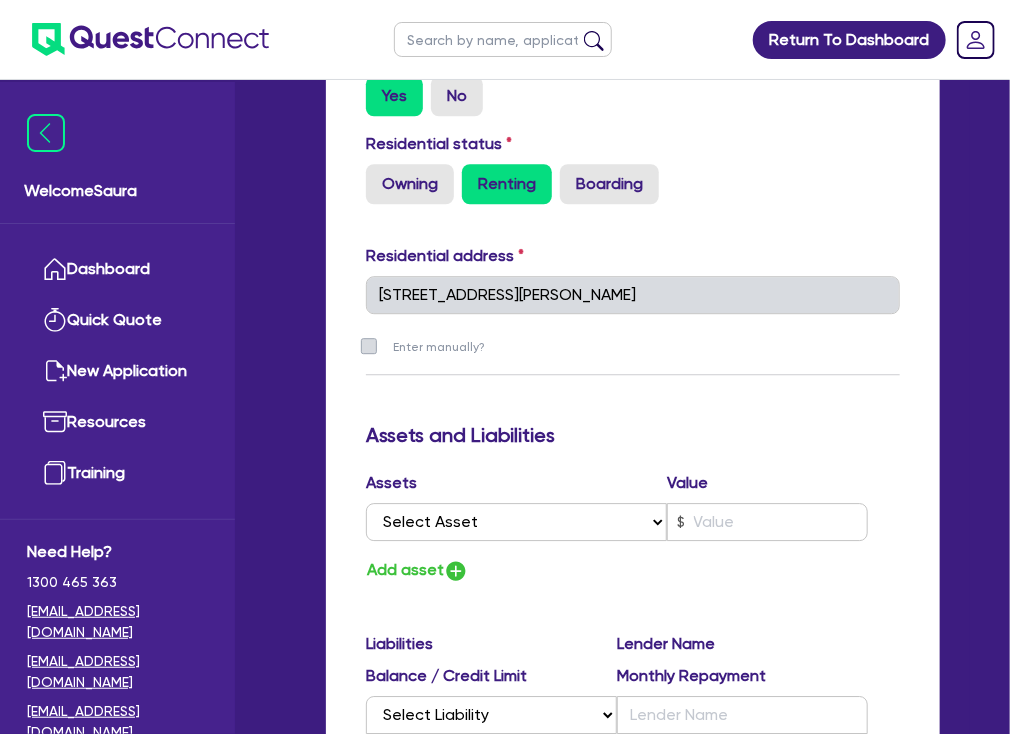 scroll, scrollTop: 1760, scrollLeft: 0, axis: vertical 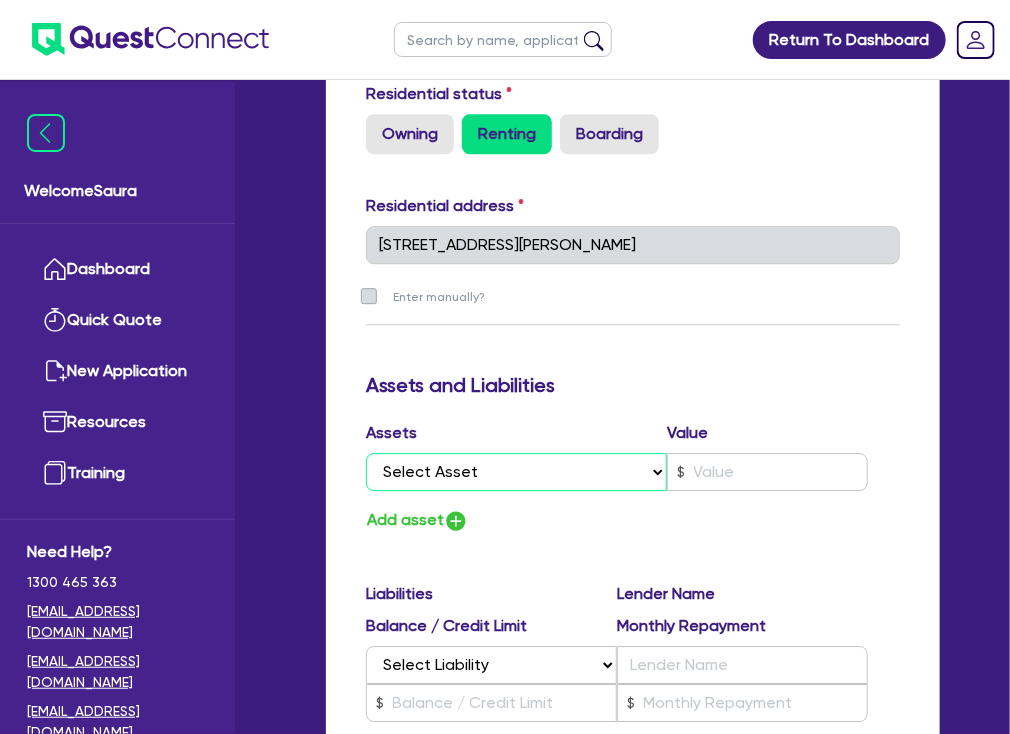 click on "Select Asset Cash Property Investment property Vehicle Truck Trailer Equipment Household & personal asset Other asset" at bounding box center (516, 472) 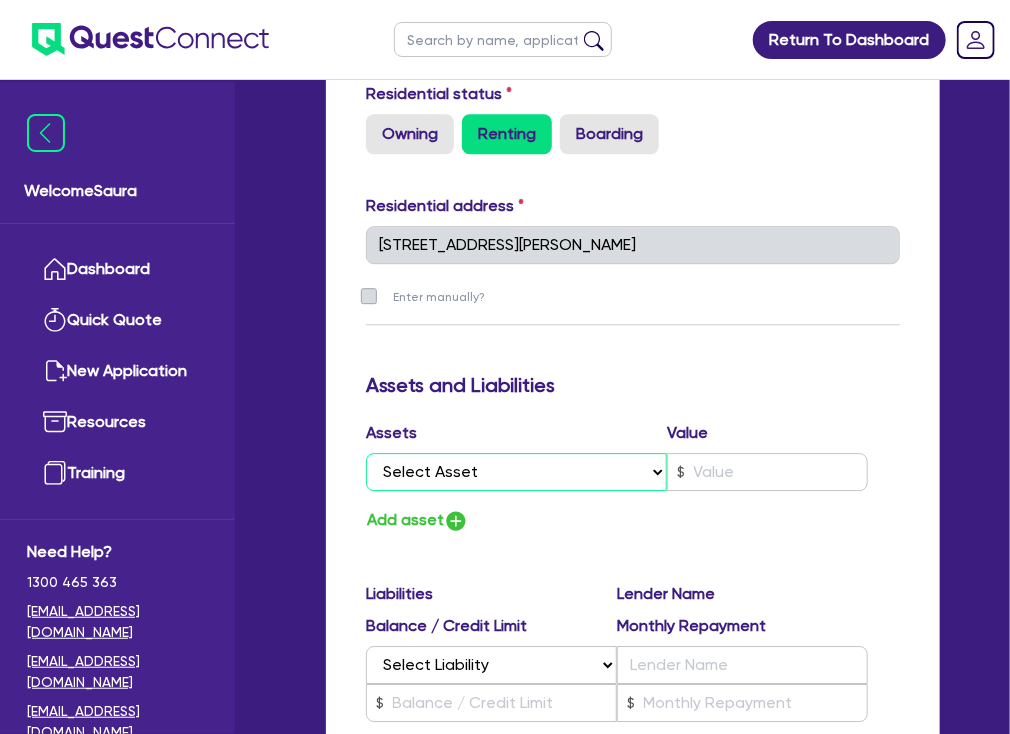 select on "CASH" 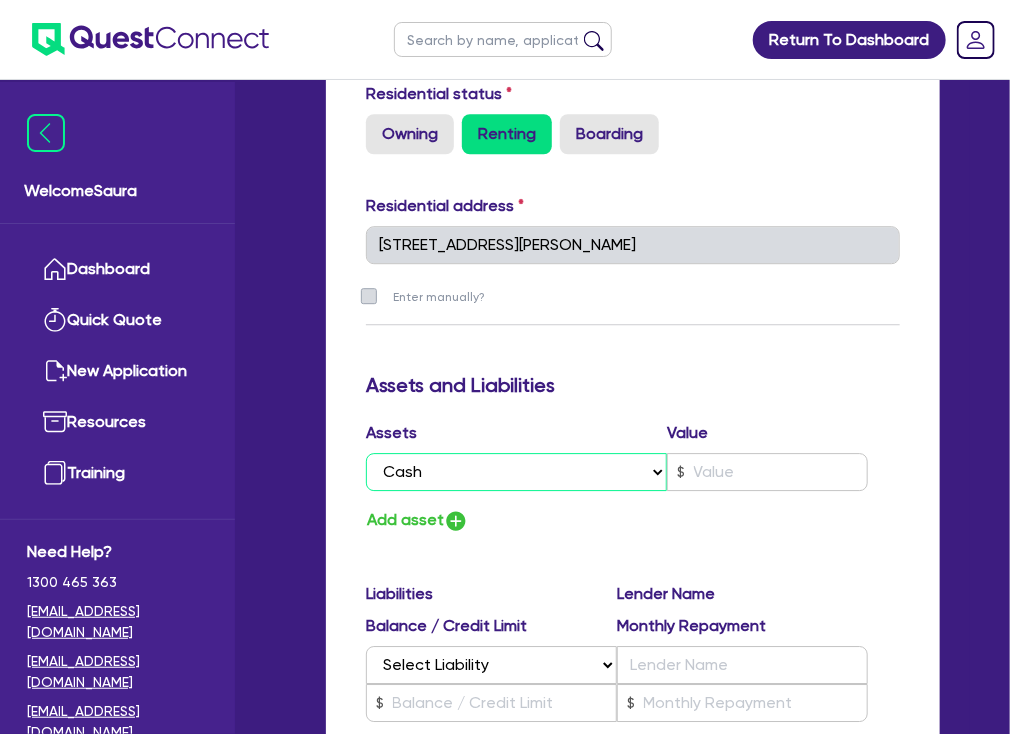 click on "Select Asset Cash Property Investment property Vehicle Truck Trailer Equipment Household & personal asset Other asset" at bounding box center [516, 472] 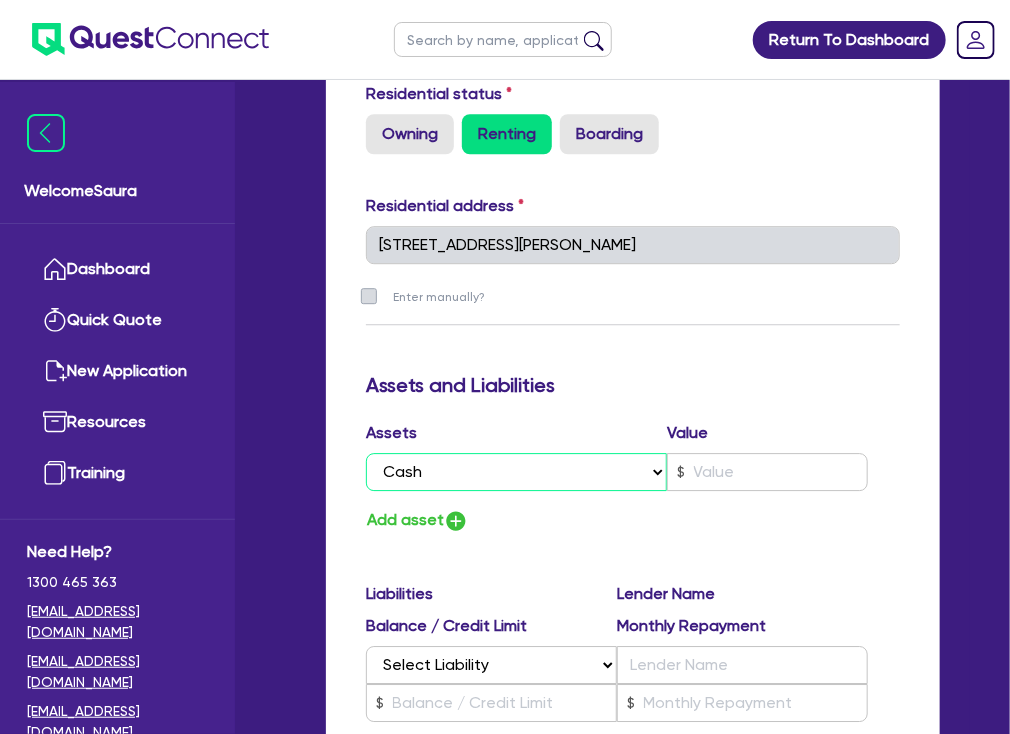 type on "2" 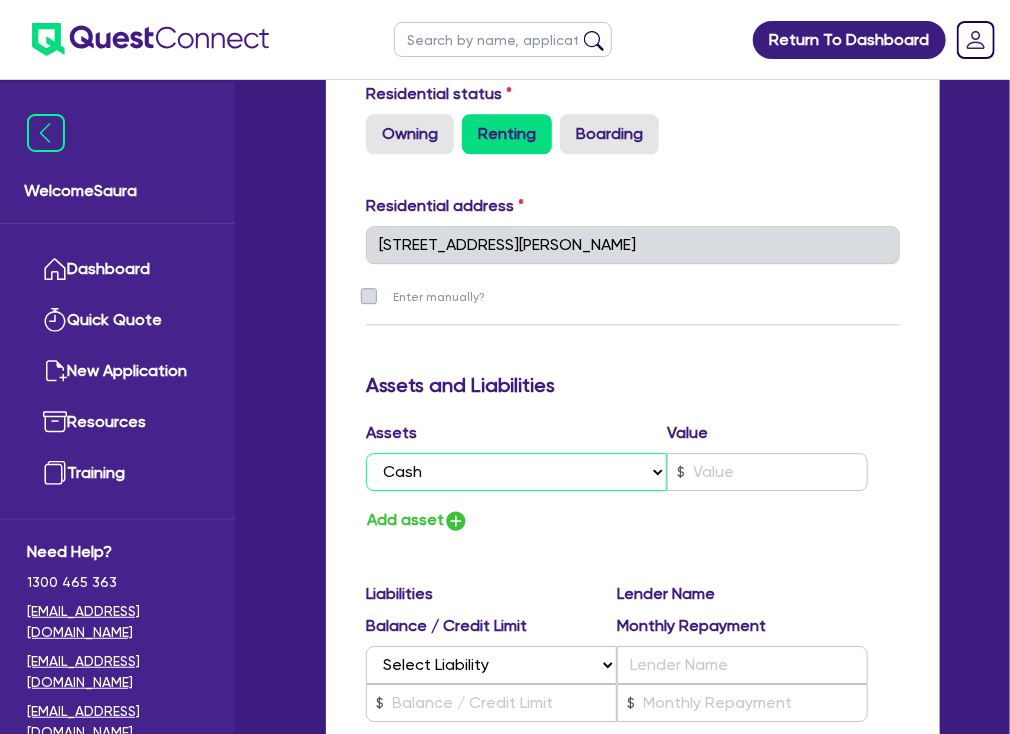 type on "0437 370 068" 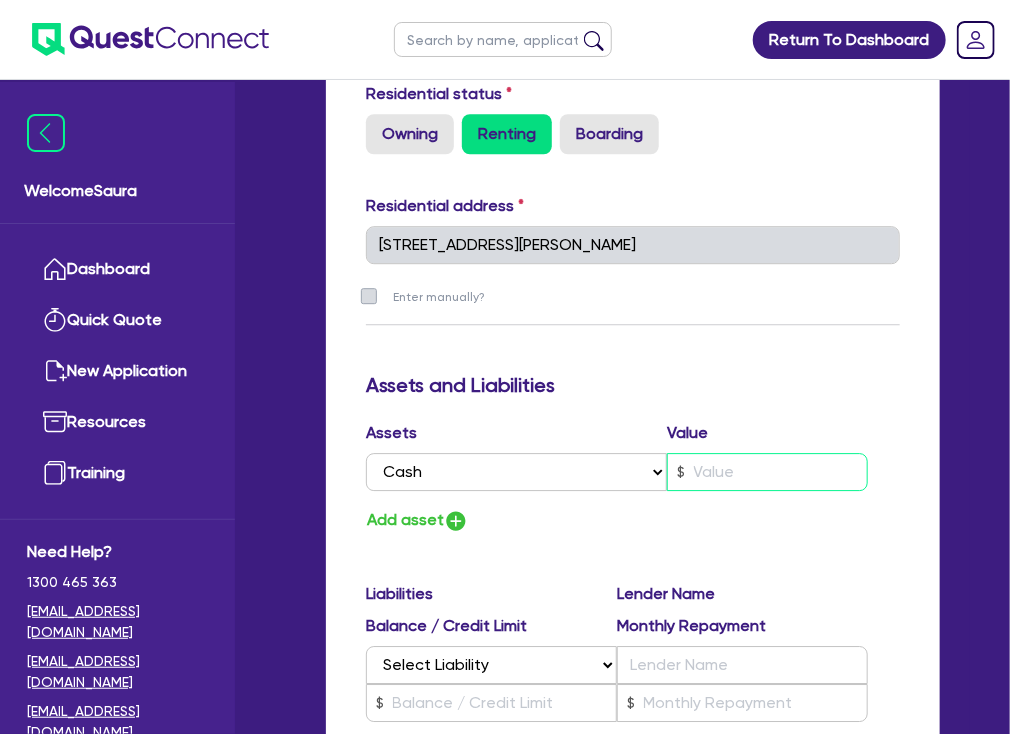 click at bounding box center [767, 472] 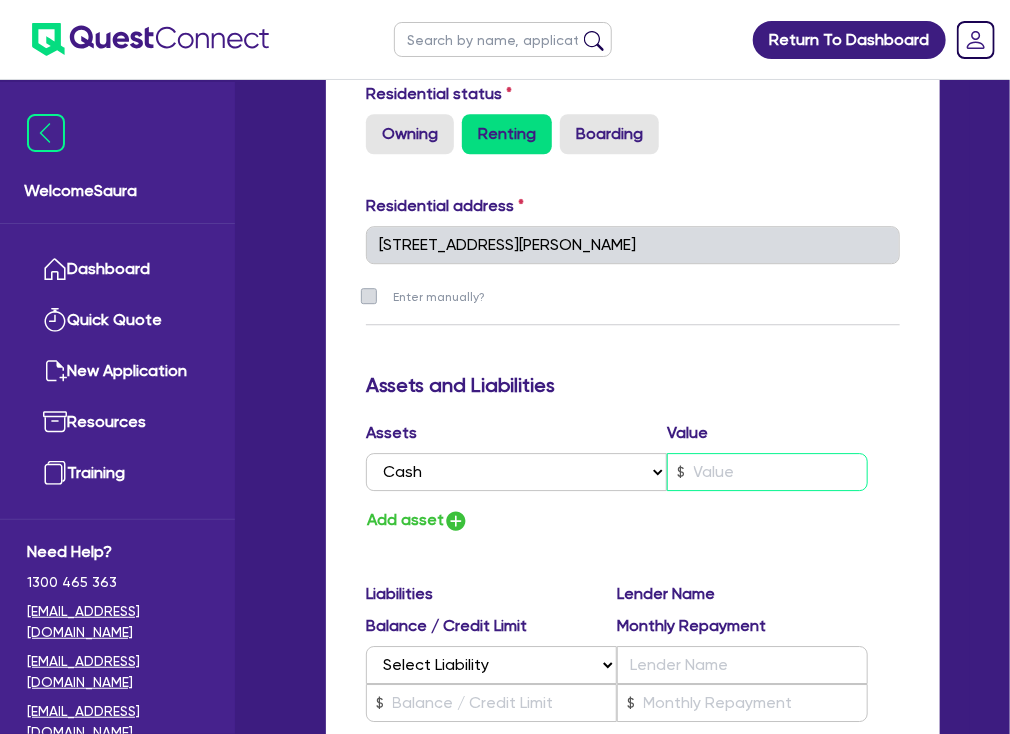 type on "2" 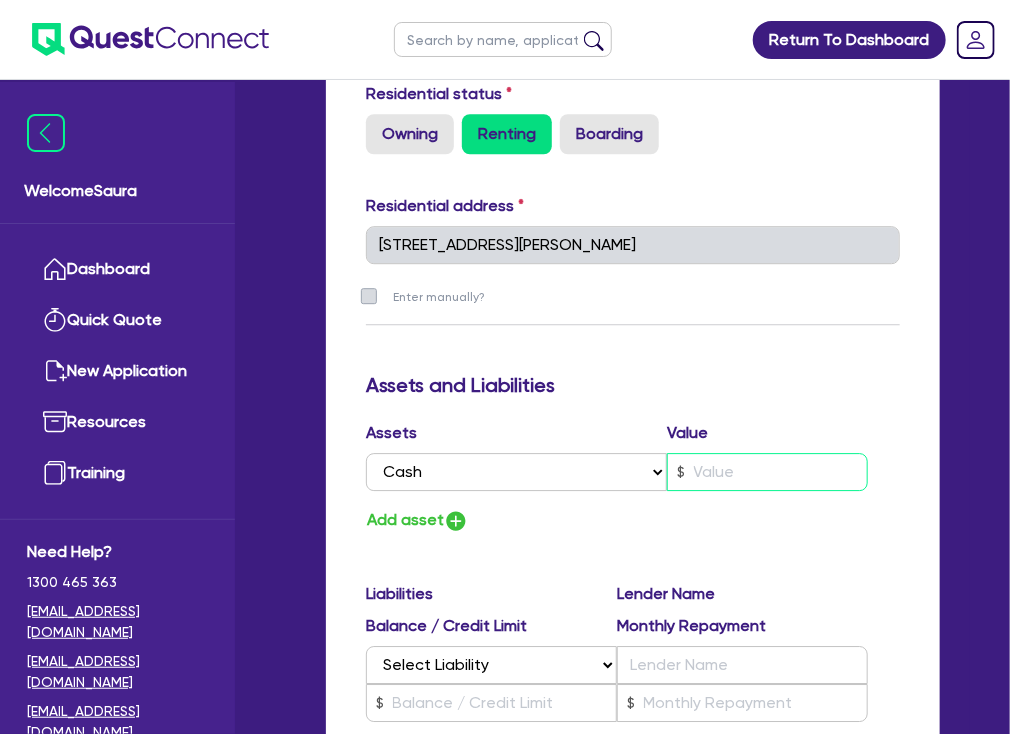 type on "0437 370 068" 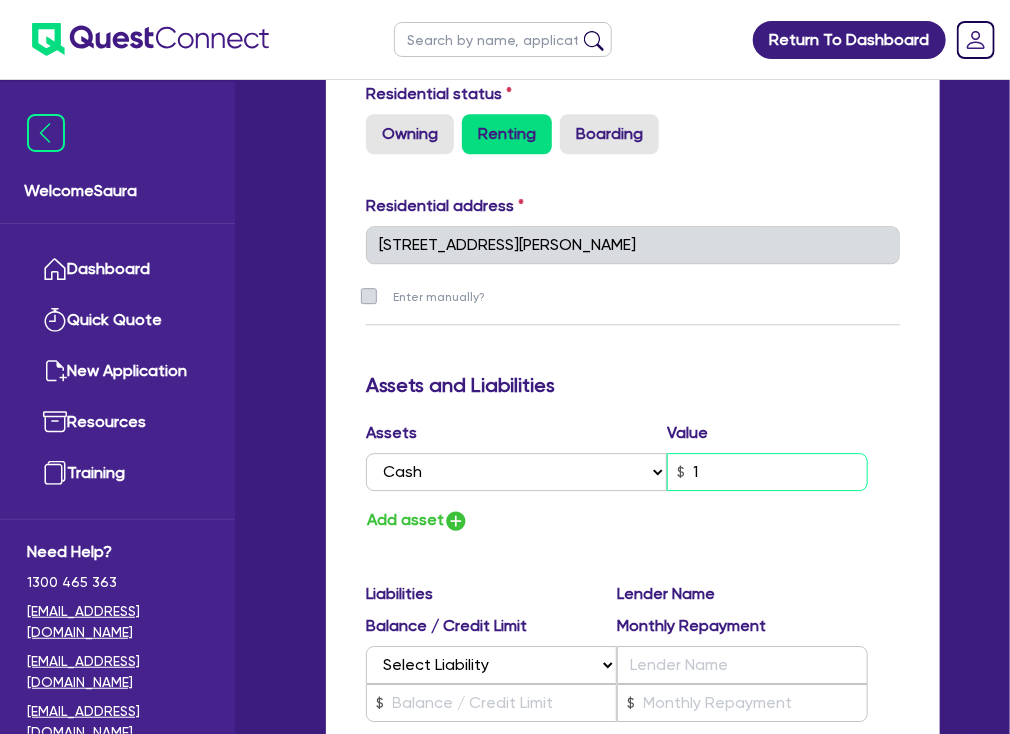type on "2" 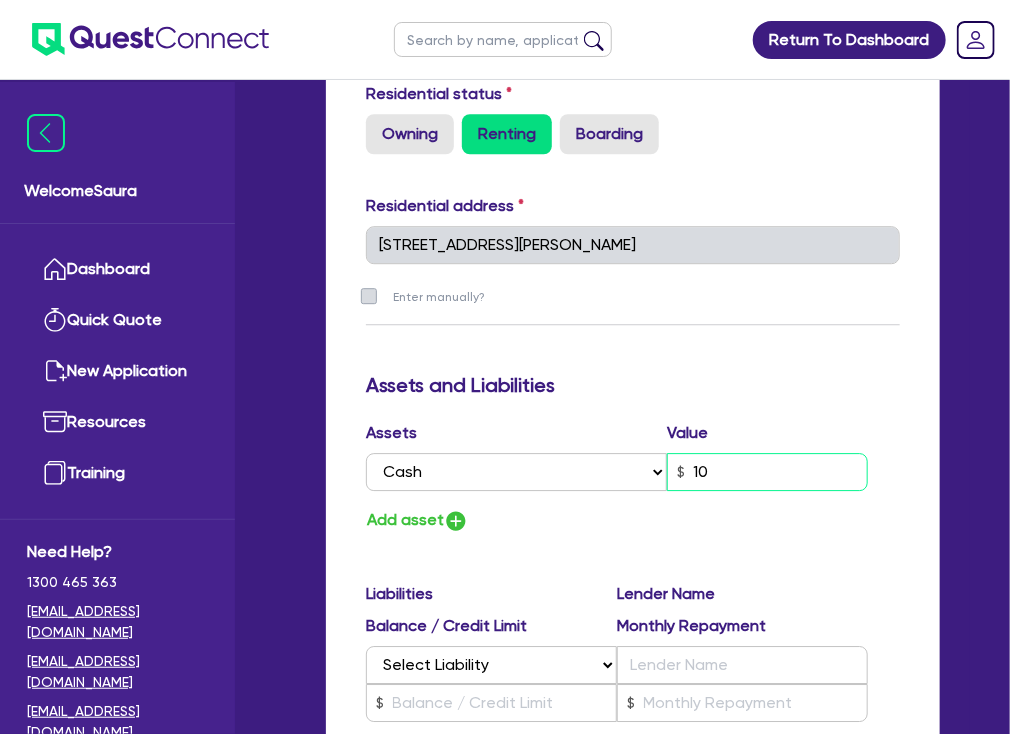 type on "2" 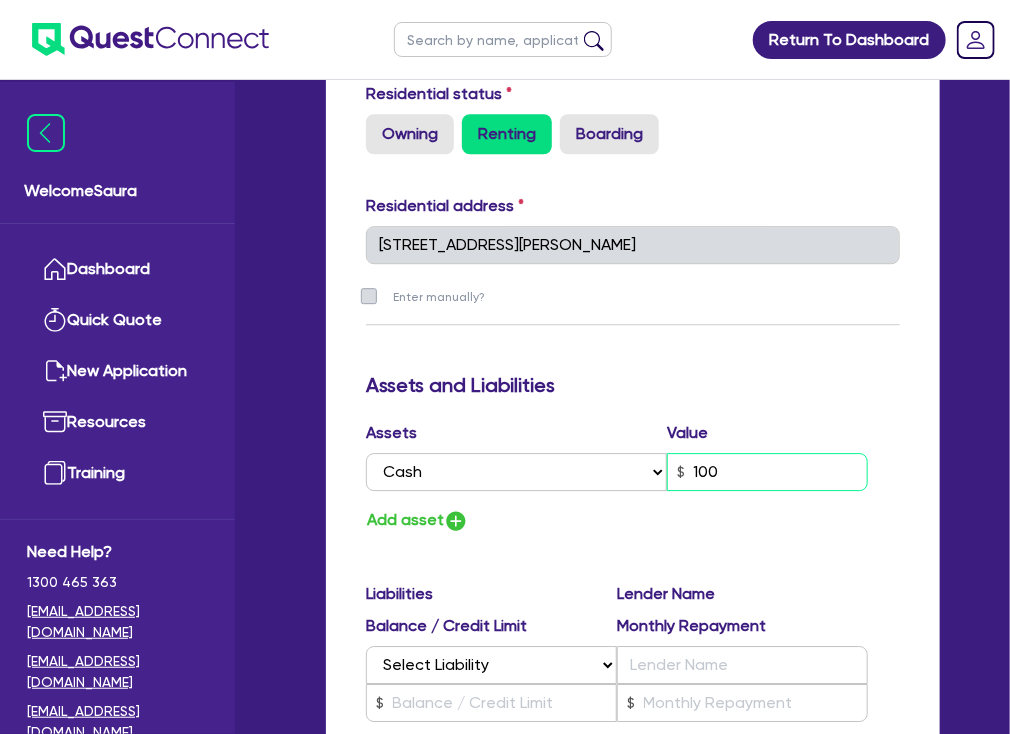 type on "2" 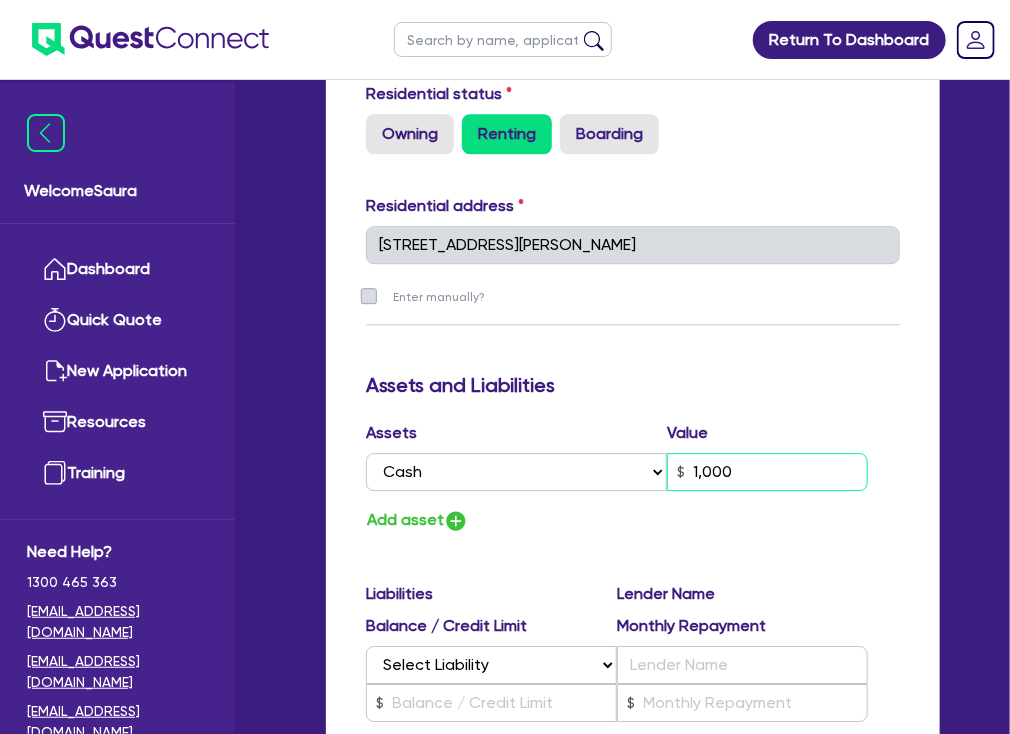 type on "2" 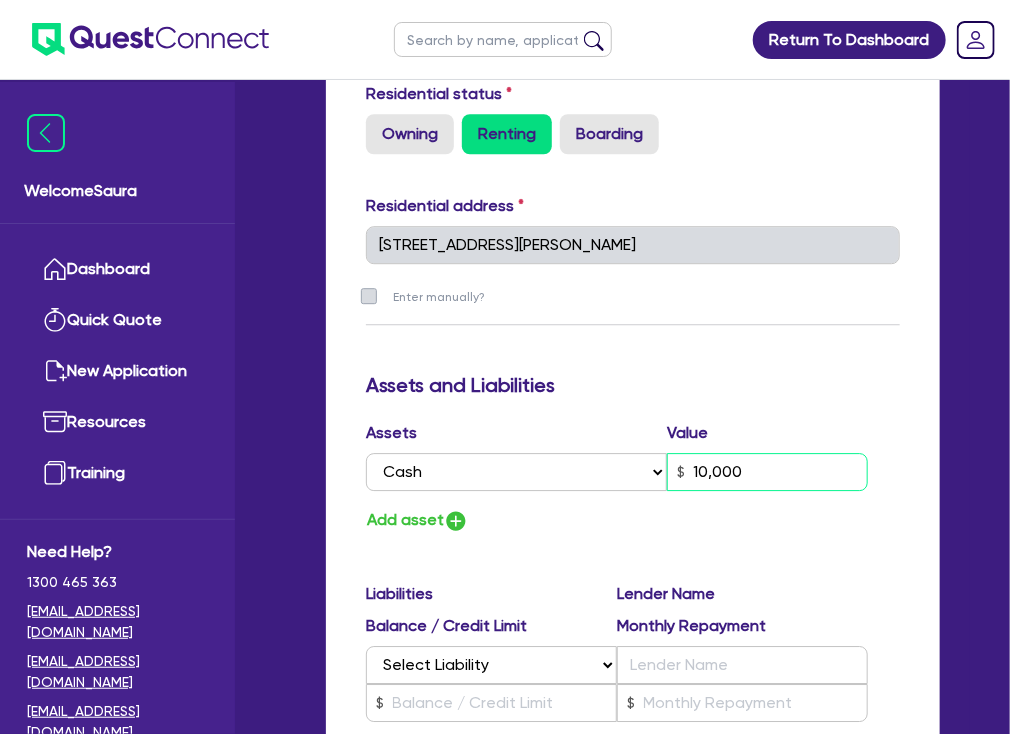 type on "10,000" 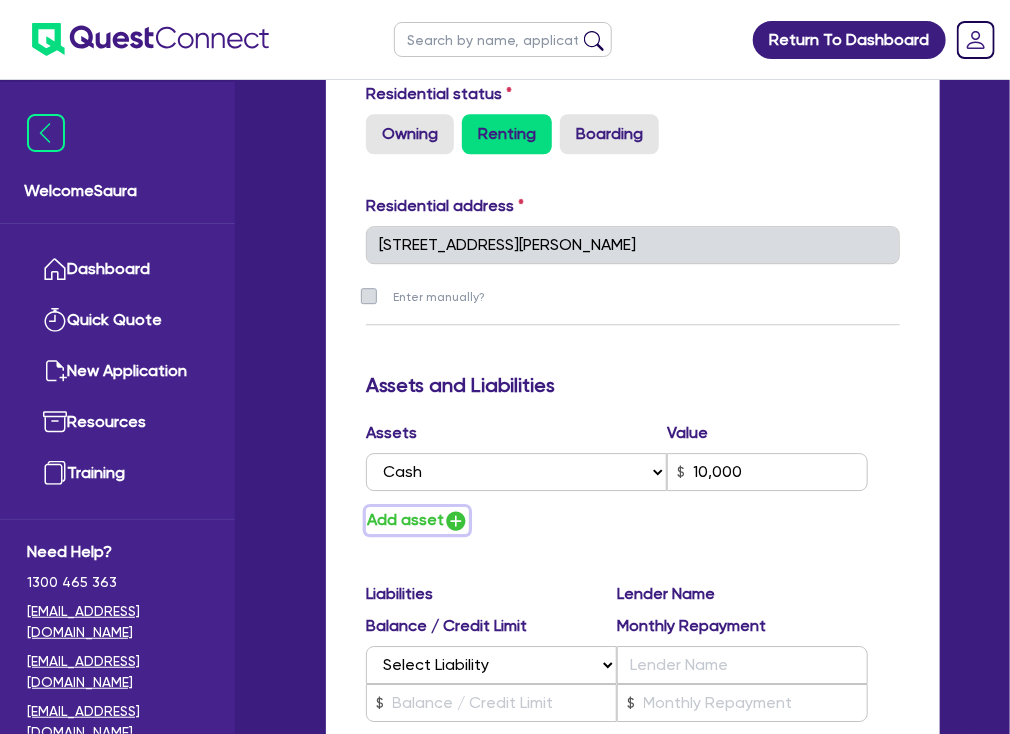 click at bounding box center [456, 521] 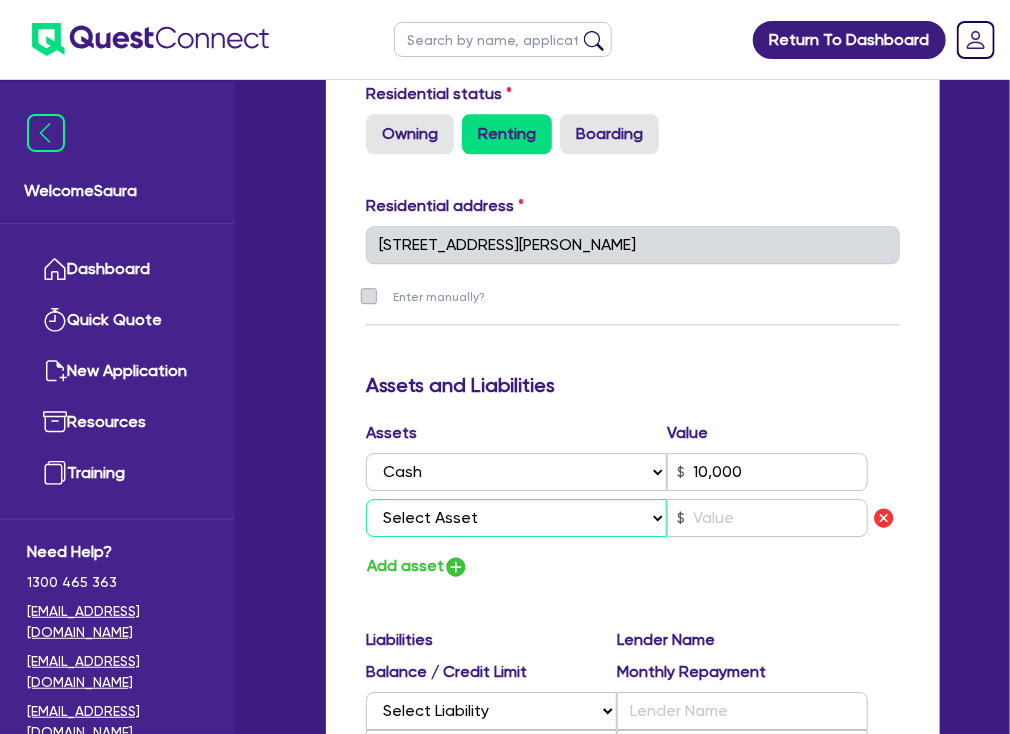 click on "Select Asset Cash Property Investment property Vehicle Truck Trailer Equipment Household & personal asset Other asset" at bounding box center [516, 518] 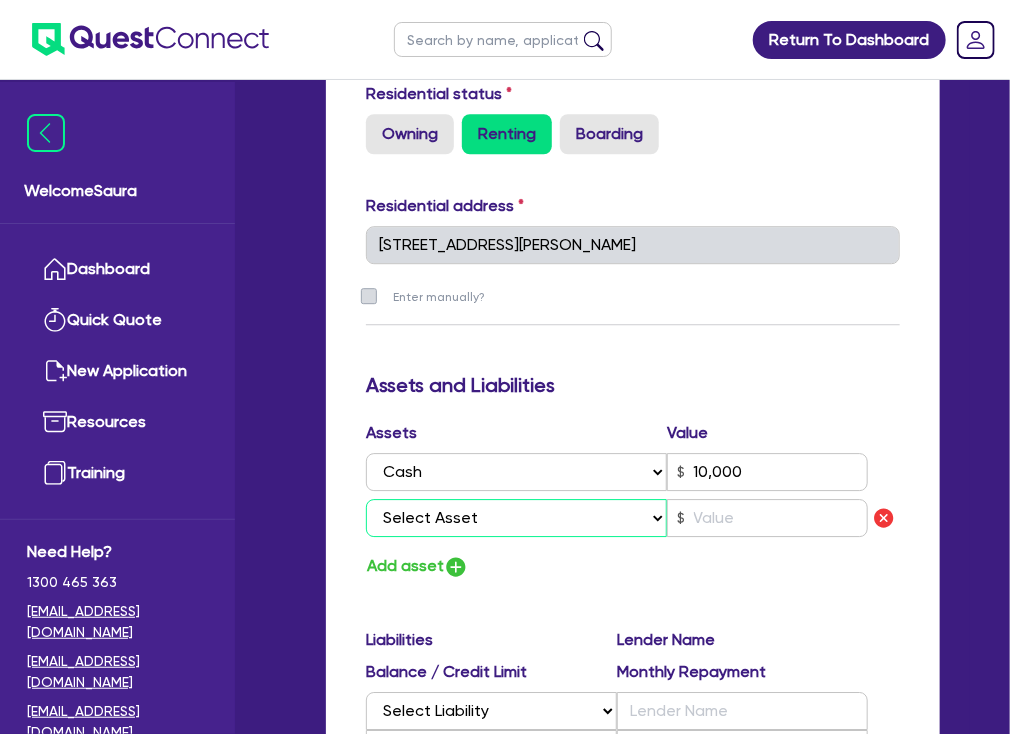 select on "VEHICLE" 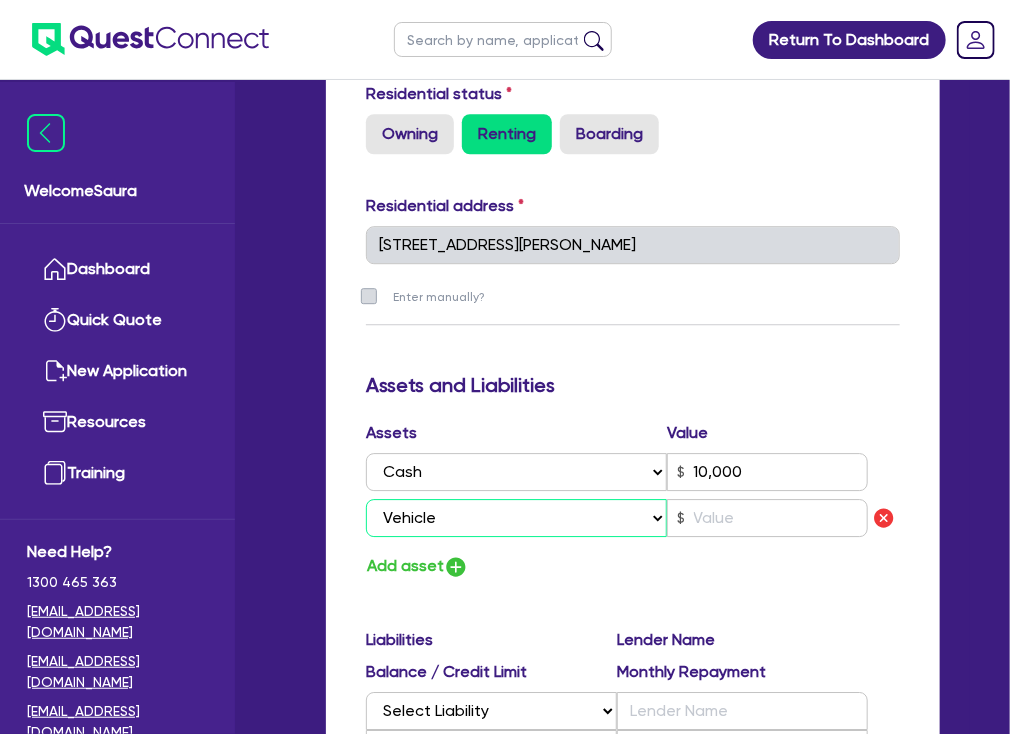 click on "Select Asset Cash Property Investment property Vehicle Truck Trailer Equipment Household & personal asset Other asset" at bounding box center [516, 518] 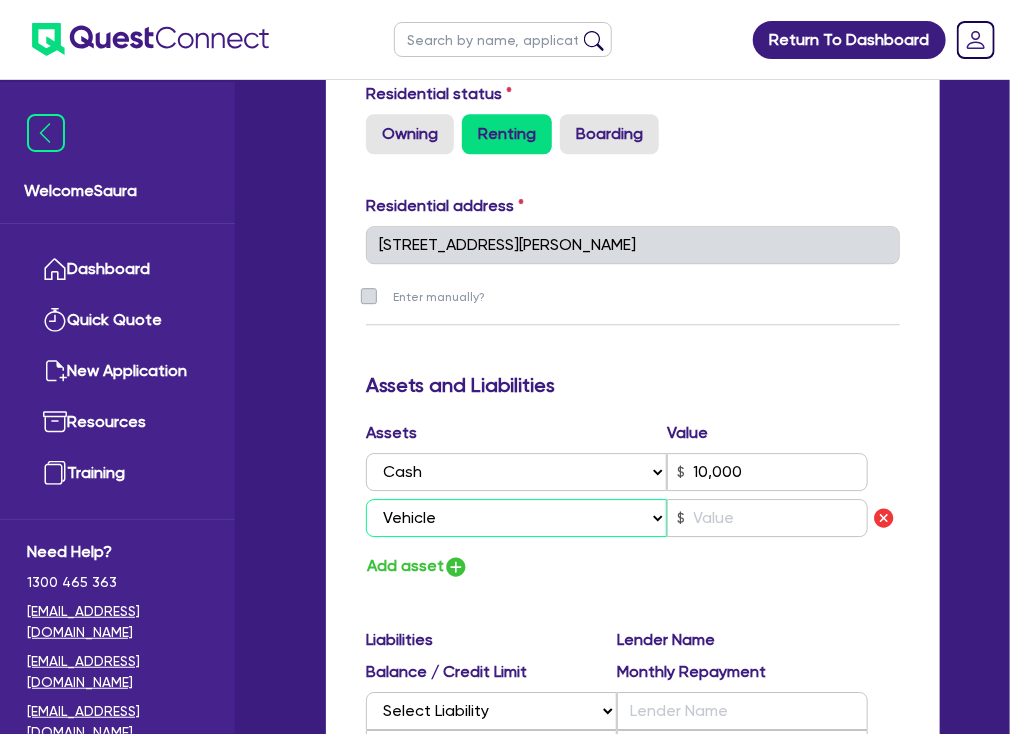 type on "2" 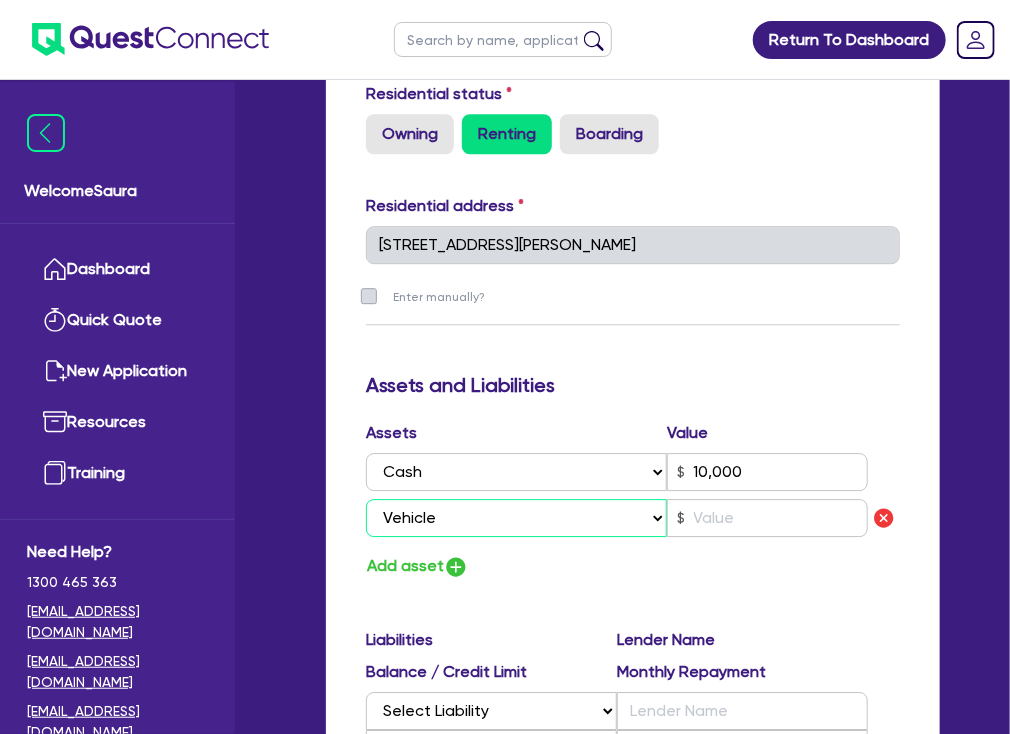 type on "0437 370 068" 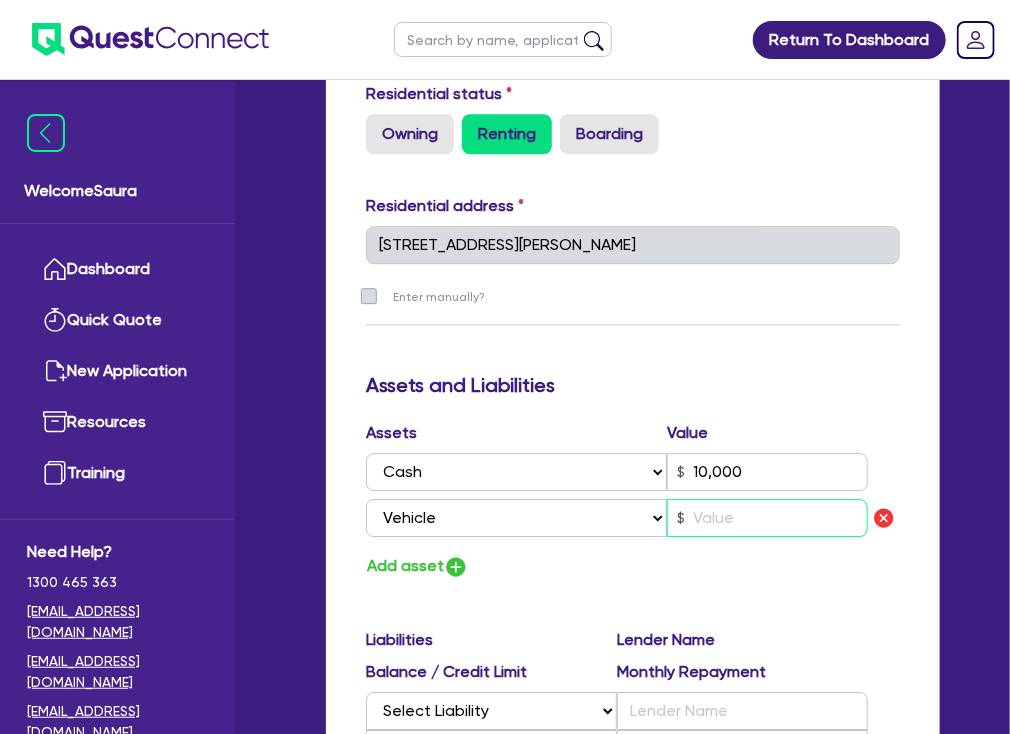 click at bounding box center [767, 518] 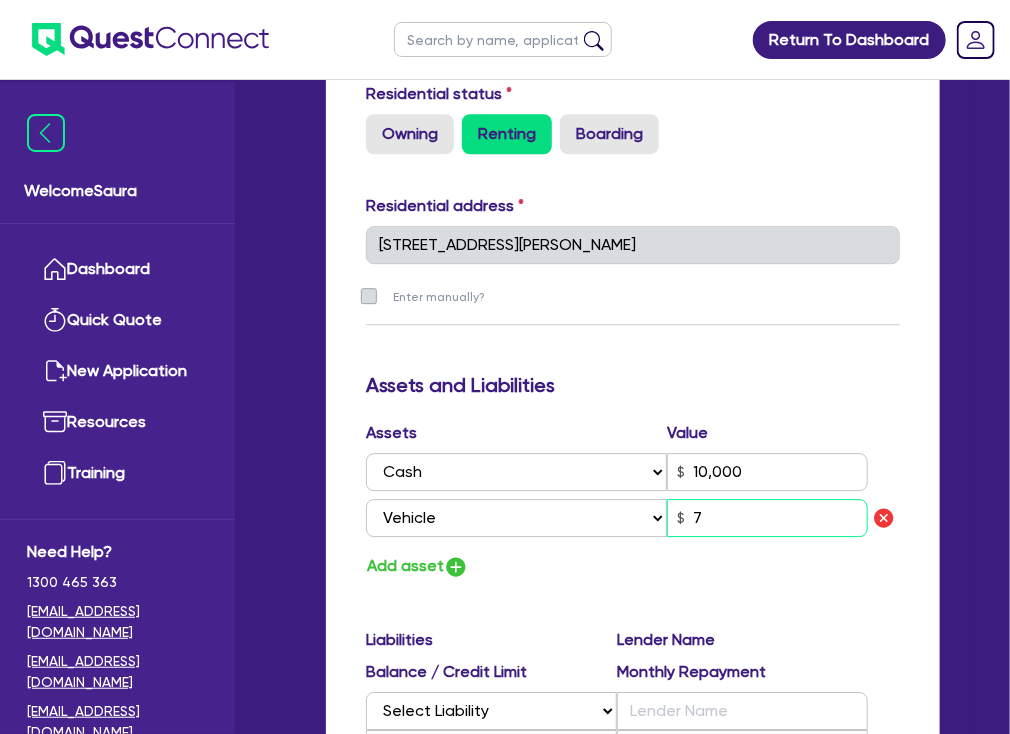 type on "2" 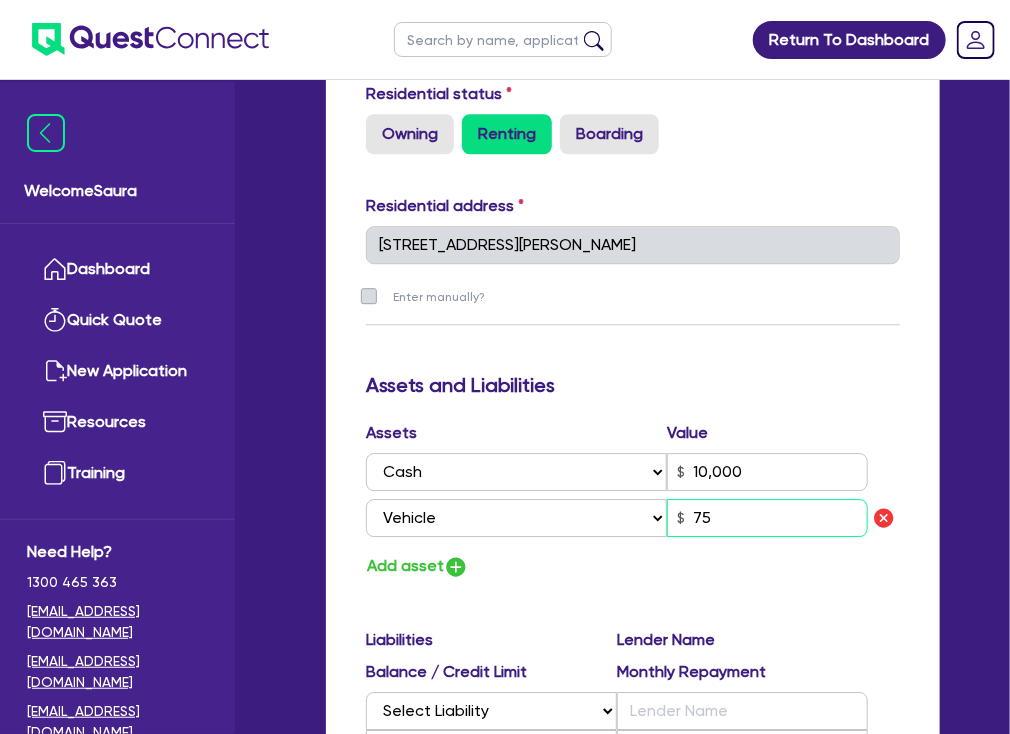 type on "2" 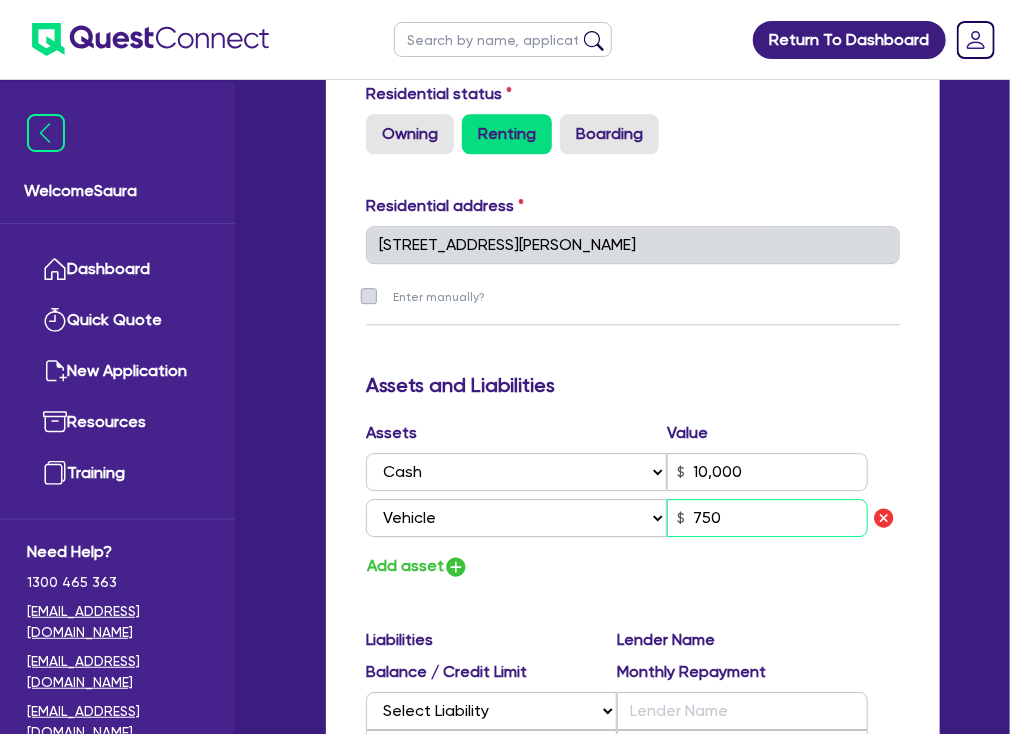 type on "2" 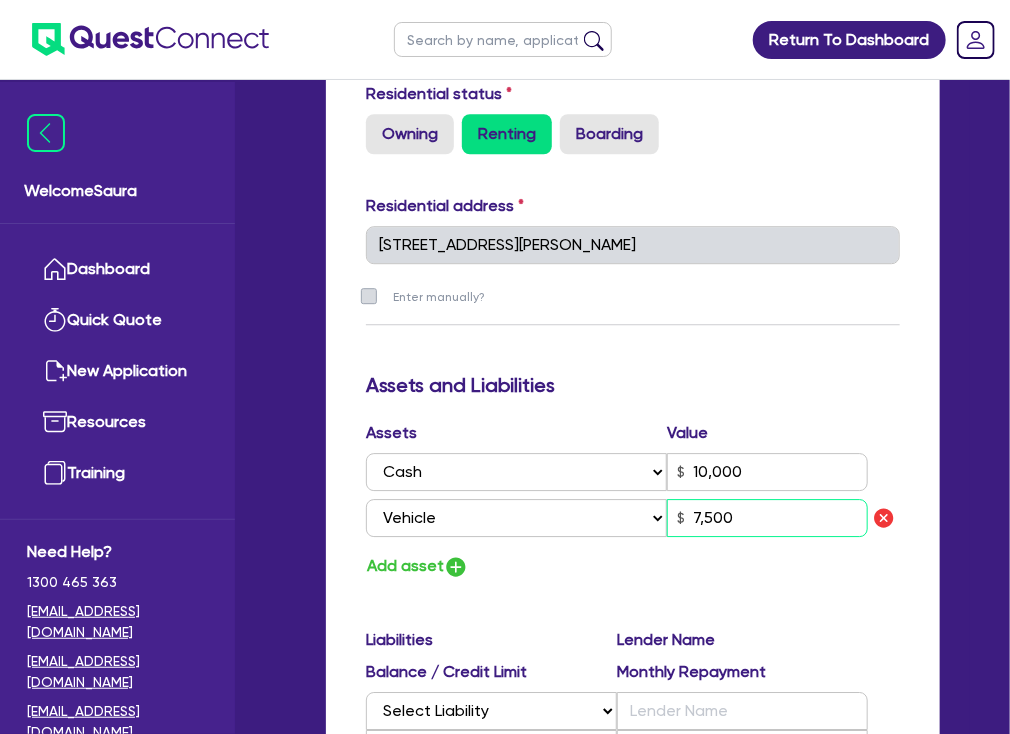 type on "2" 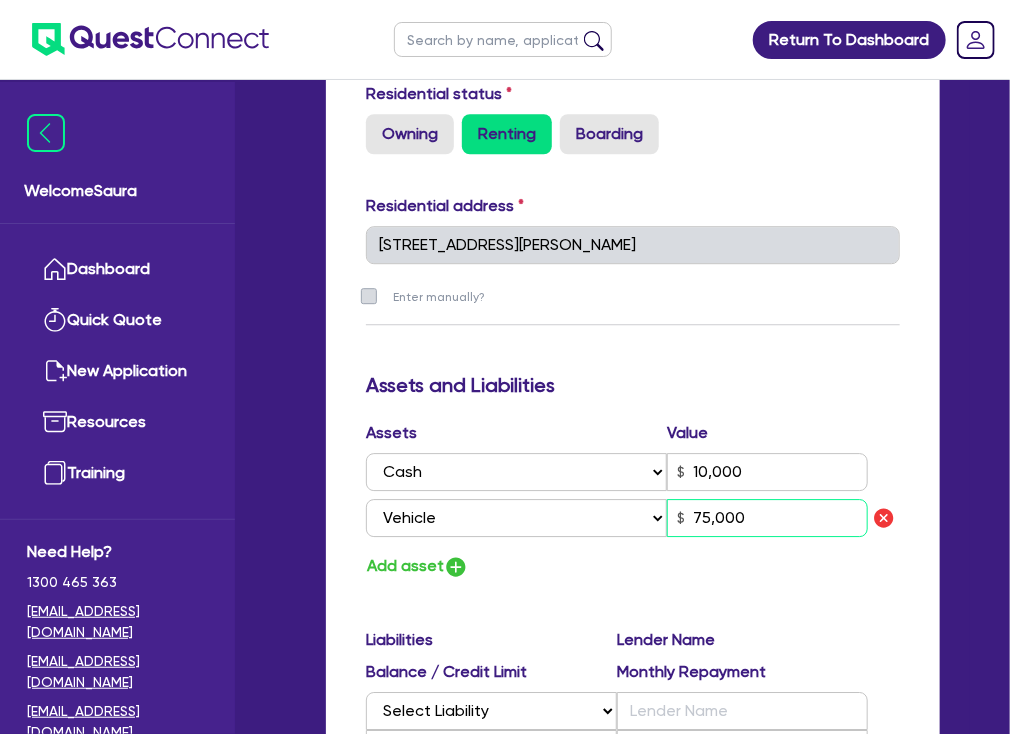 type on "75,000" 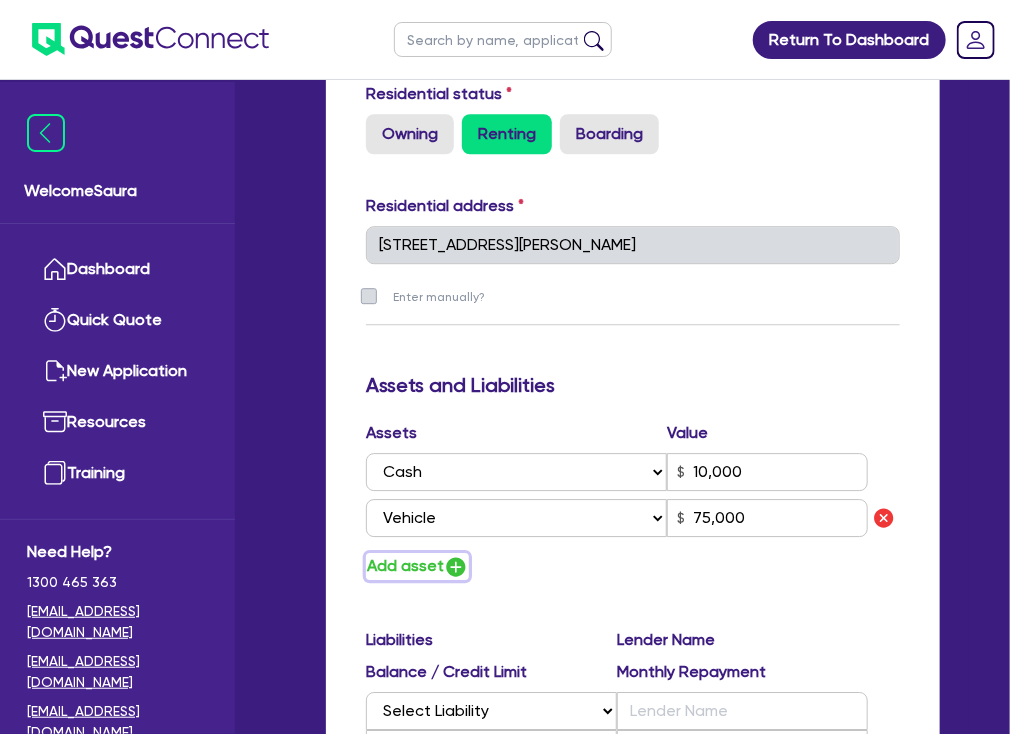 click at bounding box center (456, 567) 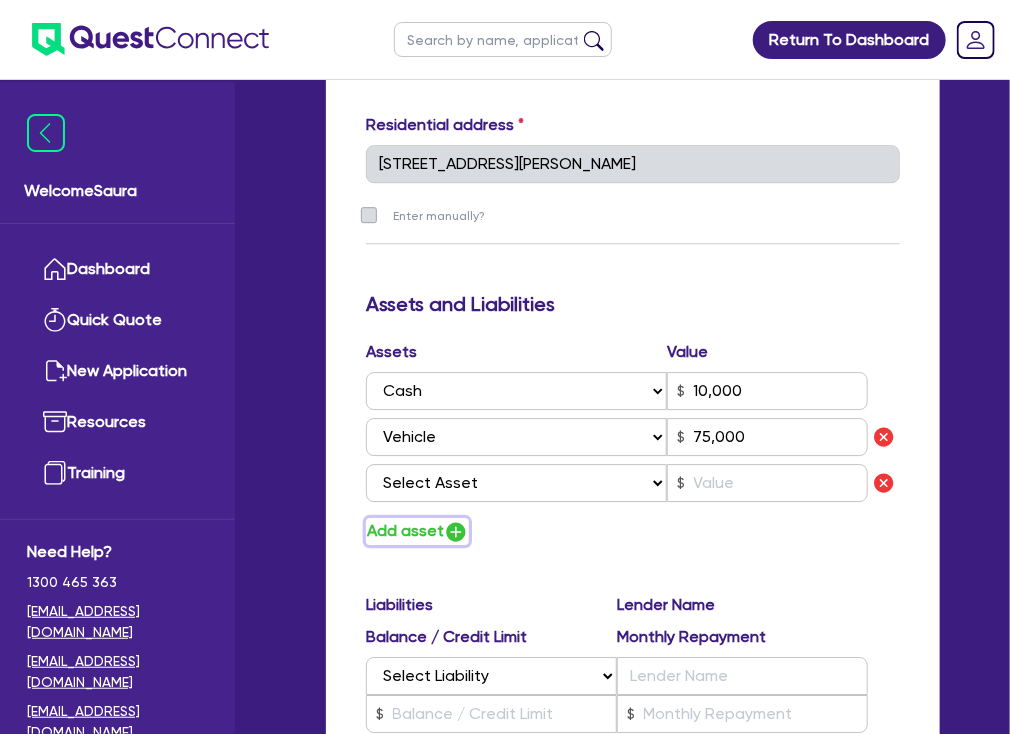 scroll, scrollTop: 1920, scrollLeft: 0, axis: vertical 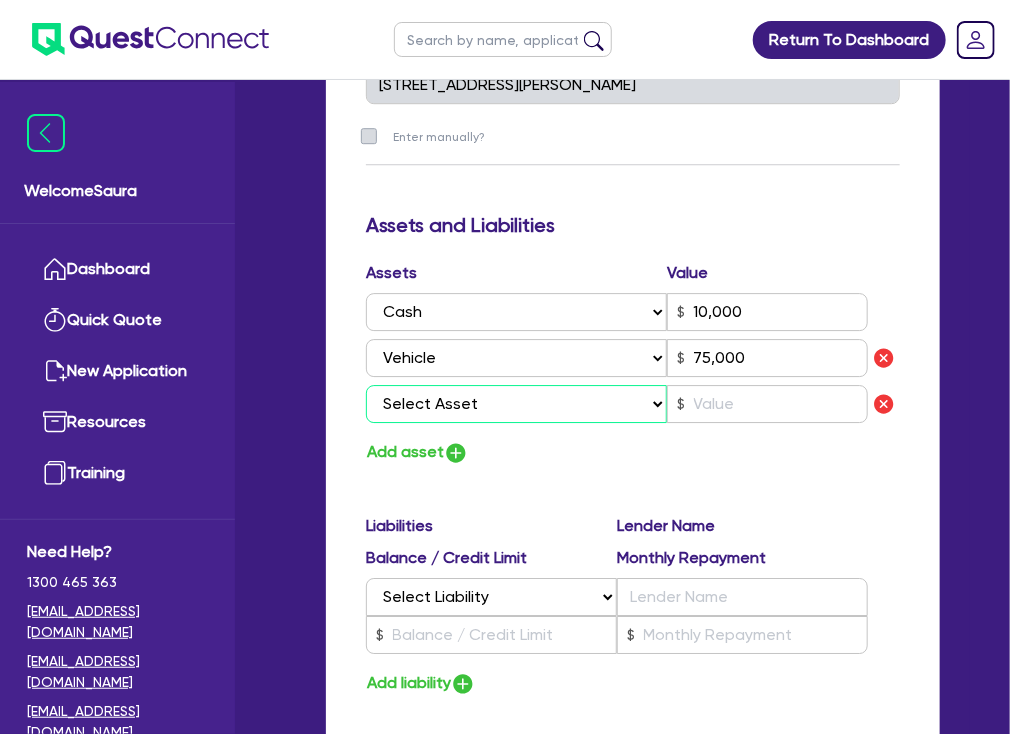 click on "Select Asset Cash Property Investment property Vehicle Truck Trailer Equipment Household & personal asset Other asset" at bounding box center (516, 404) 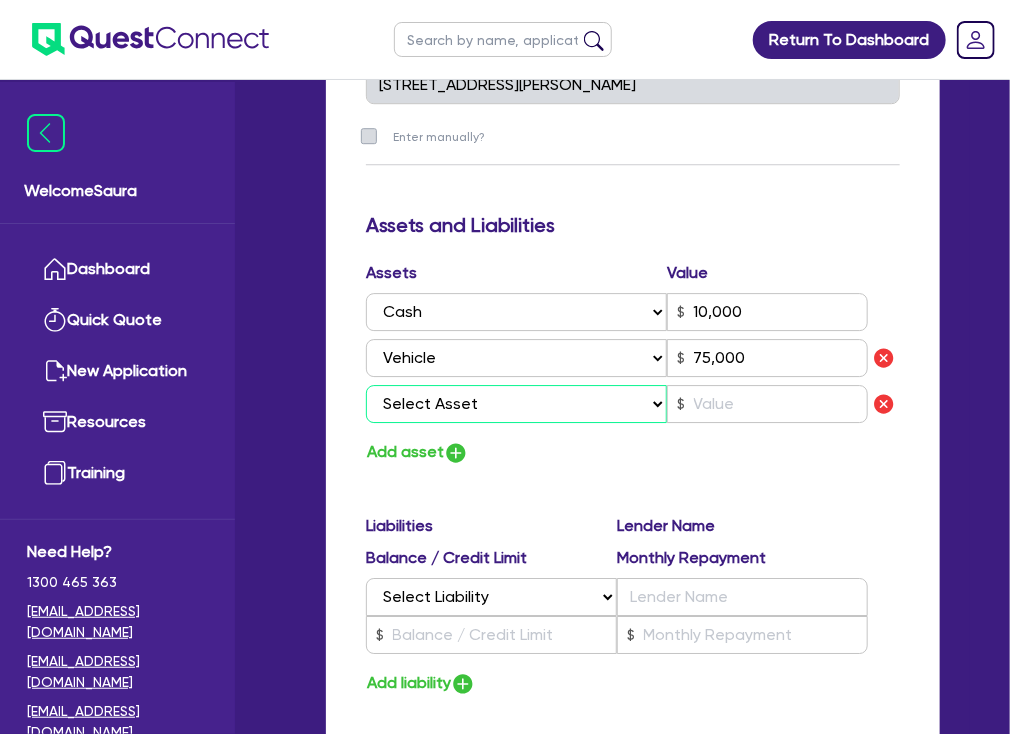 select on "OTHER" 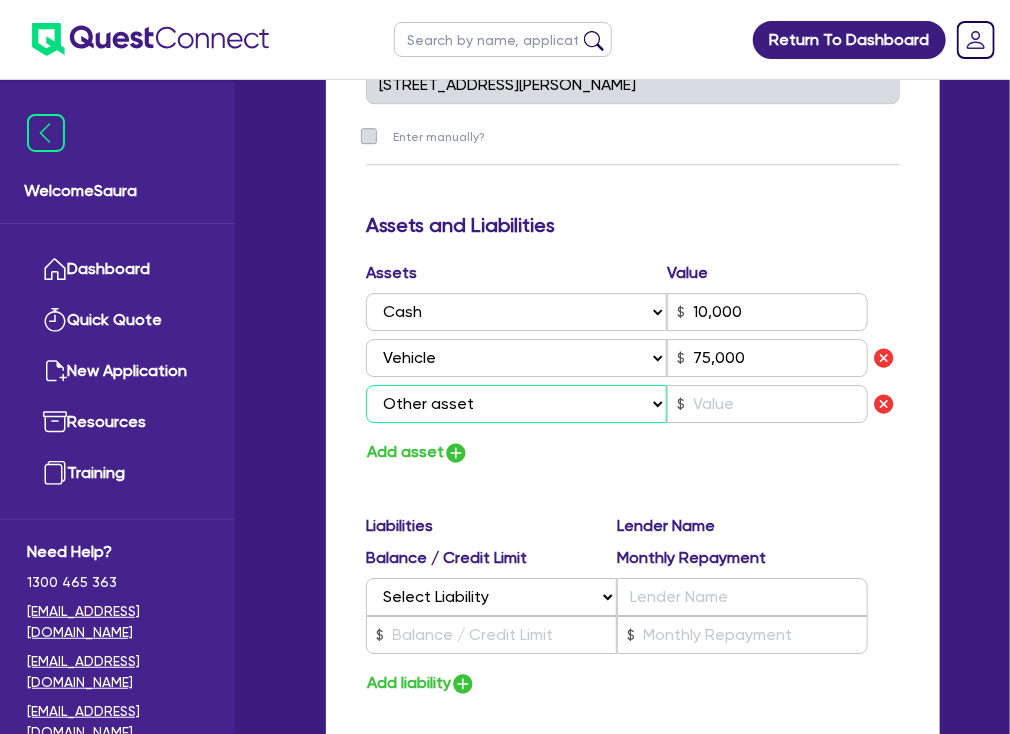 click on "Select Asset Cash Property Investment property Vehicle Truck Trailer Equipment Household & personal asset Other asset" at bounding box center [516, 404] 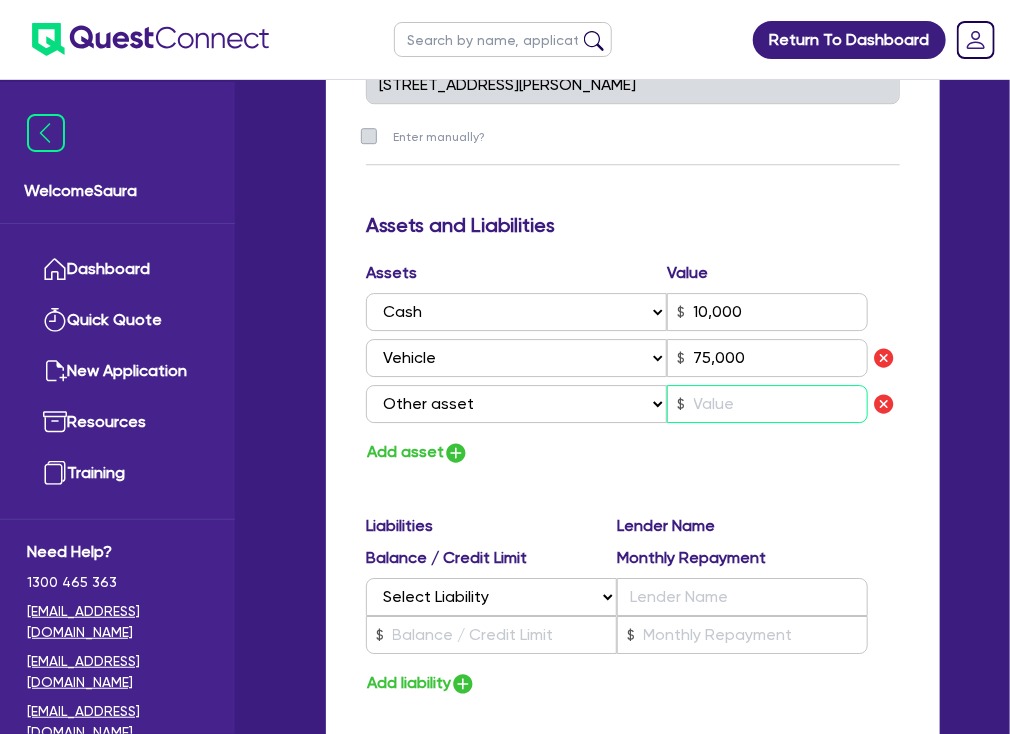 click at bounding box center (767, 404) 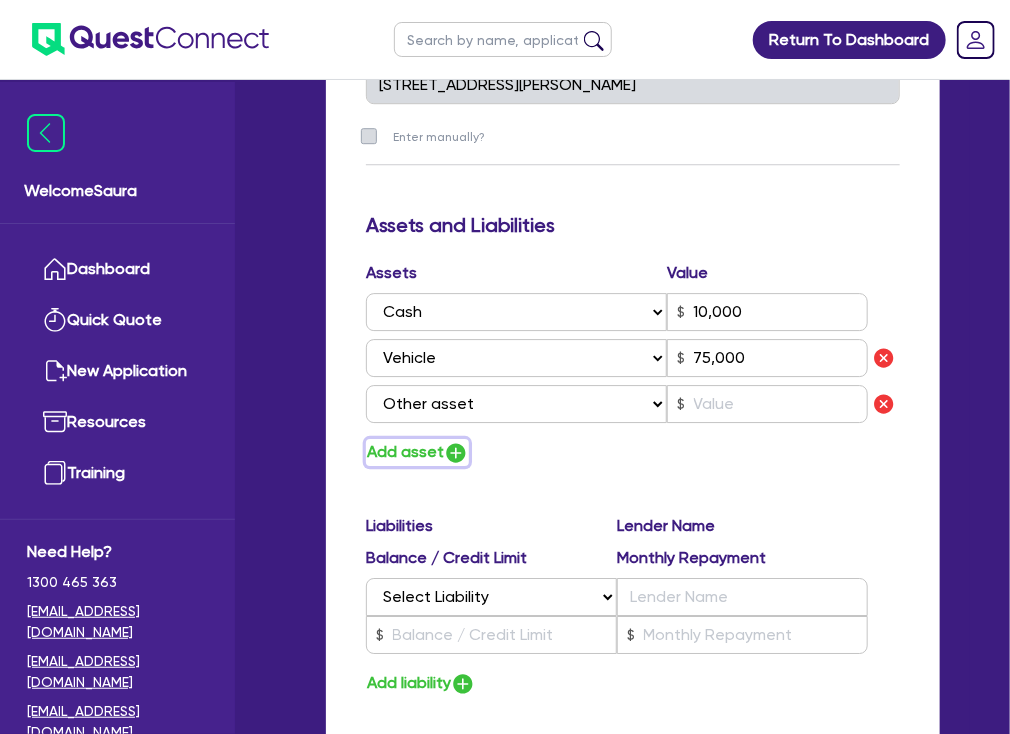 click at bounding box center [456, 453] 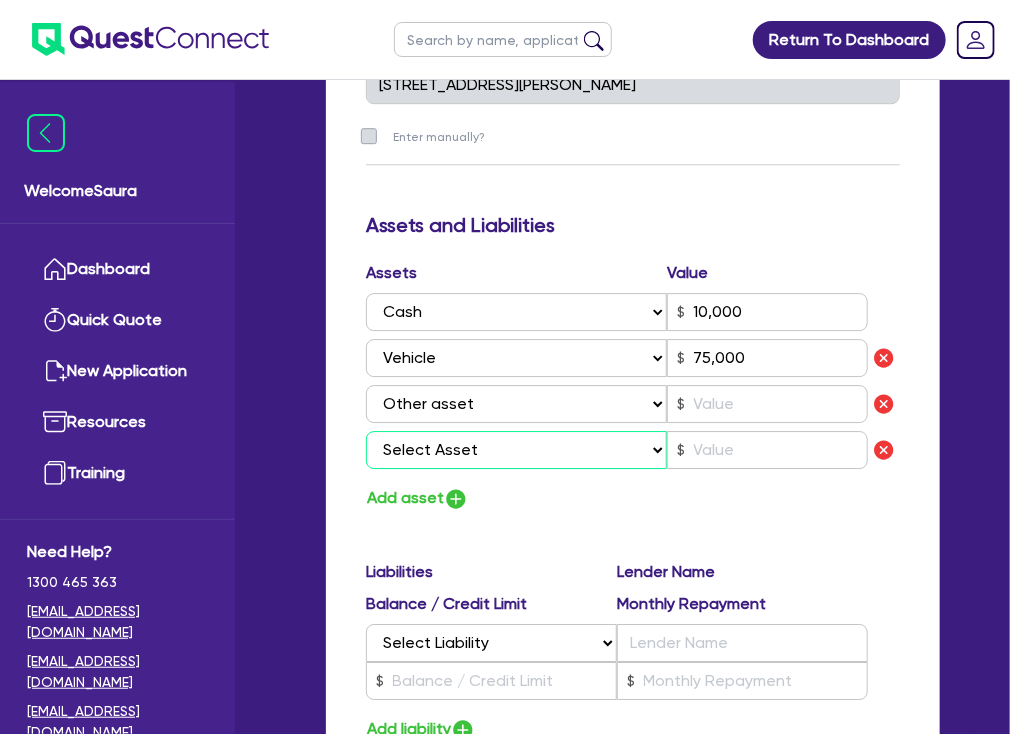 click on "Select Asset Cash Property Investment property Vehicle Truck Trailer Equipment Household & personal asset Other asset" at bounding box center [516, 450] 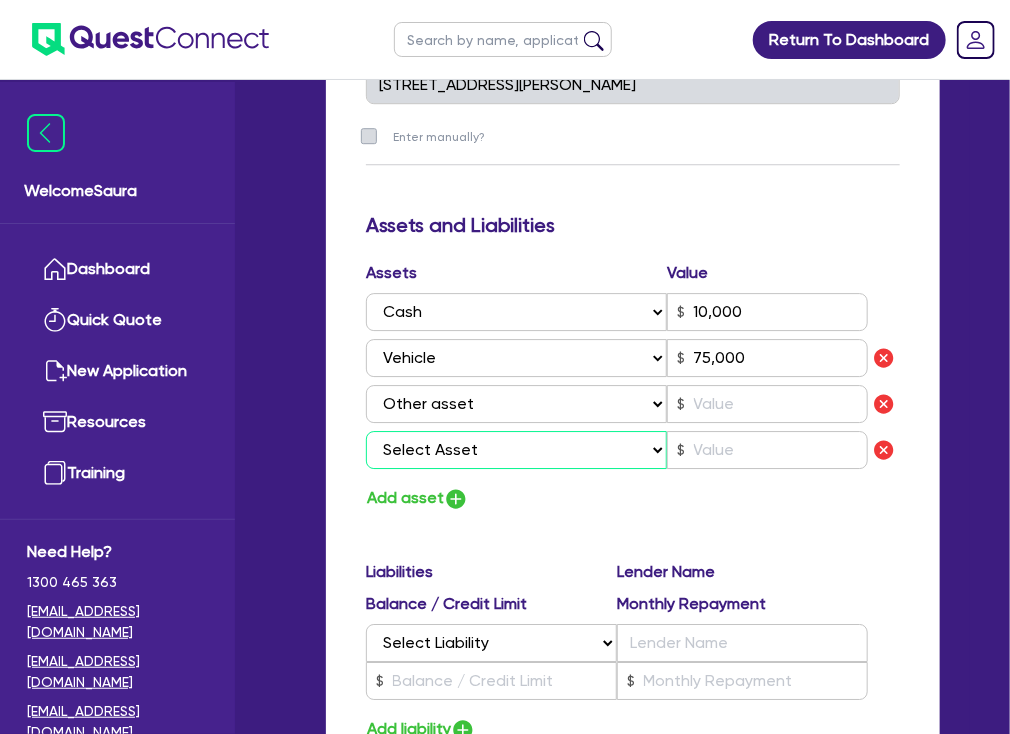 select on "EQUIPMENT" 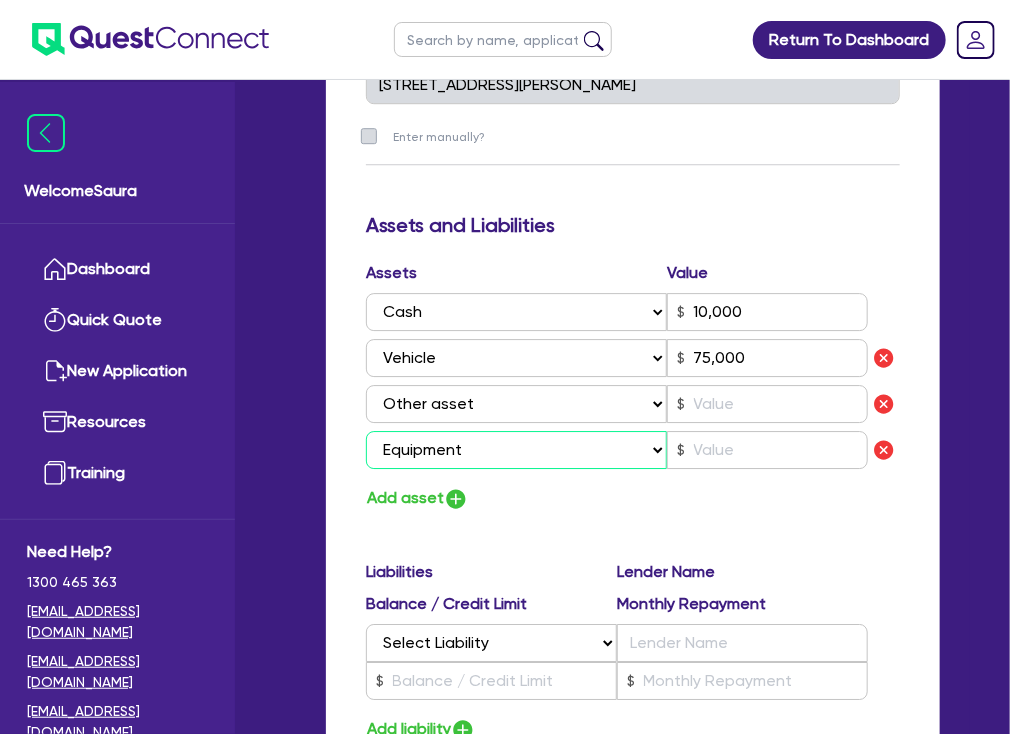click on "Select Asset Cash Property Investment property Vehicle Truck Trailer Equipment Household & personal asset Other asset" at bounding box center (516, 450) 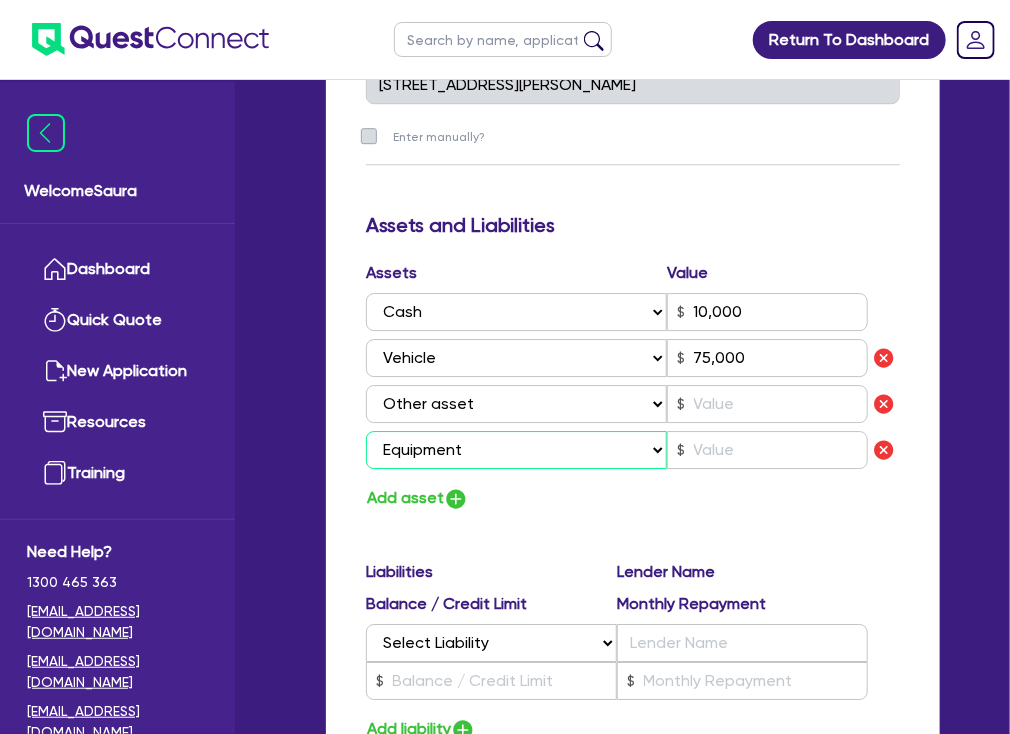 type on "2" 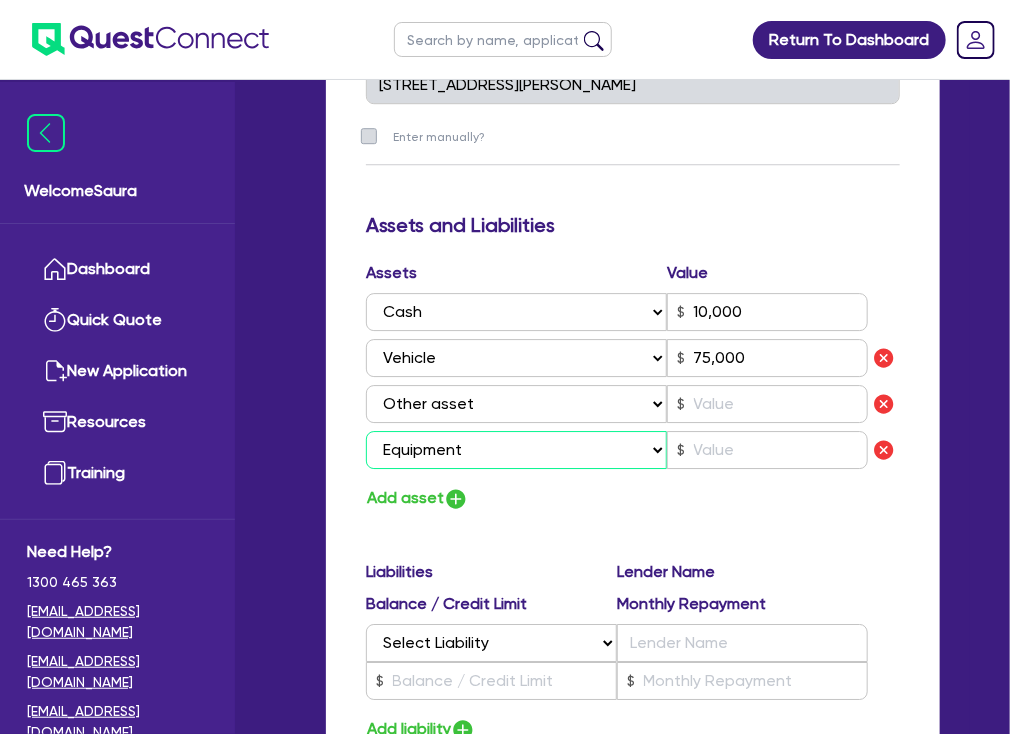 type on "0437 370 068" 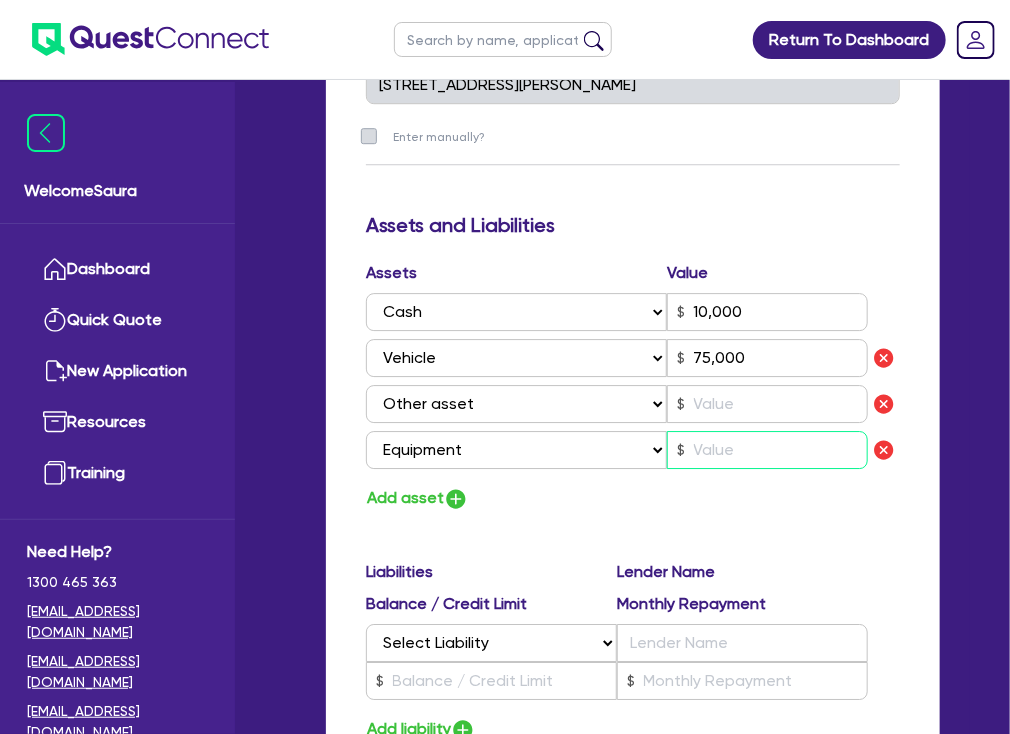 click at bounding box center [767, 450] 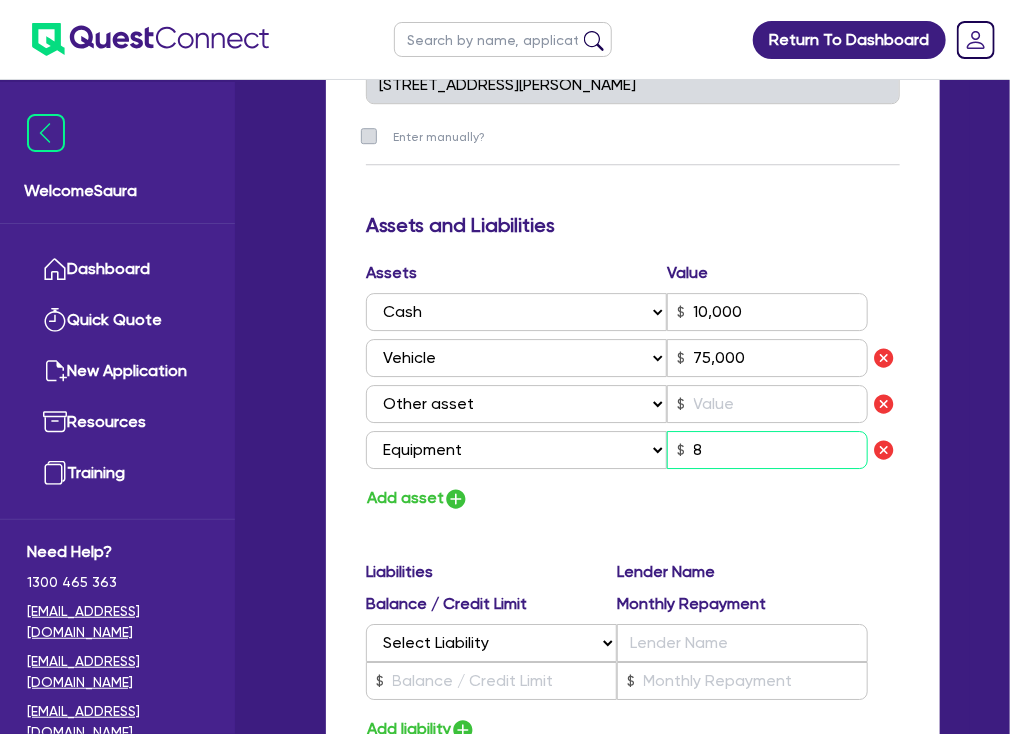 type on "2" 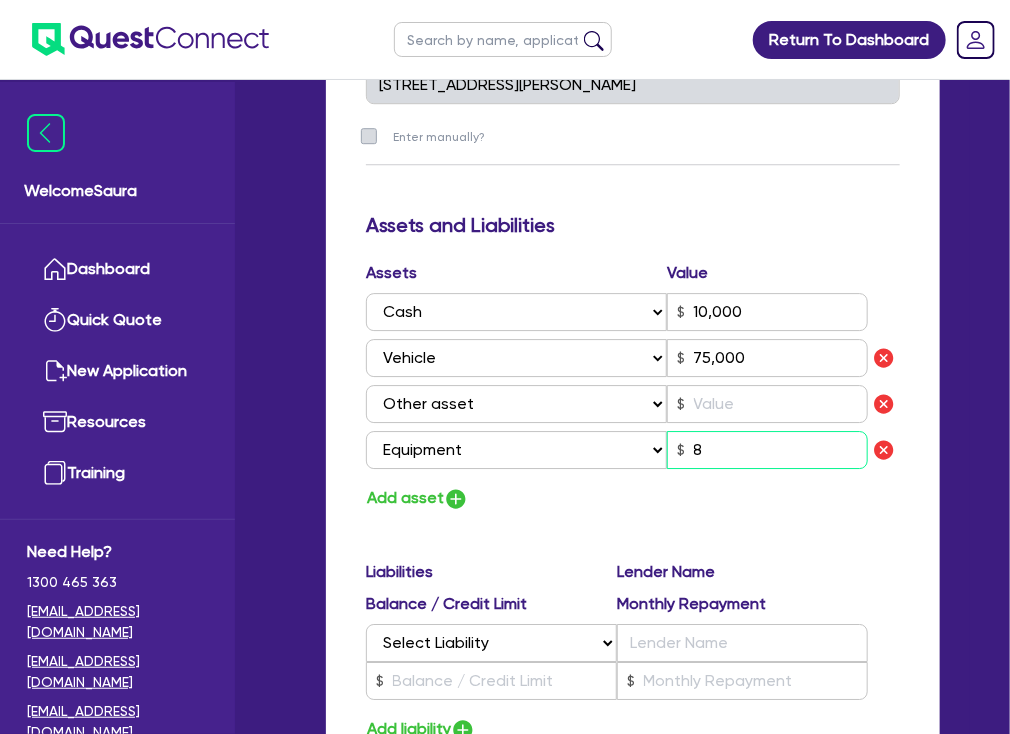 type on "0437 370 068" 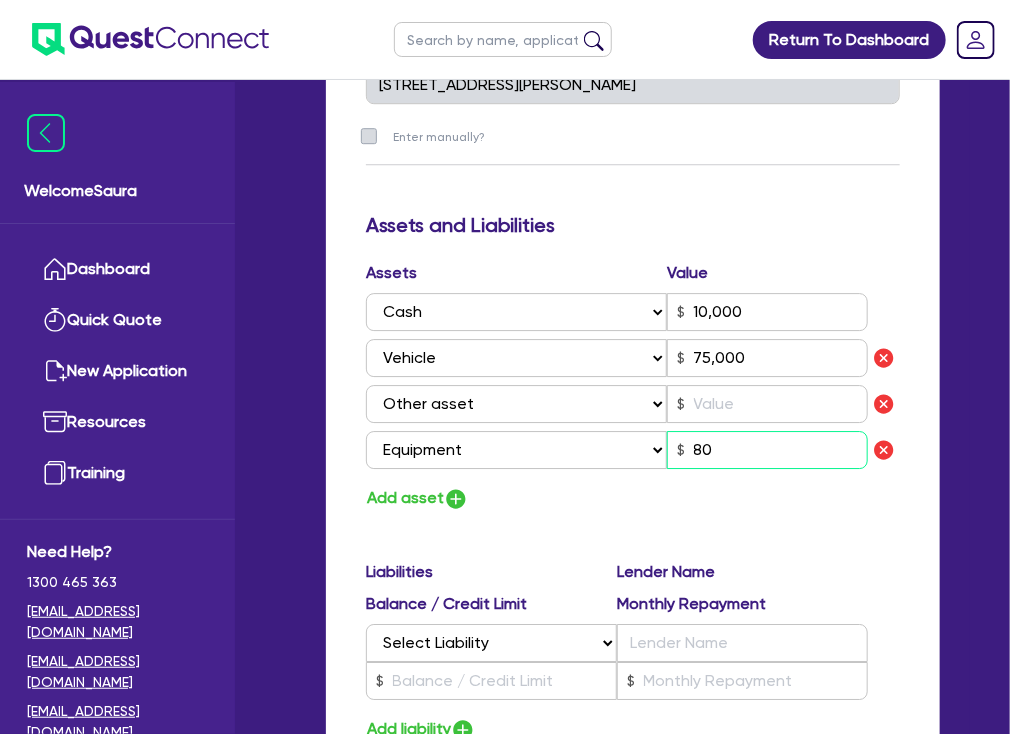 type on "2" 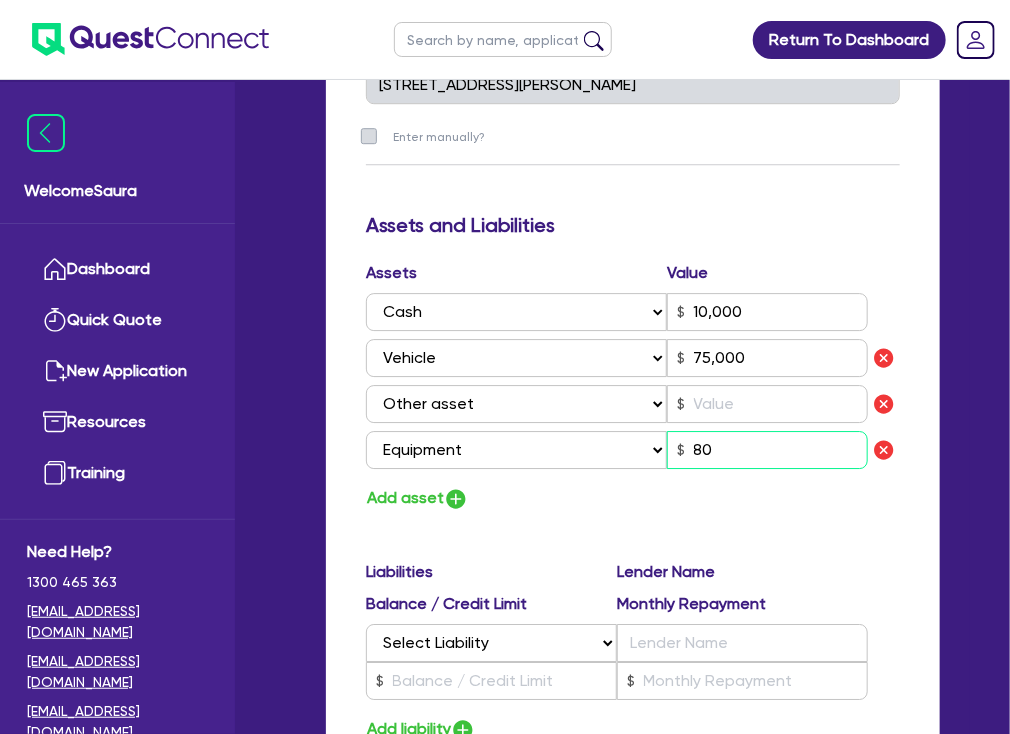 type on "0437 370 068" 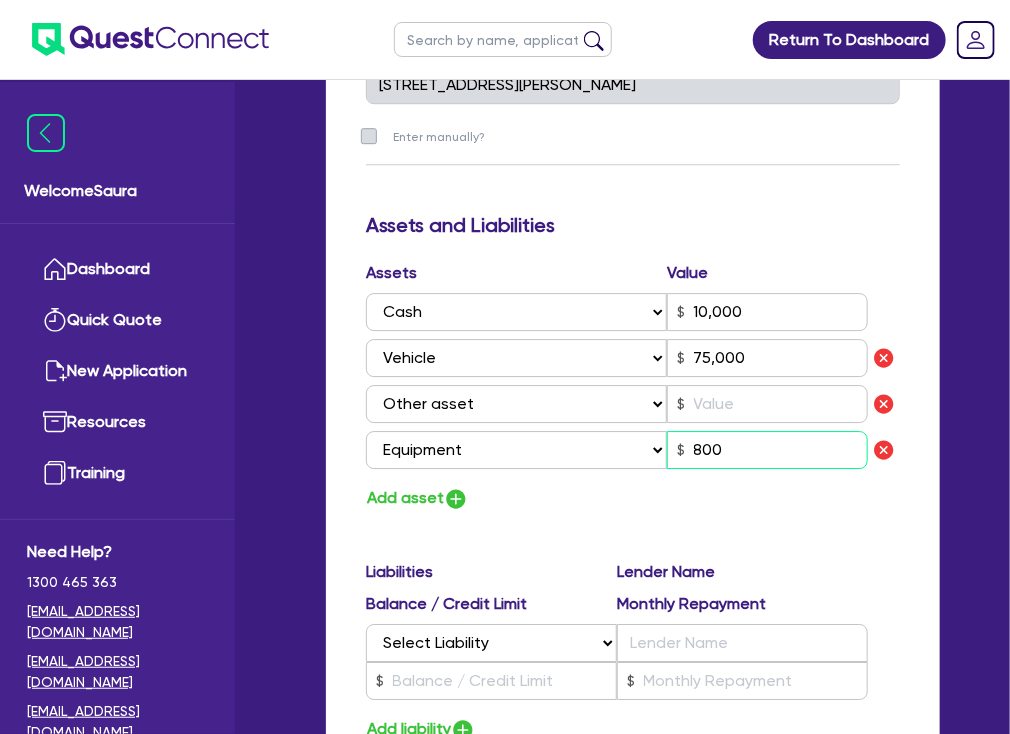 type on "2" 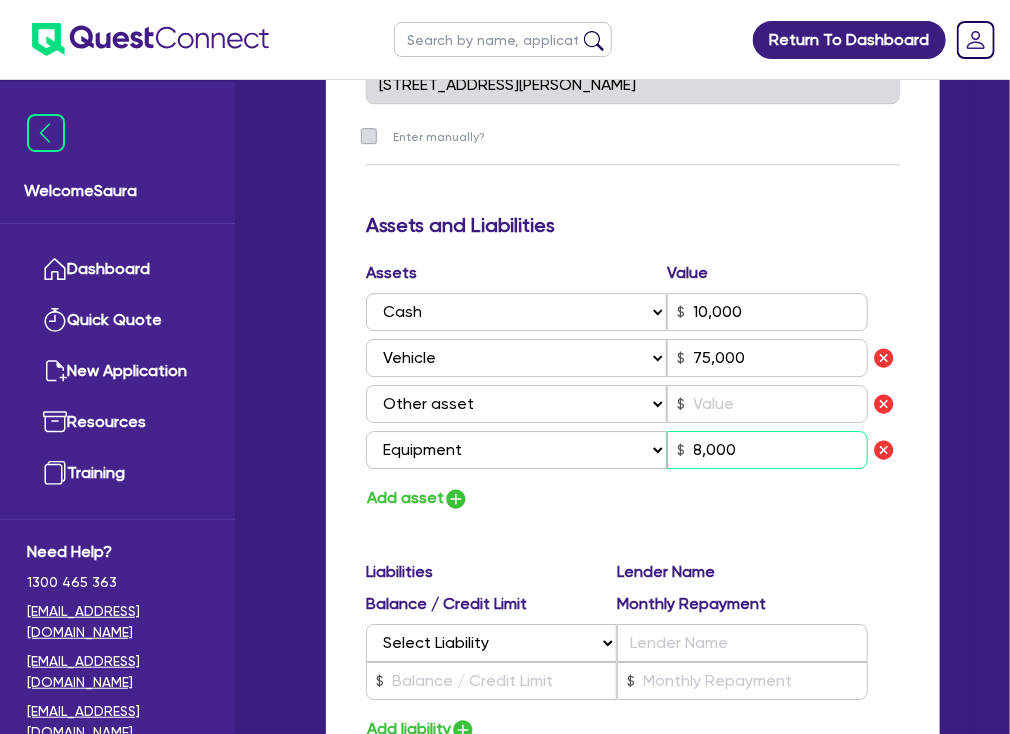 type on "8,000" 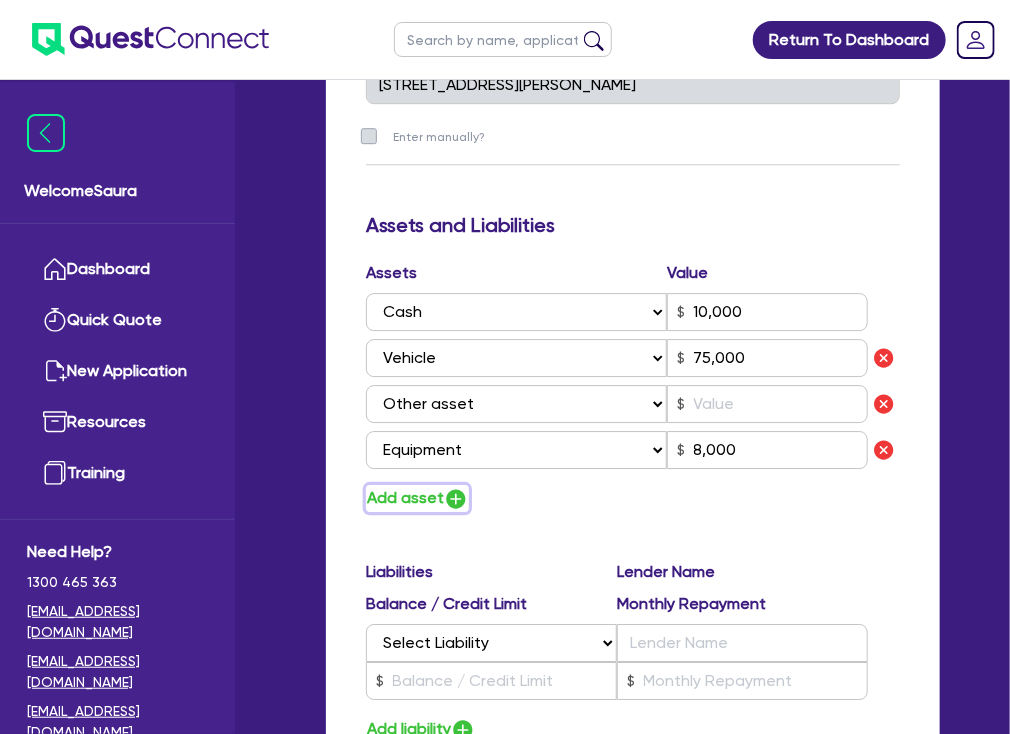 click on "Add asset" at bounding box center (417, 498) 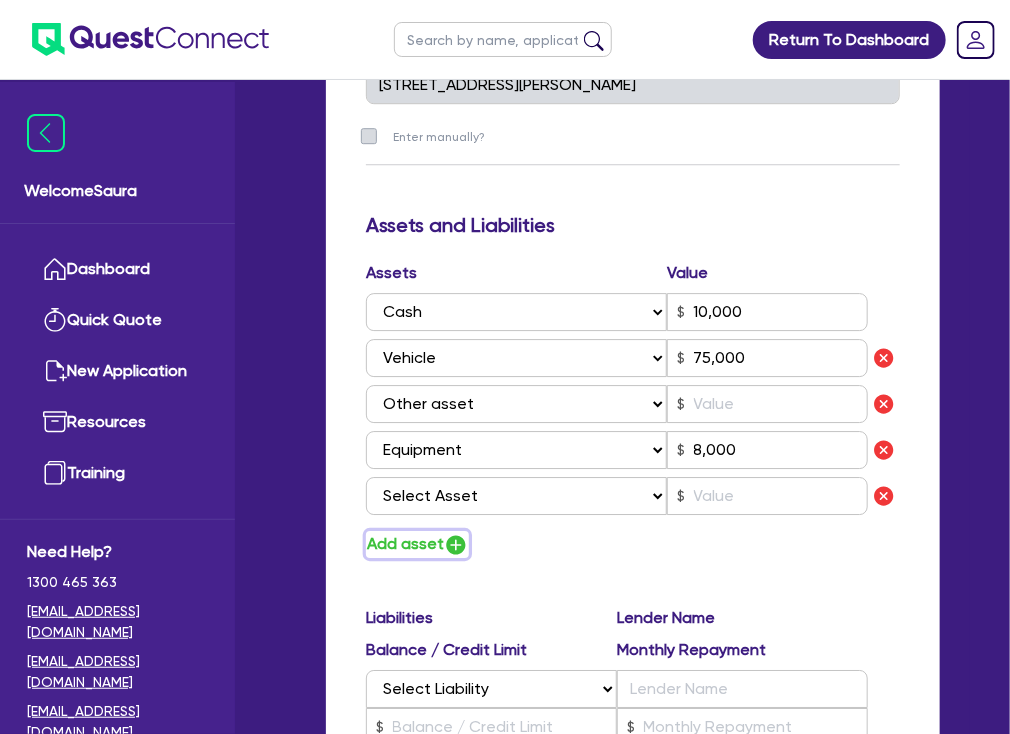click on "Add asset" at bounding box center (417, 544) 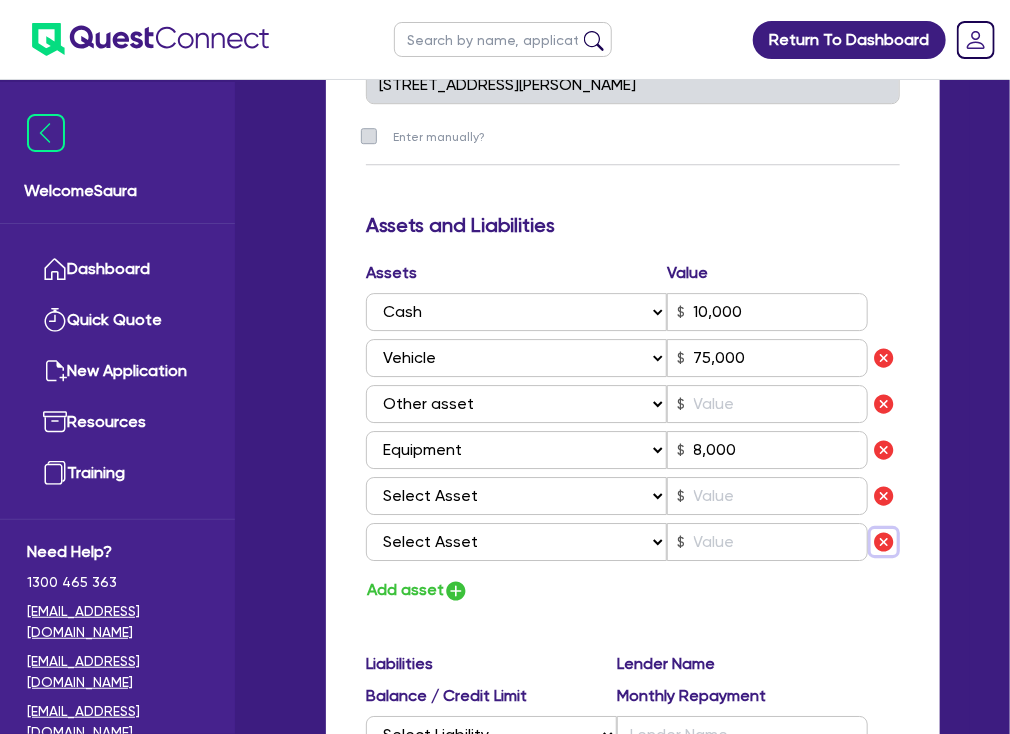 click at bounding box center (884, 542) 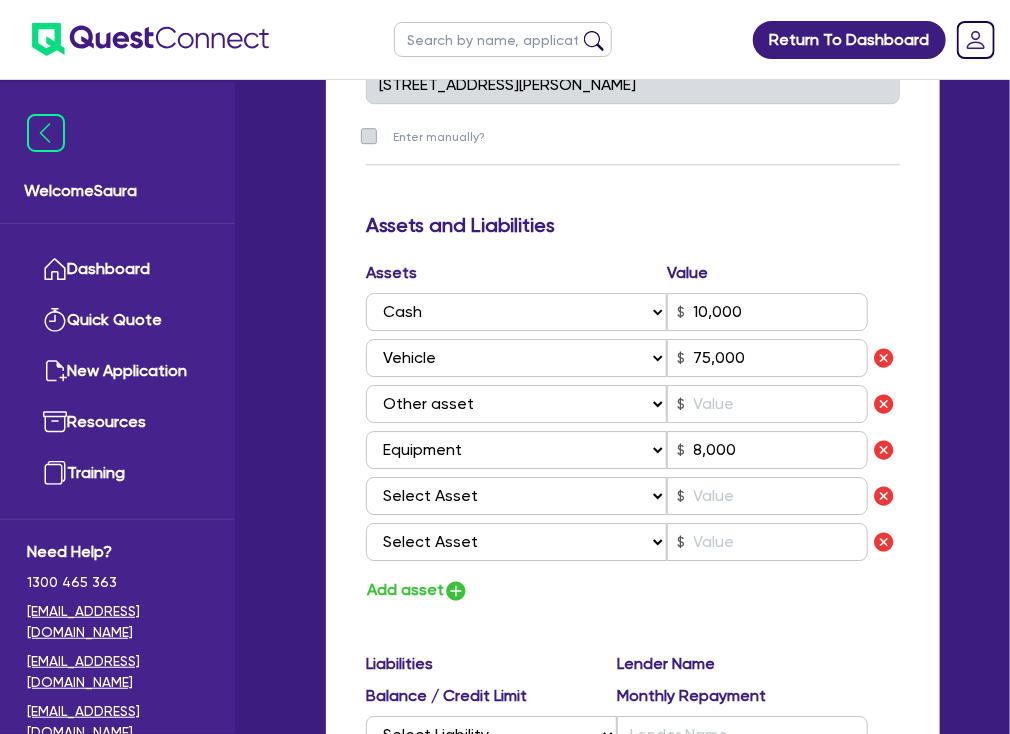 type on "2" 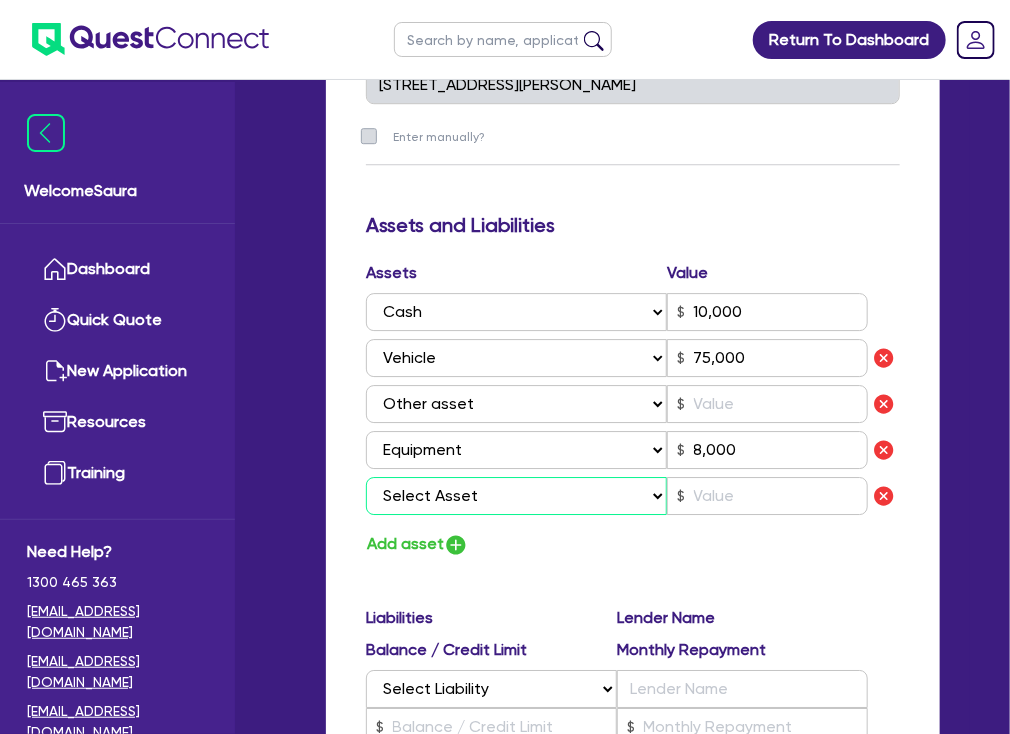 click on "Select Asset Cash Property Investment property Vehicle Truck Trailer Equipment Household & personal asset Other asset" at bounding box center [516, 496] 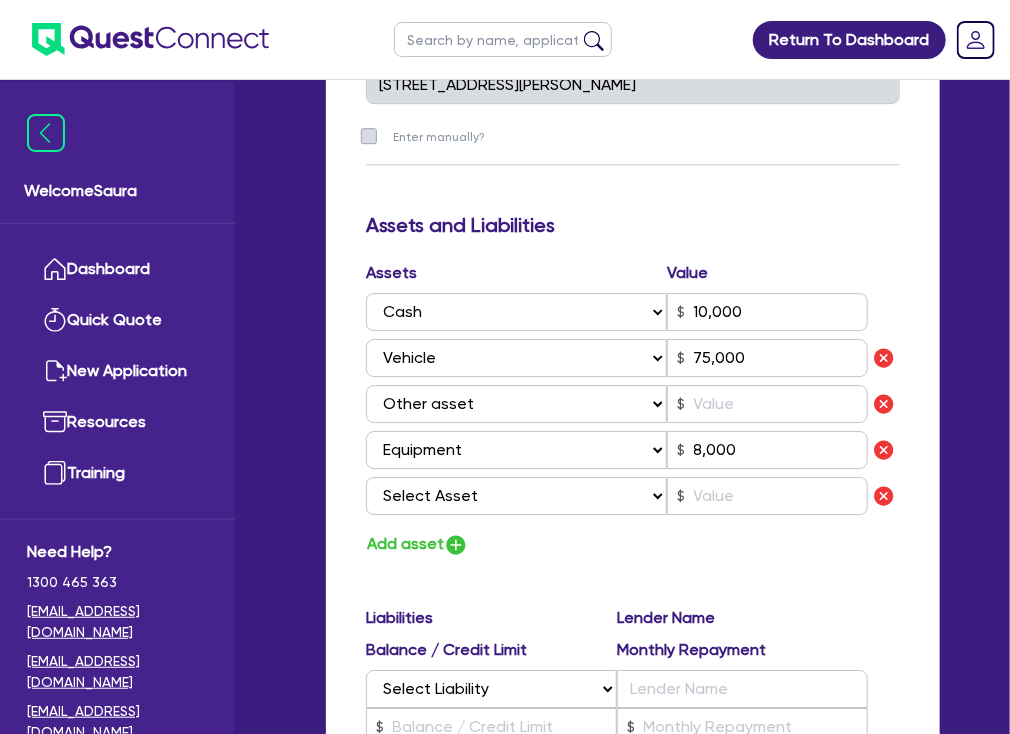 click on "Add asset" at bounding box center [633, 544] 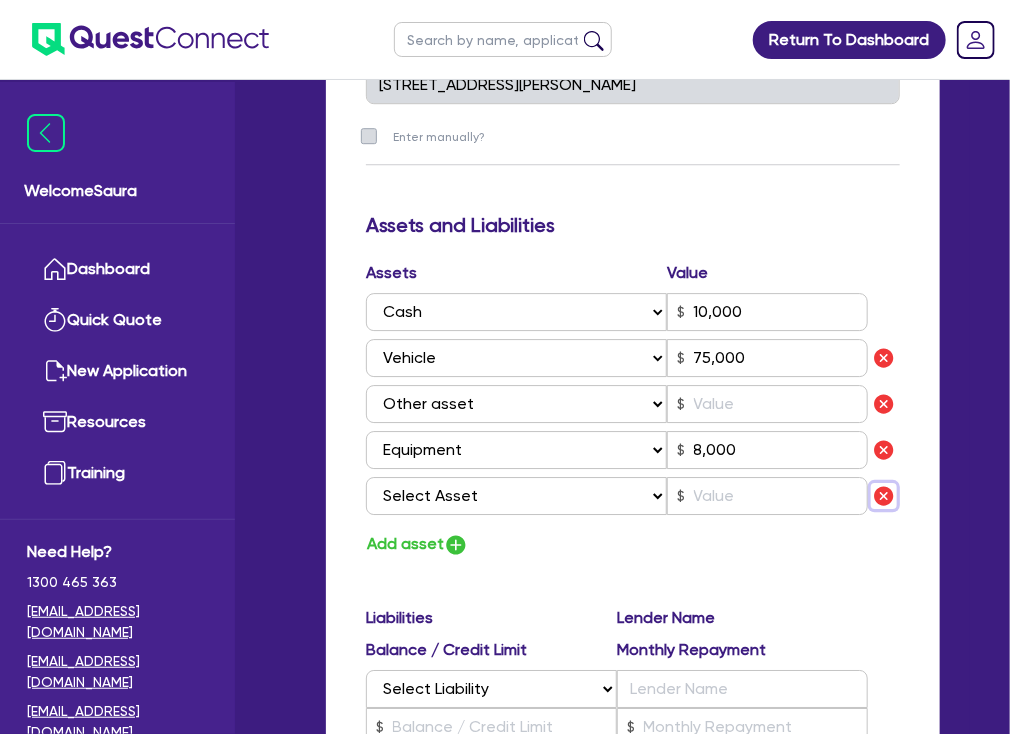 click at bounding box center (884, 496) 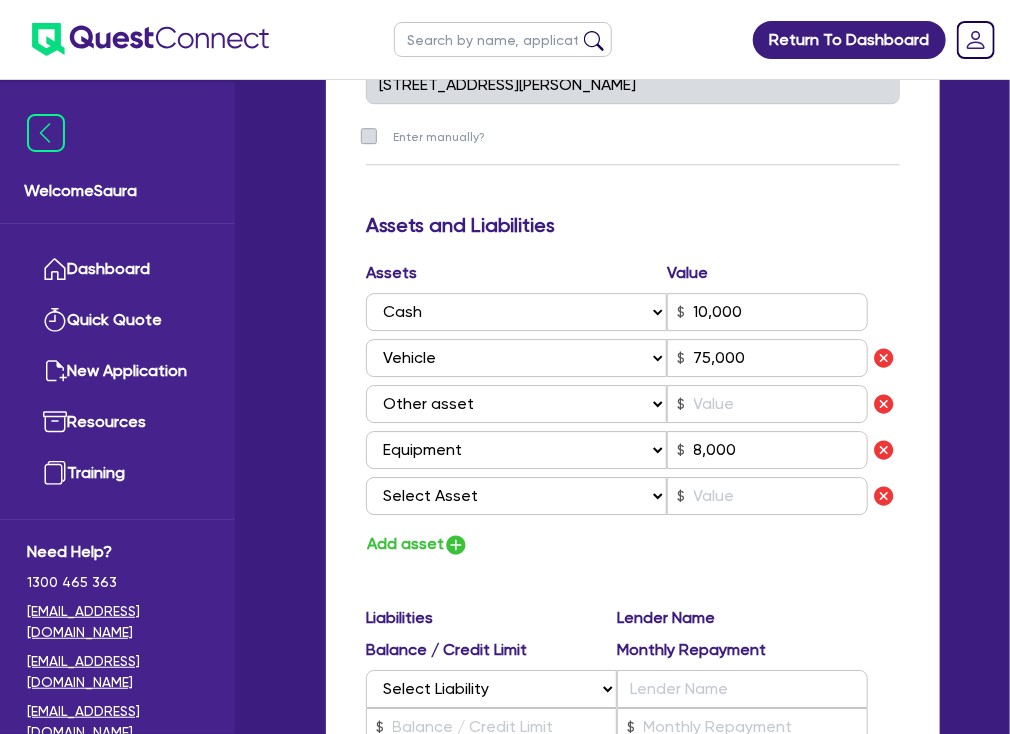 type on "2" 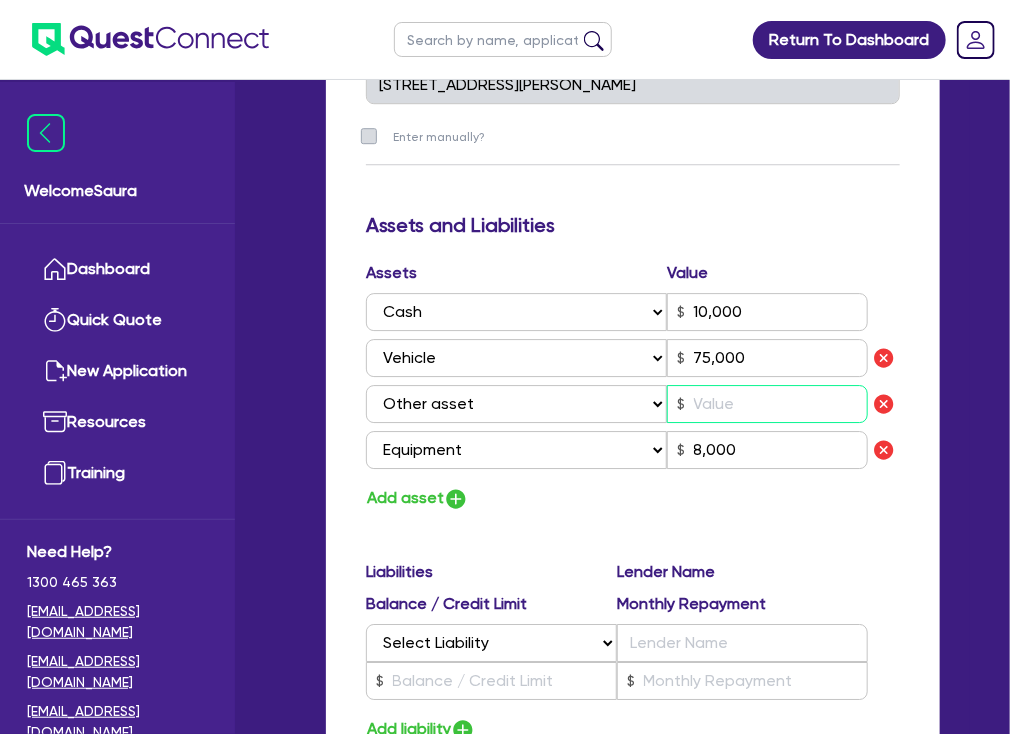 click at bounding box center [767, 404] 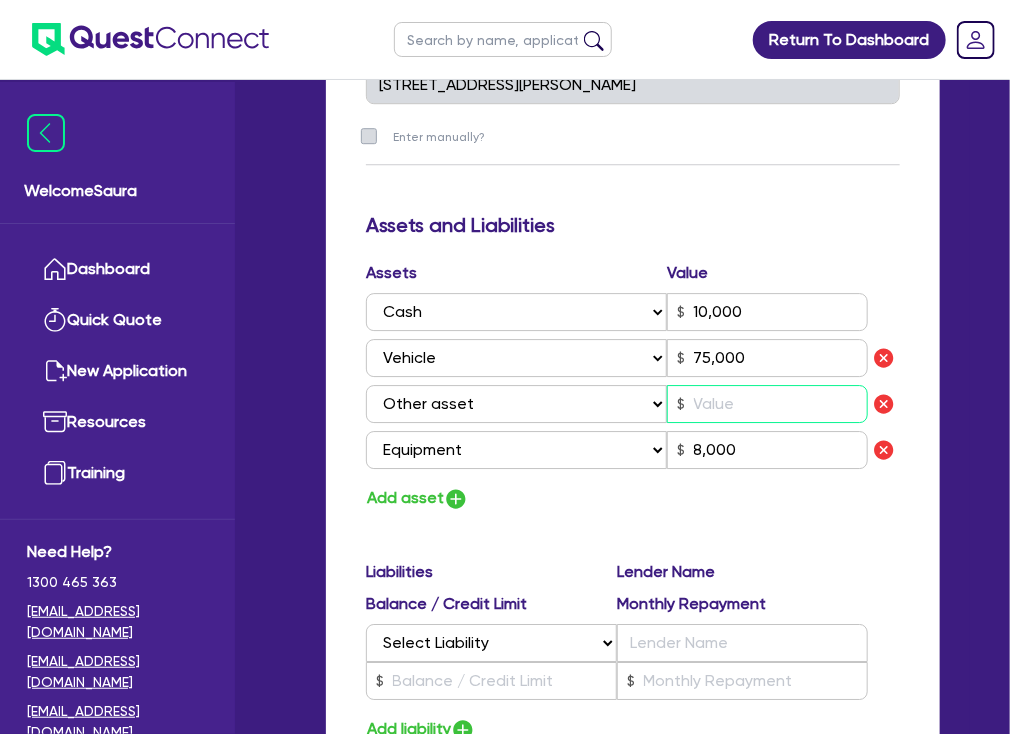 type on "2" 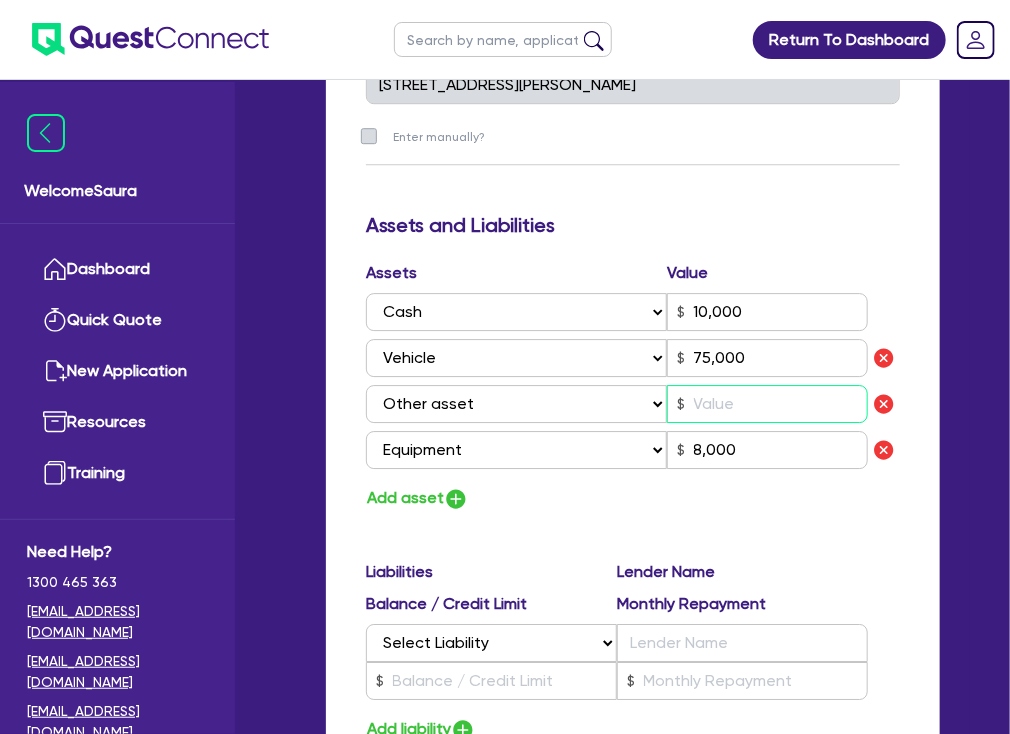 type on "0437 370 068" 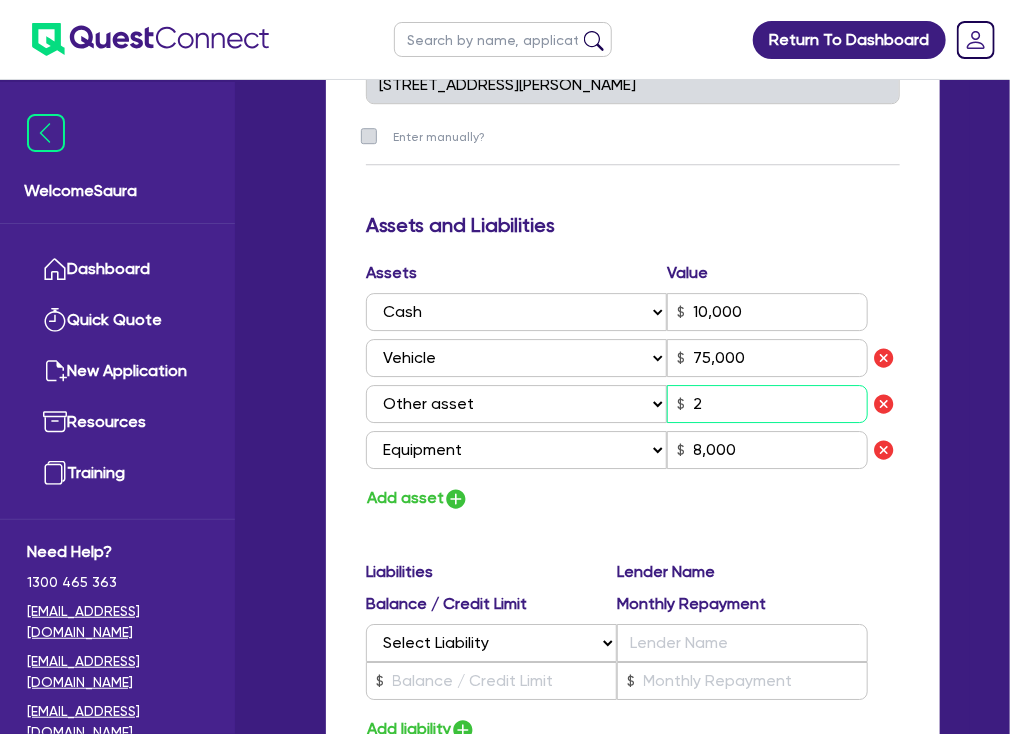 type on "2" 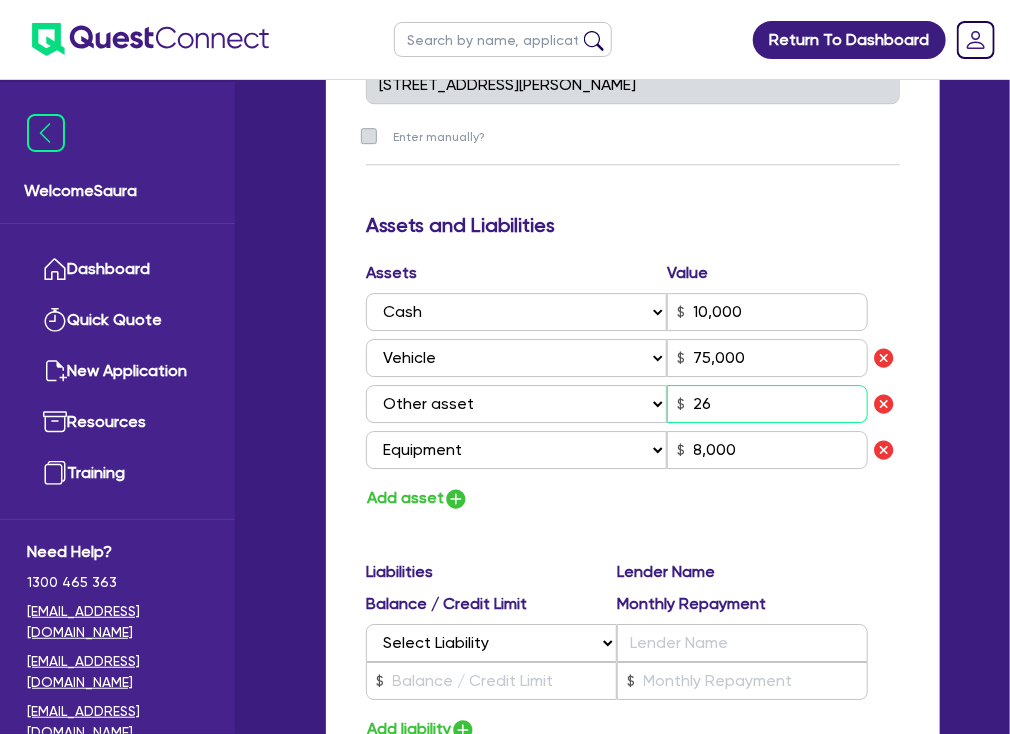 type on "2" 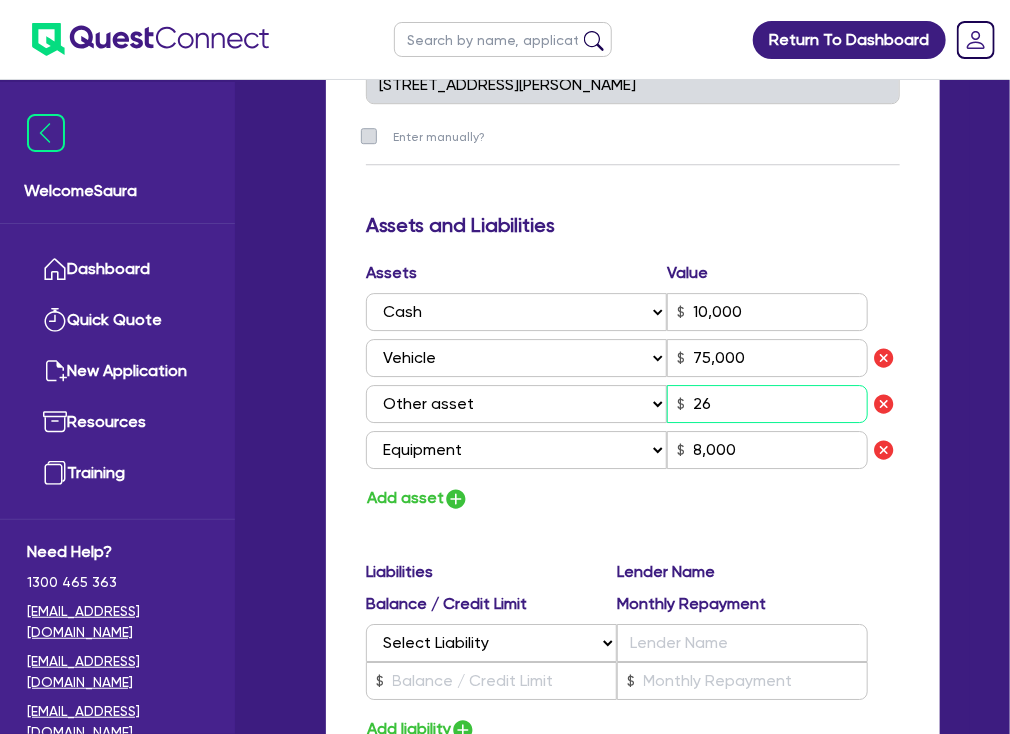 type on "0437 370 068" 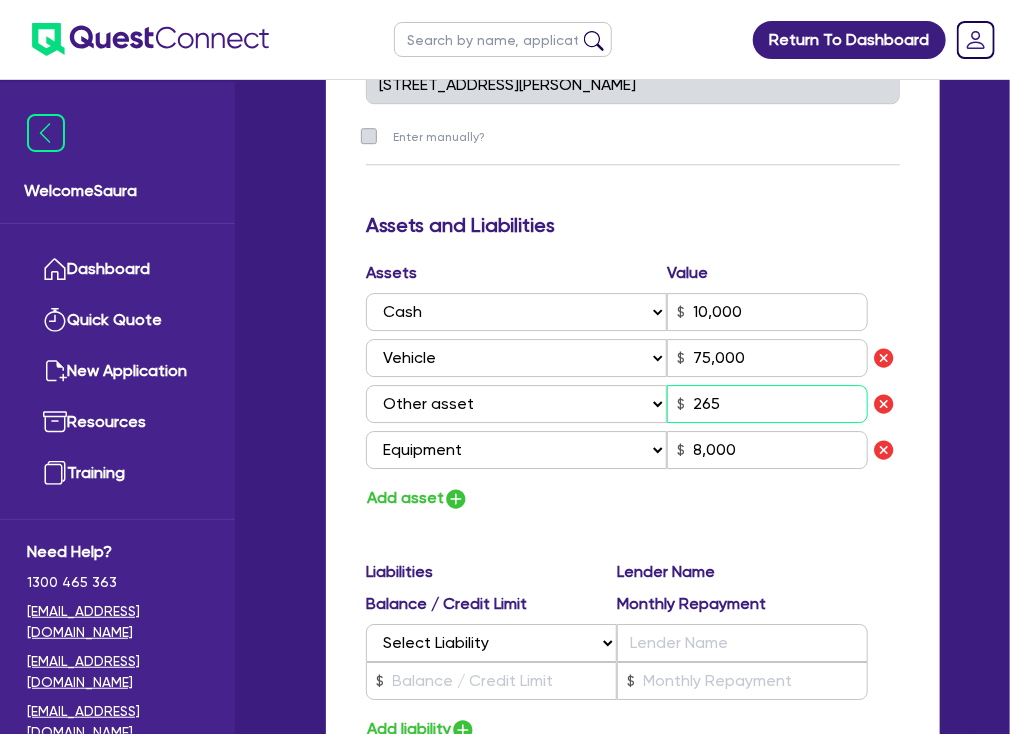 type on "2" 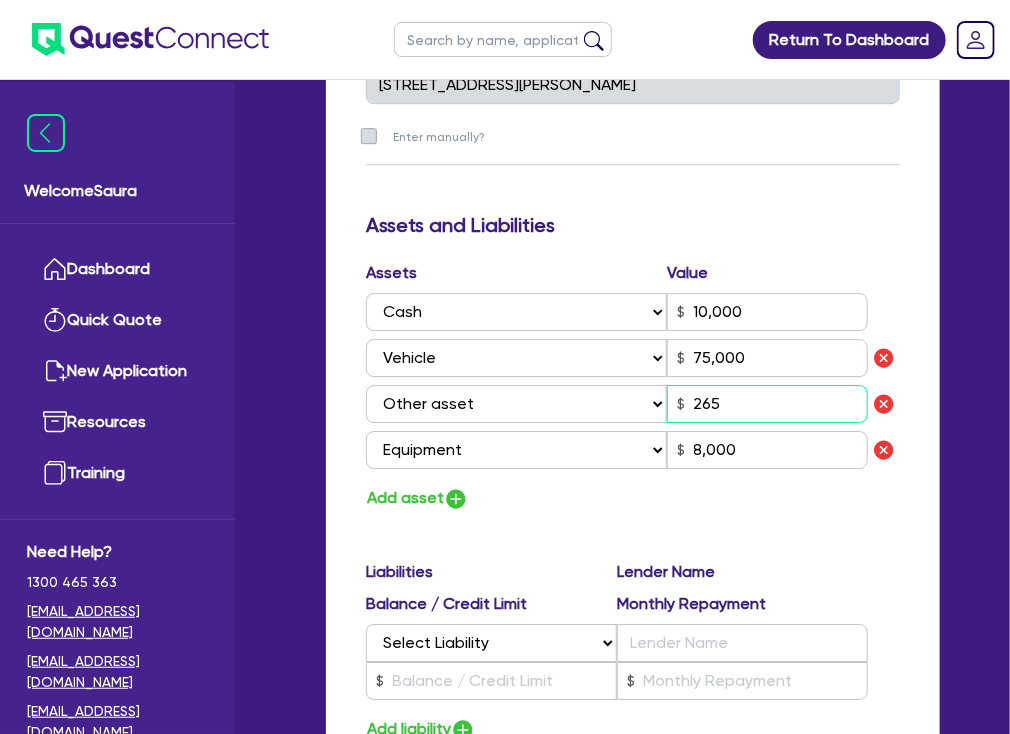 type on "0437 370 068" 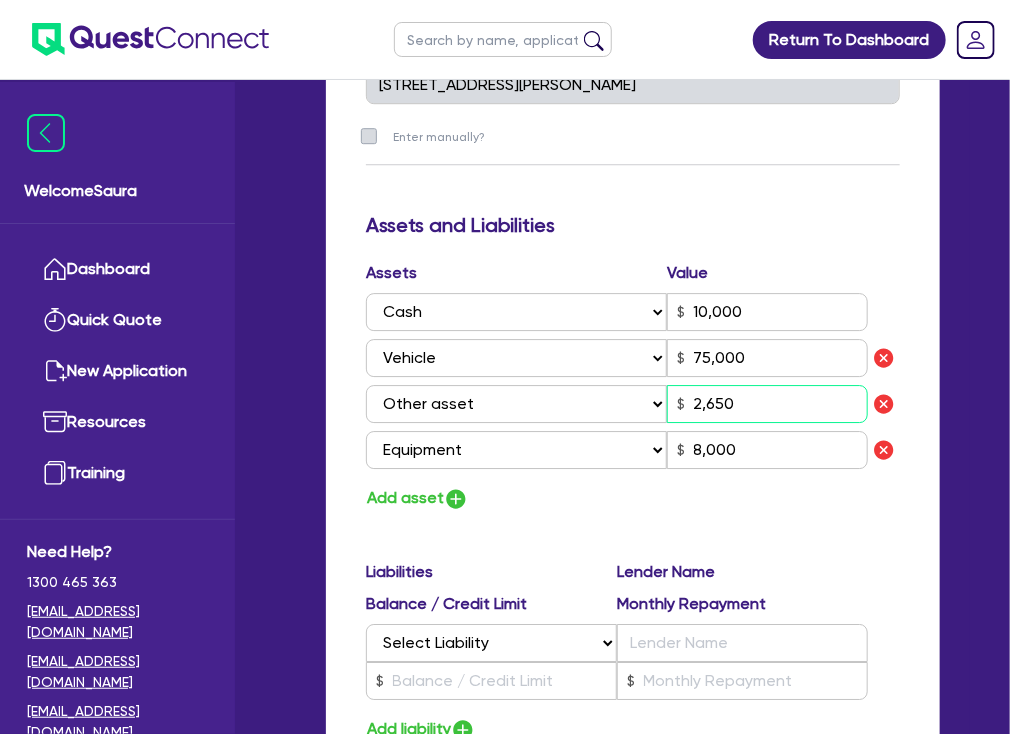 type on "2" 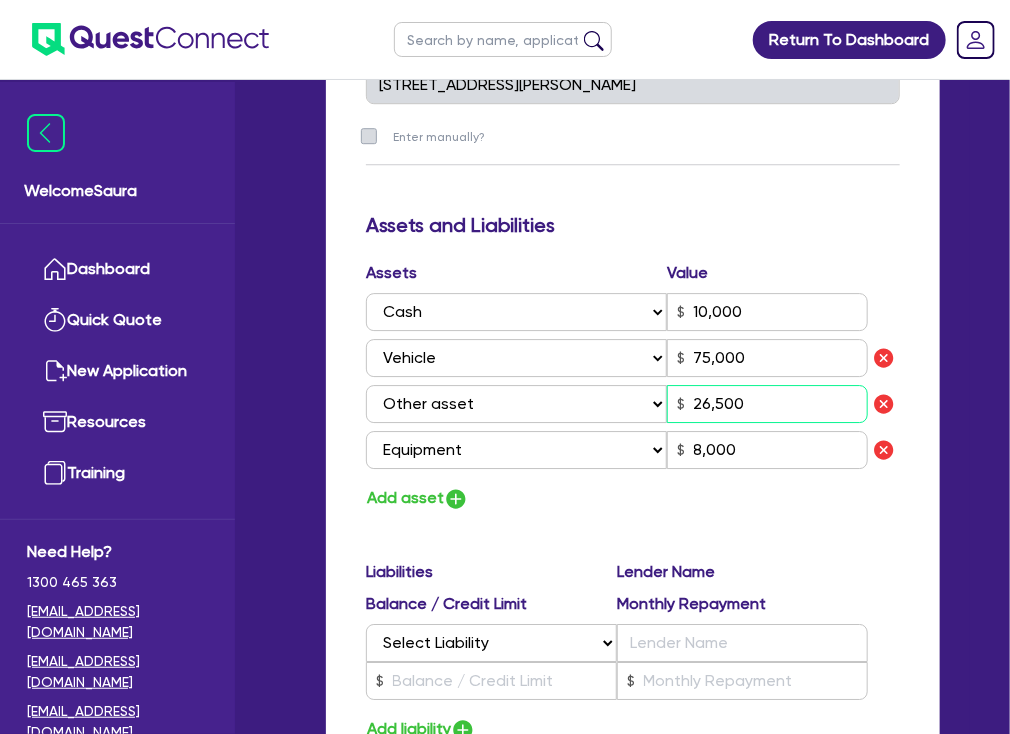 type on "2" 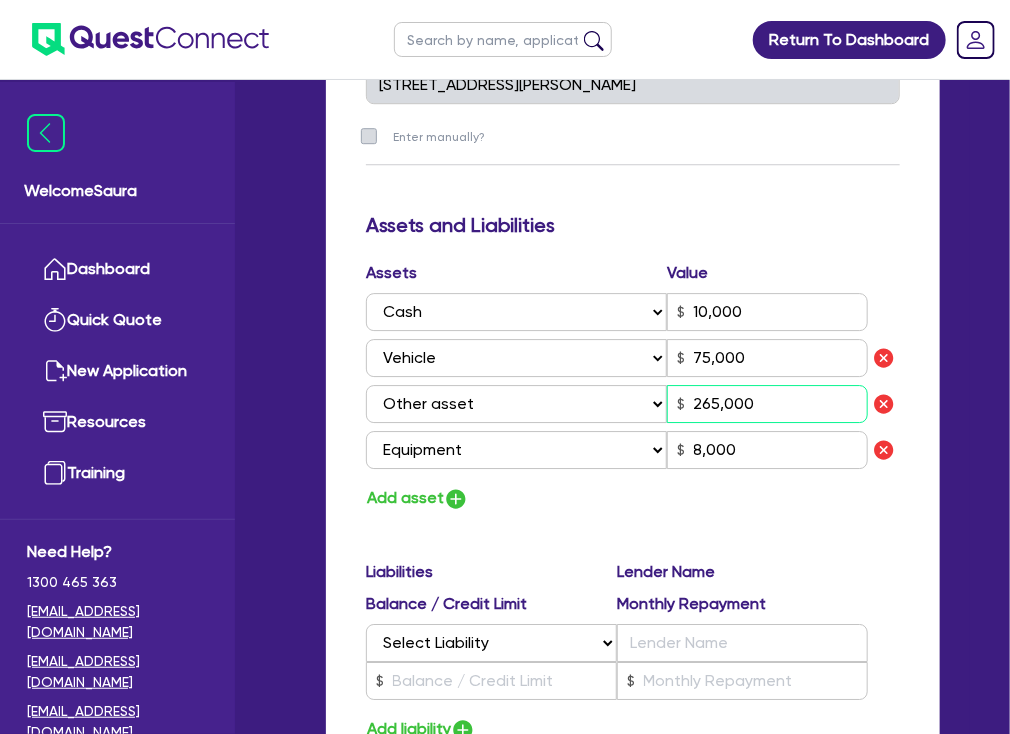 type on "265,000" 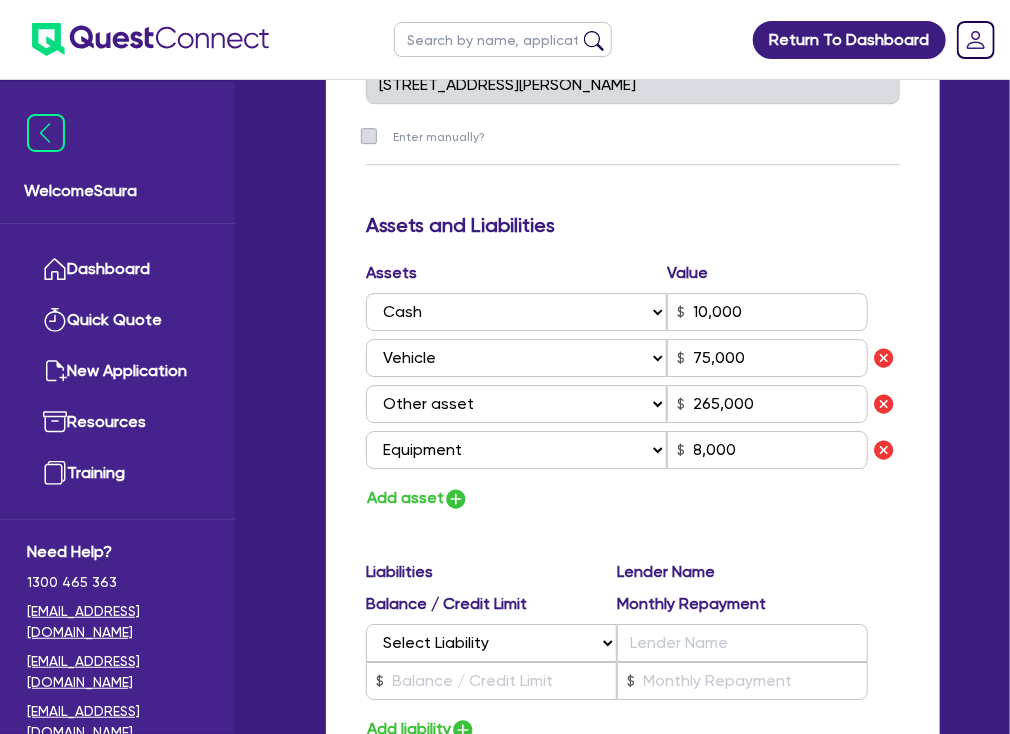 click on "Add asset" at bounding box center [633, 498] 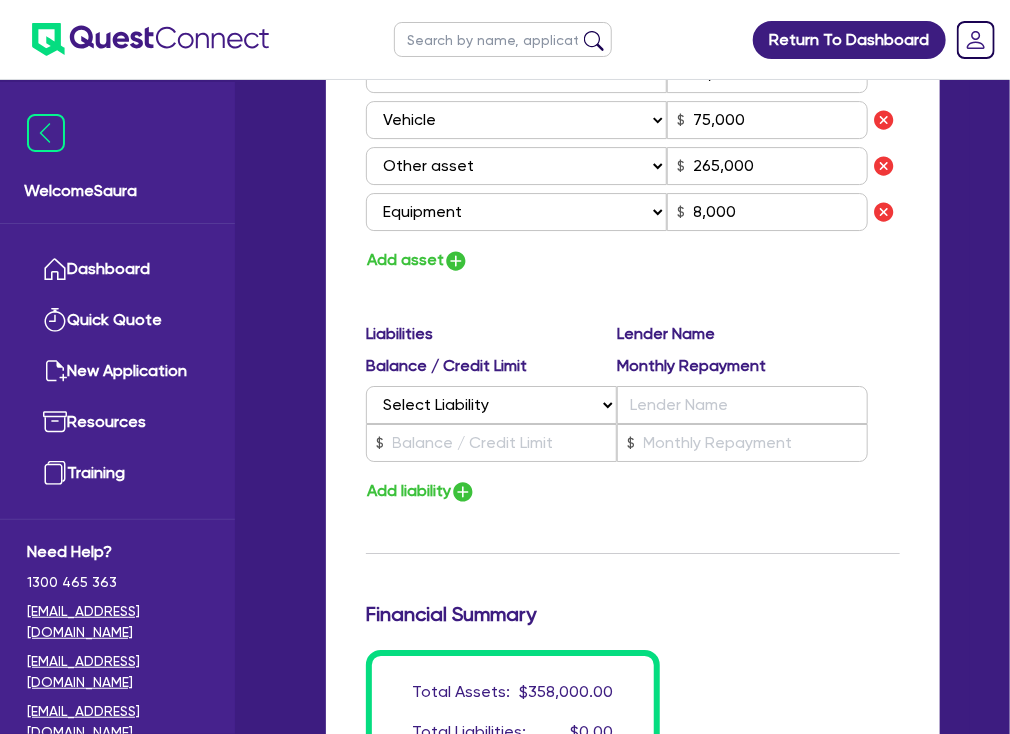 scroll, scrollTop: 2160, scrollLeft: 0, axis: vertical 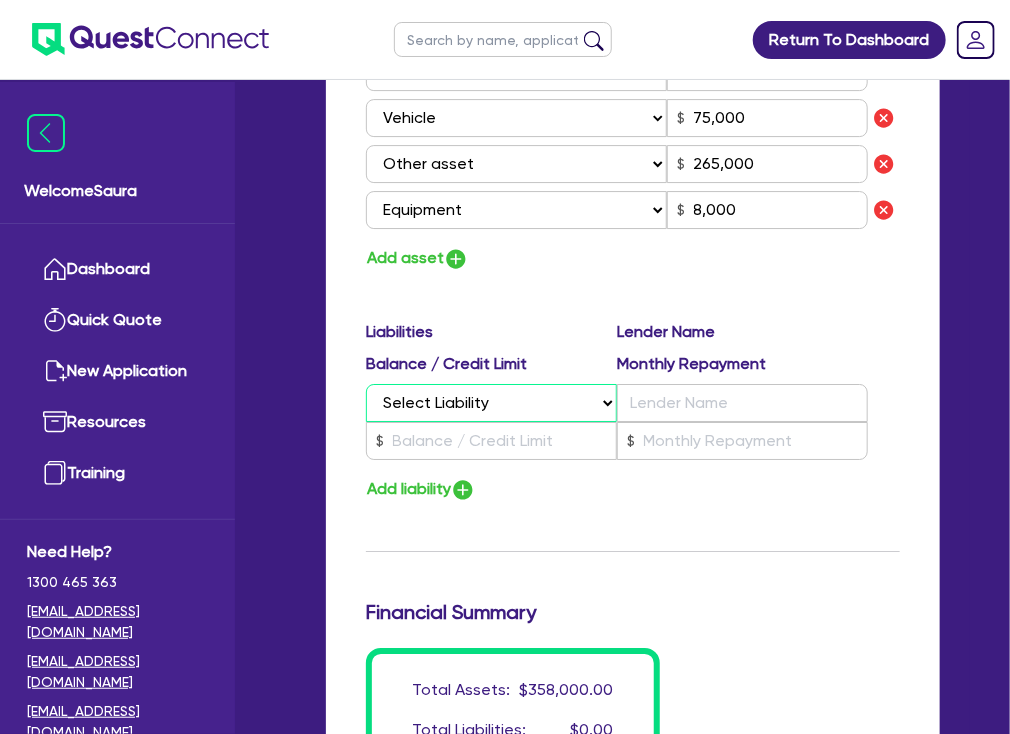 click on "Select Liability Credit card Mortgage Investment property loan Vehicle loan Truck loan Trailer loan Equipment loan Personal loan Other loan" at bounding box center (491, 403) 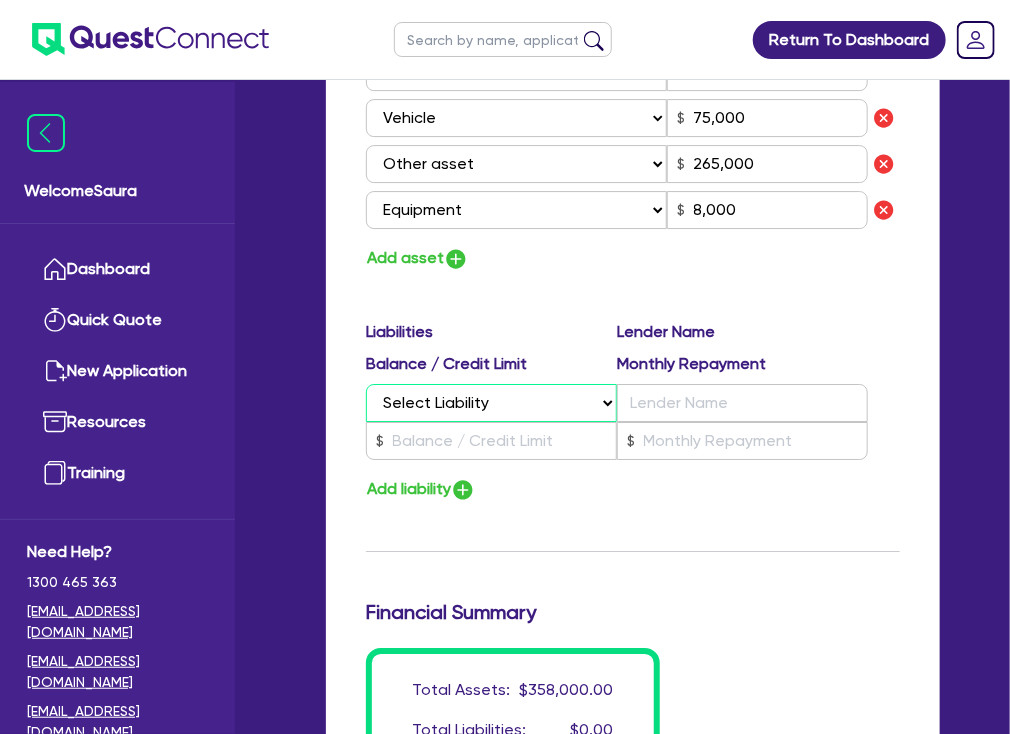 select on "CREDIT_CARD" 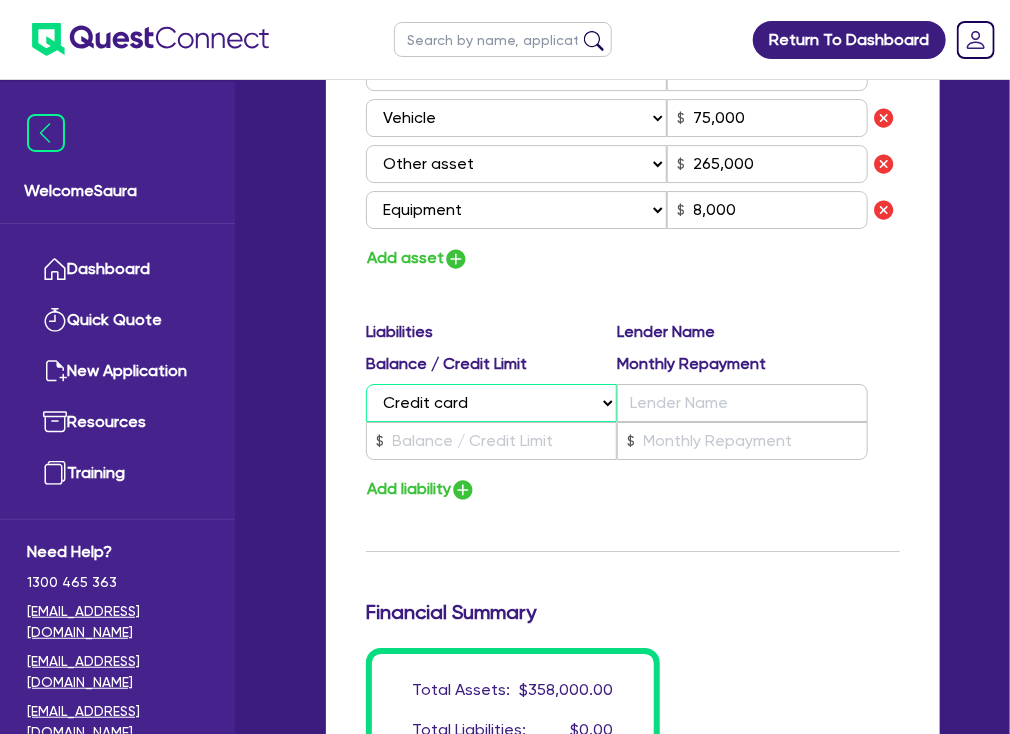 click on "Select Liability Credit card Mortgage Investment property loan Vehicle loan Truck loan Trailer loan Equipment loan Personal loan Other loan" at bounding box center [491, 403] 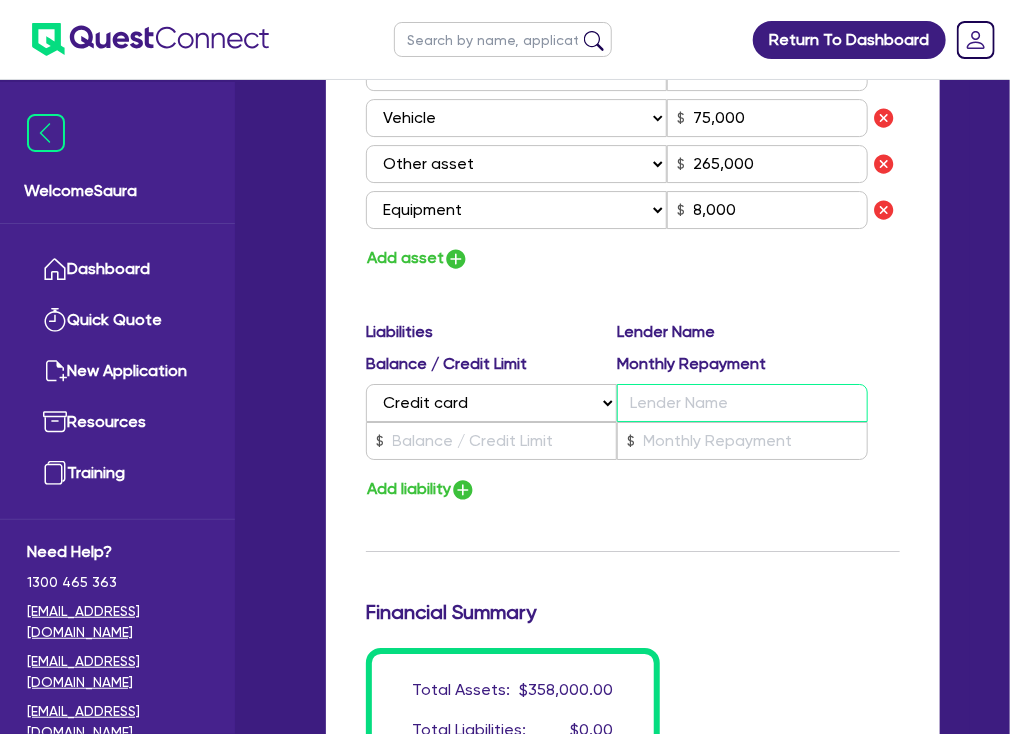 click at bounding box center (742, 403) 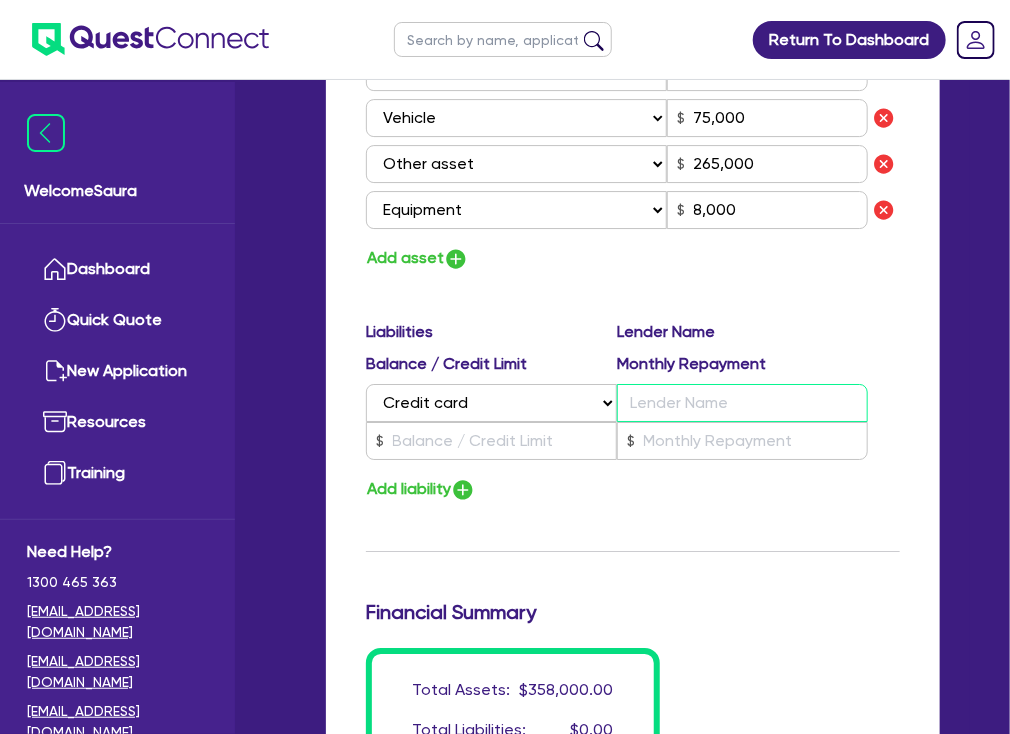 type on "2" 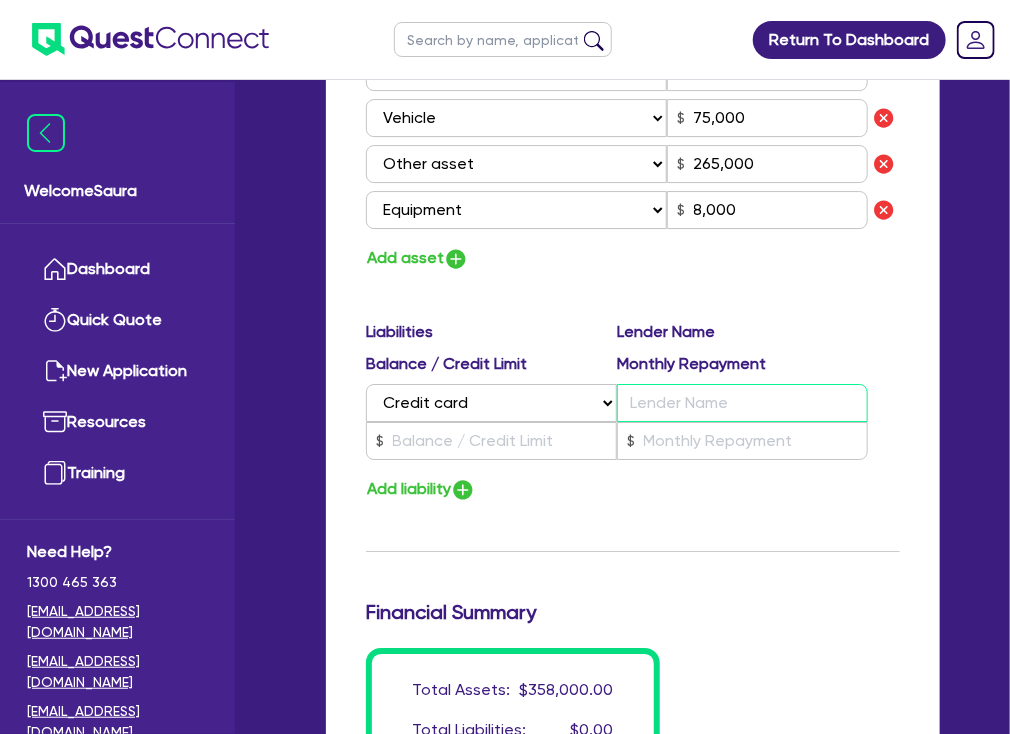 type 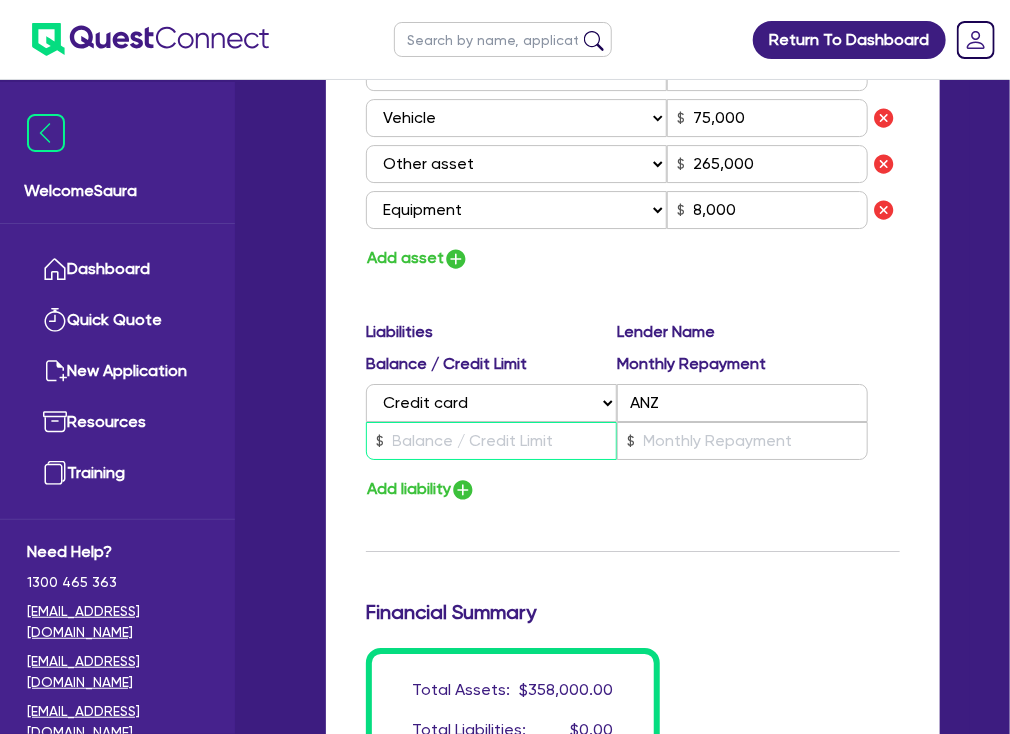 click at bounding box center (491, 441) 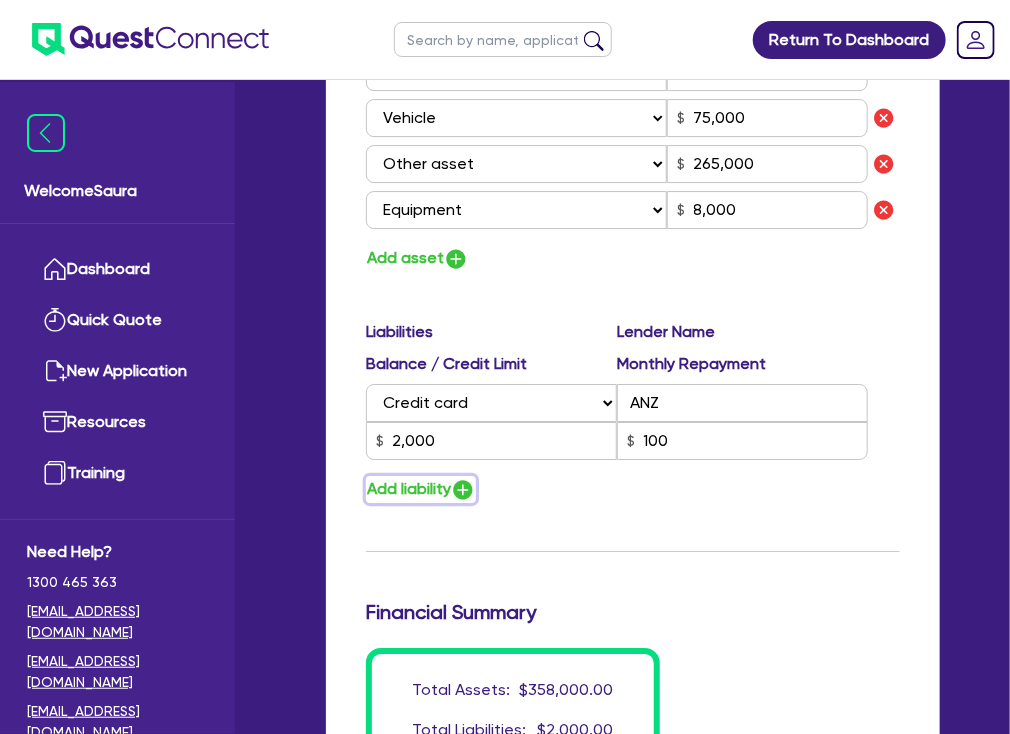 click on "Add liability" at bounding box center (421, 489) 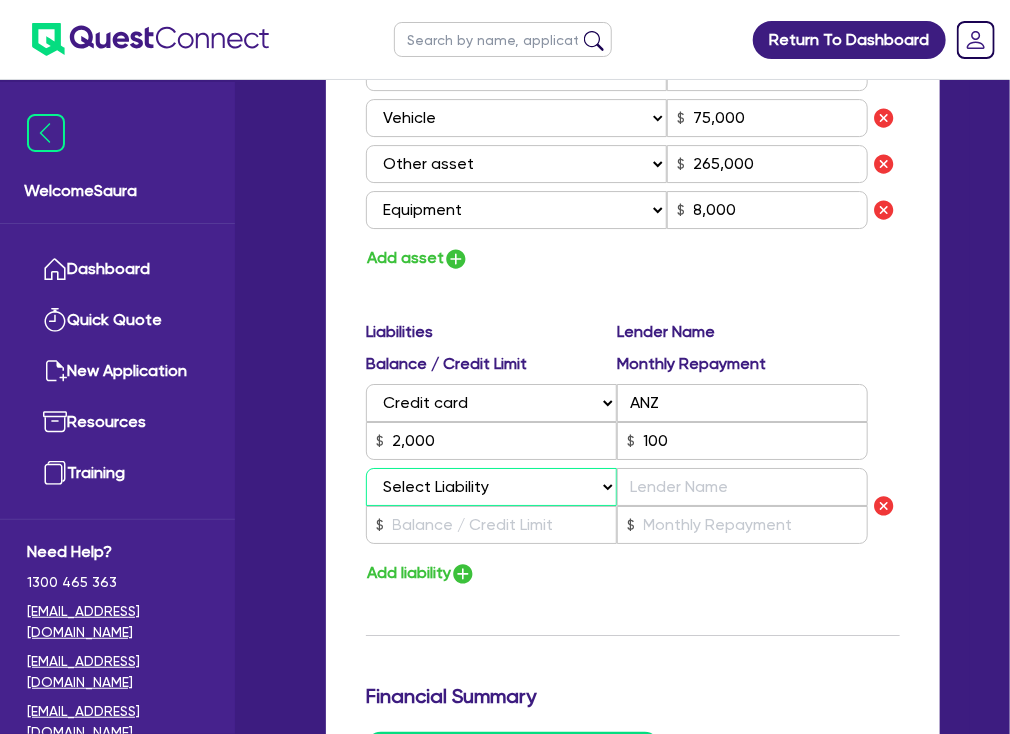 click on "Select Liability Credit card Mortgage Investment property loan Vehicle loan Truck loan Trailer loan Equipment loan Personal loan Other loan" at bounding box center [491, 487] 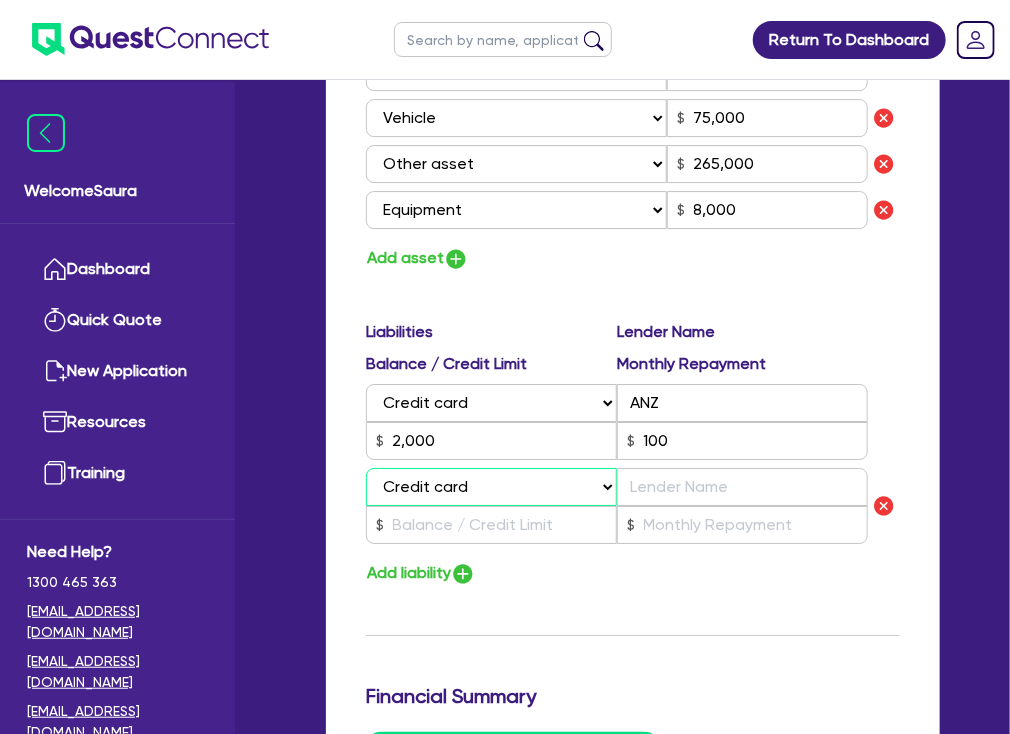 click on "Select Liability Credit card Mortgage Investment property loan Vehicle loan Truck loan Trailer loan Equipment loan Personal loan Other loan" at bounding box center [491, 487] 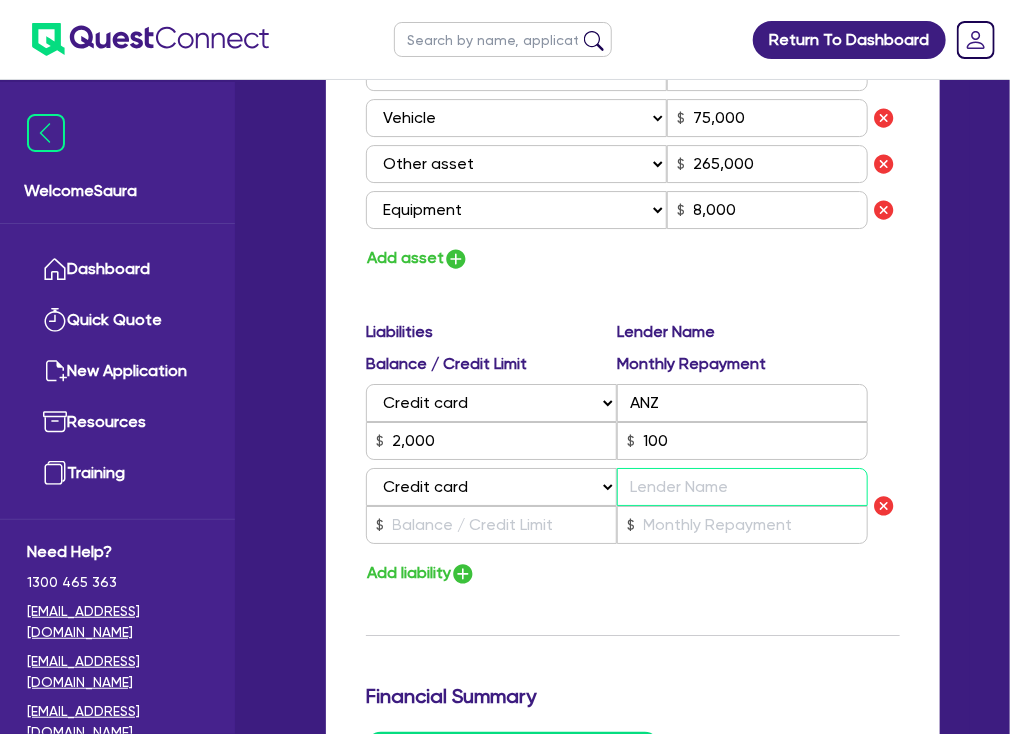 click at bounding box center [742, 487] 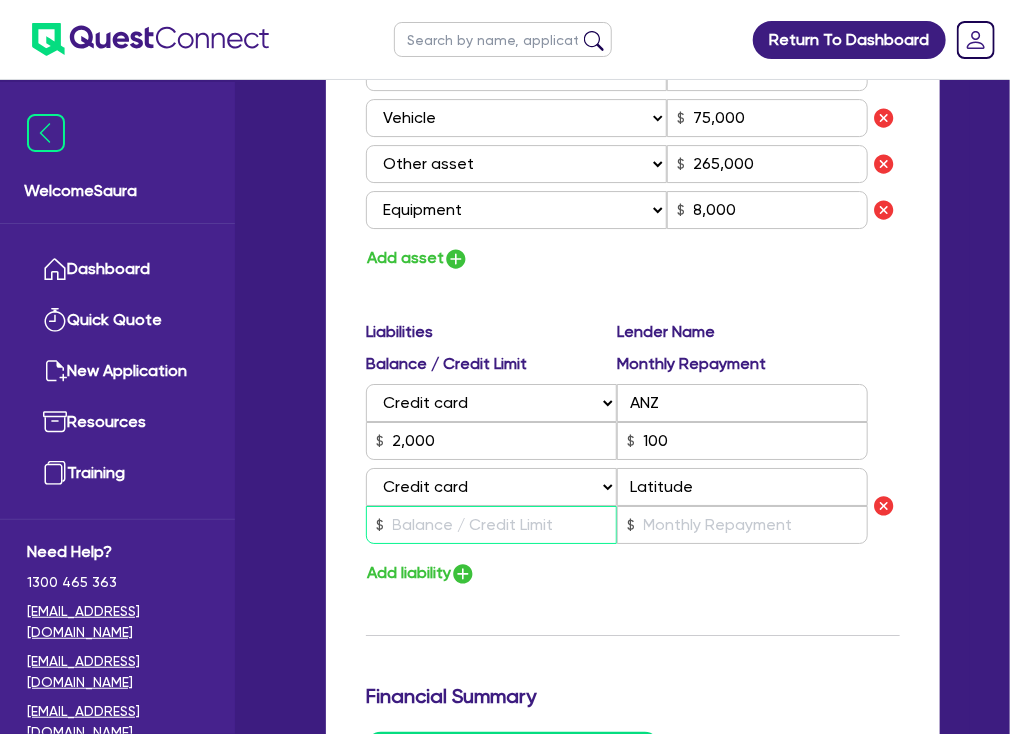 click at bounding box center [491, 525] 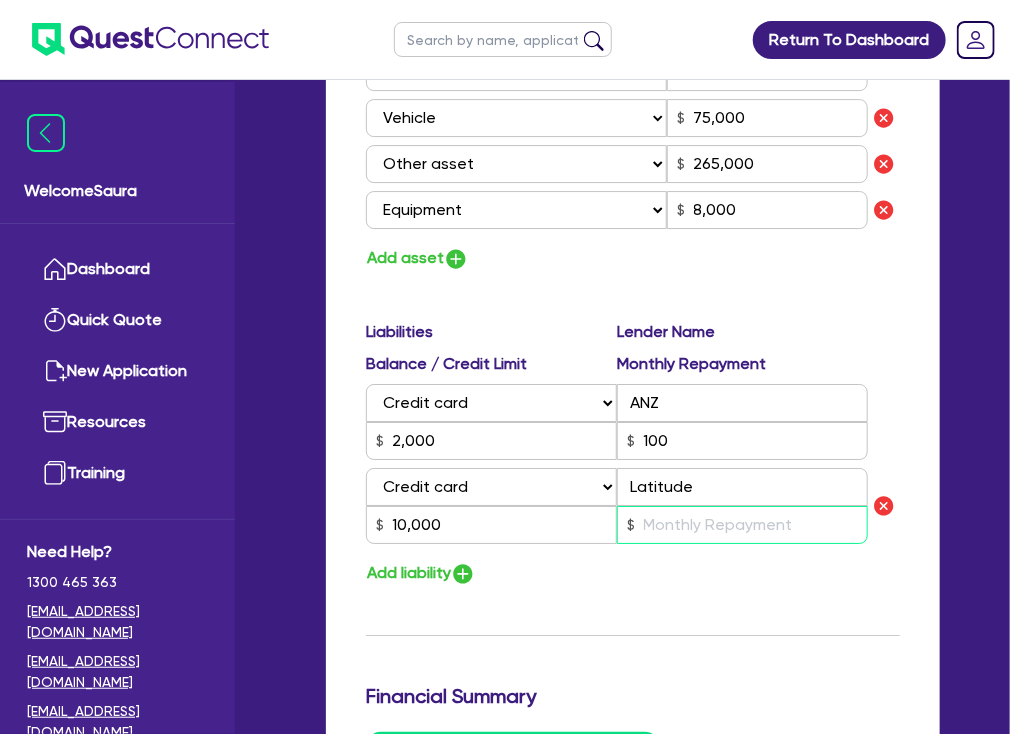 click at bounding box center (742, 525) 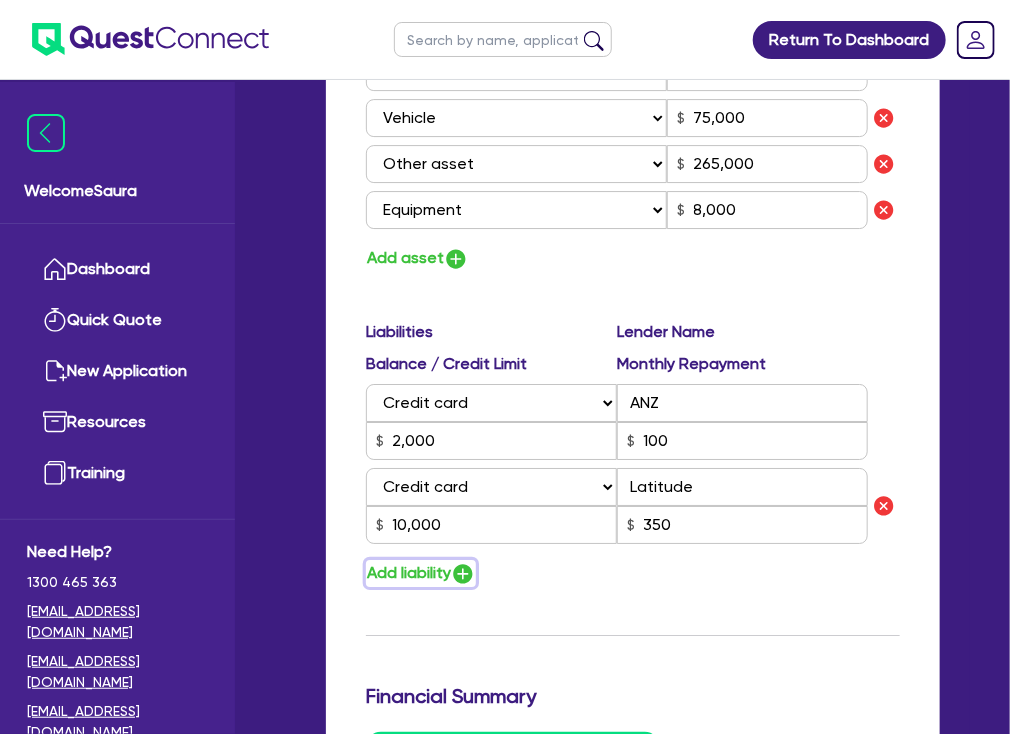 click at bounding box center (463, 574) 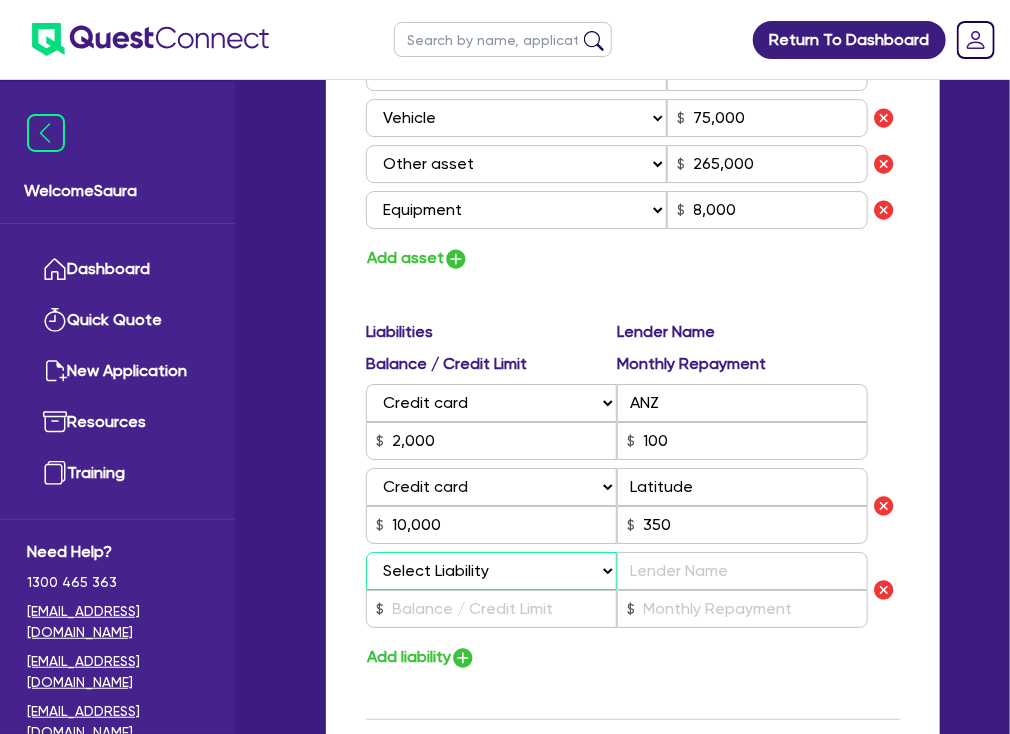 click on "Select Liability Credit card Mortgage Investment property loan Vehicle loan Truck loan Trailer loan Equipment loan Personal loan Other loan" at bounding box center (491, 571) 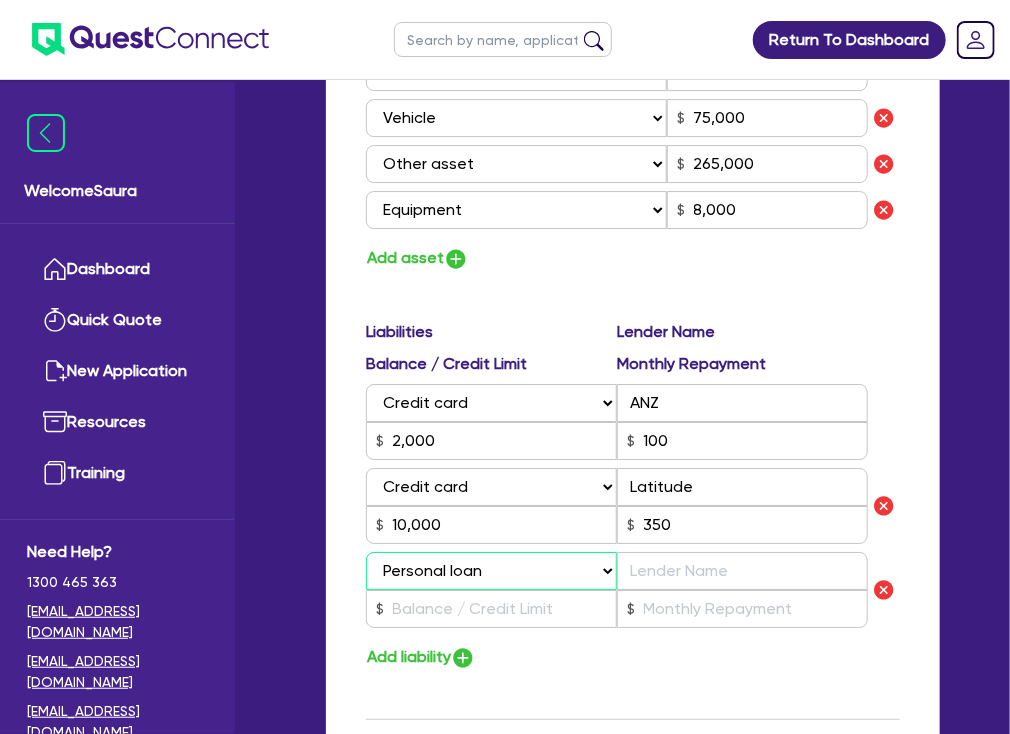 click on "Select Liability Credit card Mortgage Investment property loan Vehicle loan Truck loan Trailer loan Equipment loan Personal loan Other loan" at bounding box center (491, 571) 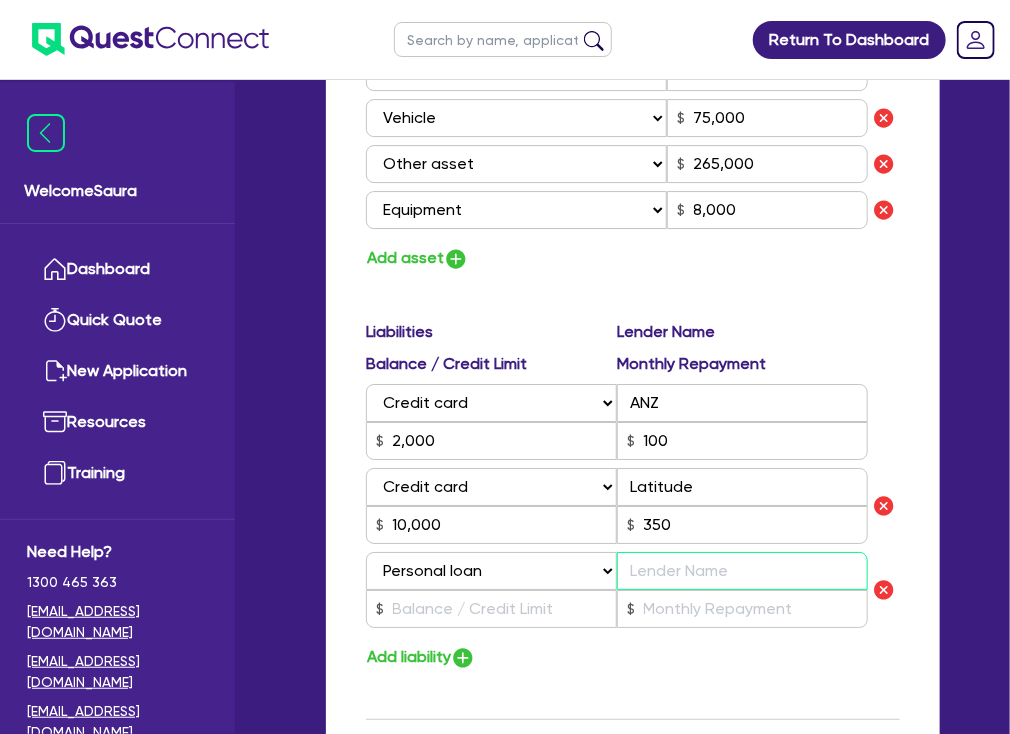 click at bounding box center [742, 571] 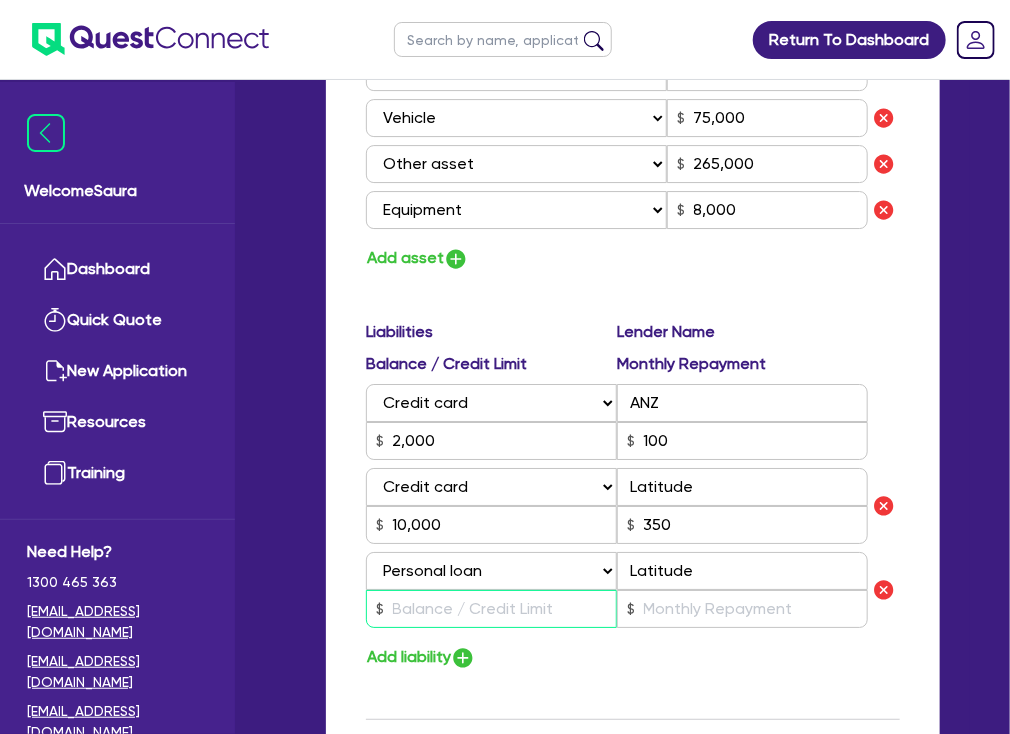 click at bounding box center (491, 609) 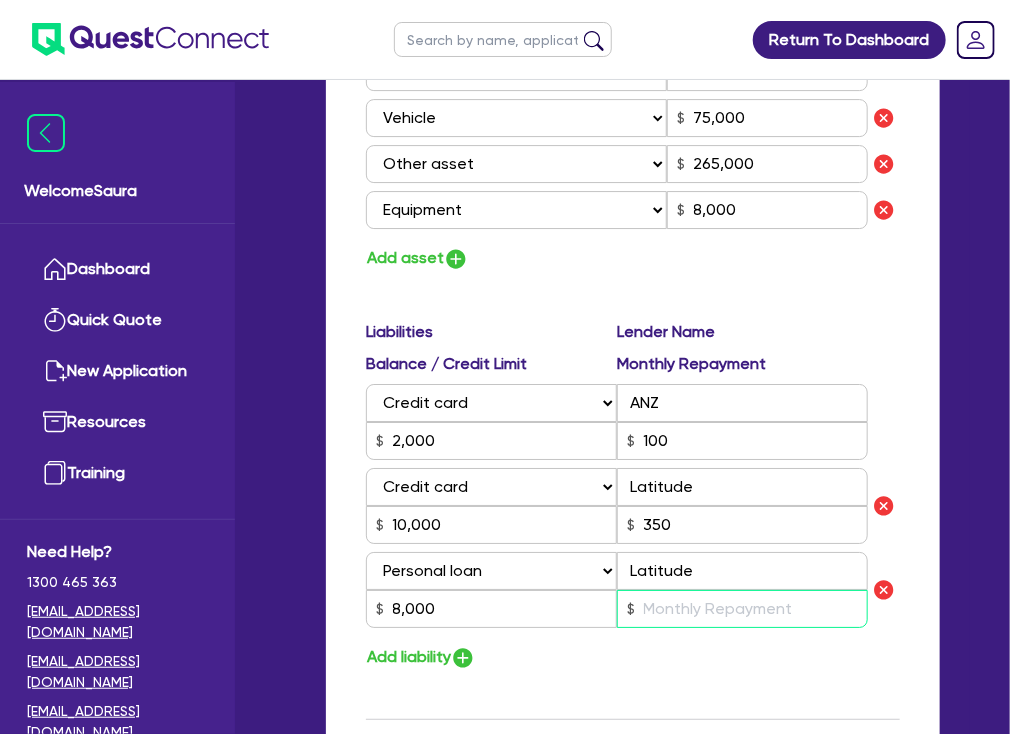 click at bounding box center (742, 609) 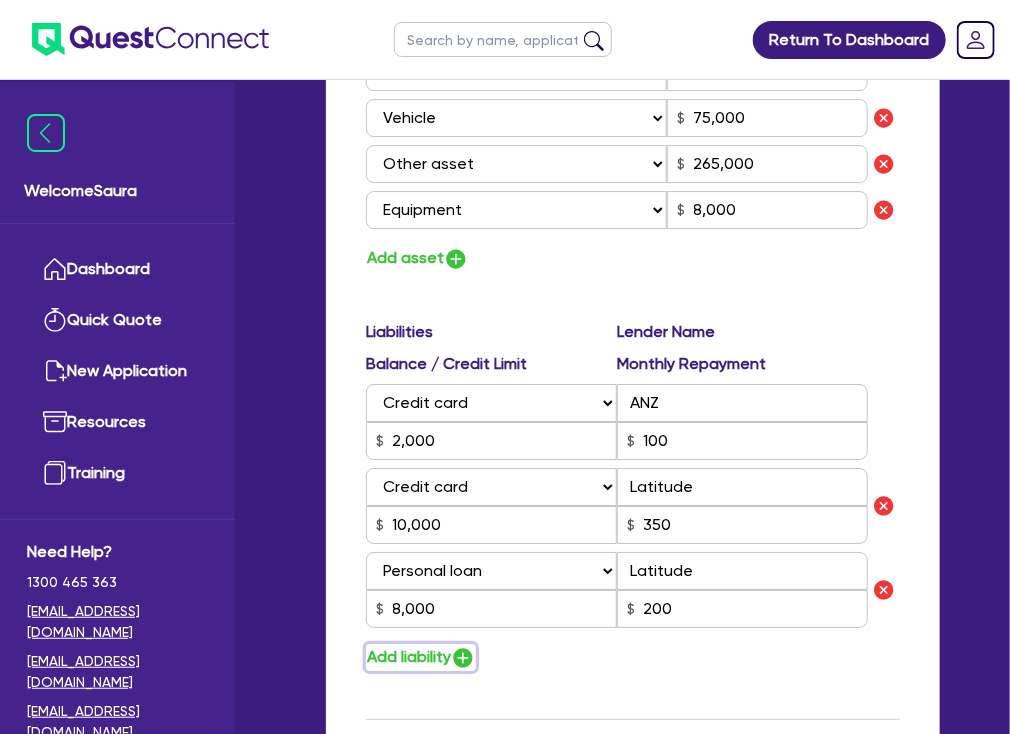 click at bounding box center (463, 658) 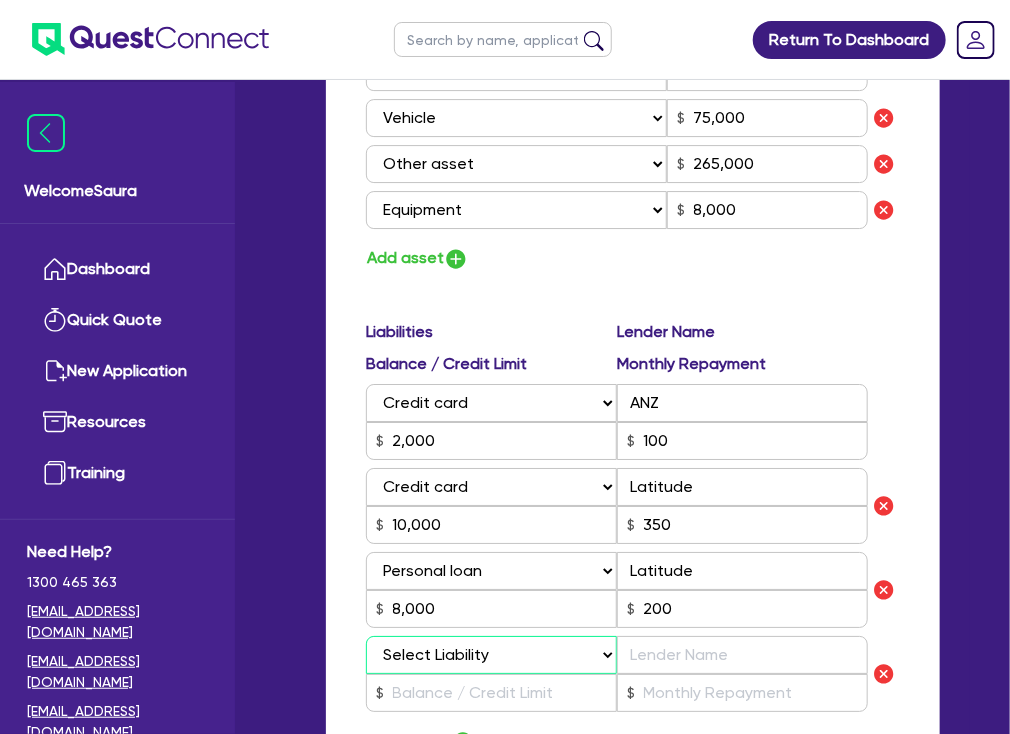 click on "Select Liability Credit card Mortgage Investment property loan Vehicle loan Truck loan Trailer loan Equipment loan Personal loan Other loan" at bounding box center [491, 655] 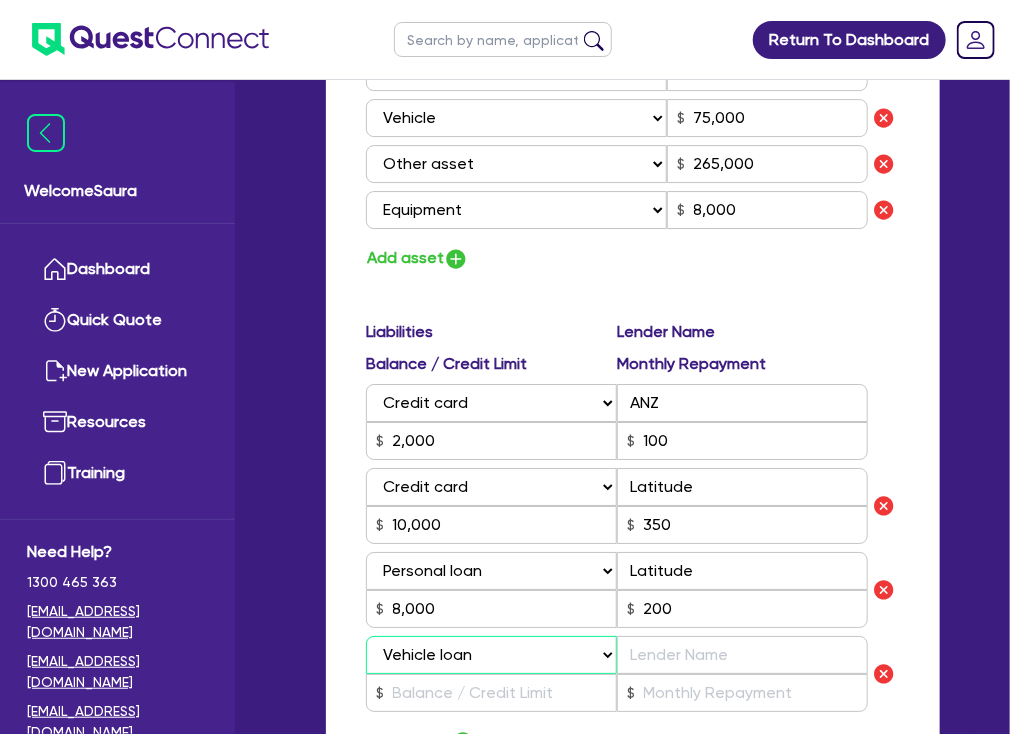 click on "Select Liability Credit card Mortgage Investment property loan Vehicle loan Truck loan Trailer loan Equipment loan Personal loan Other loan" at bounding box center [491, 655] 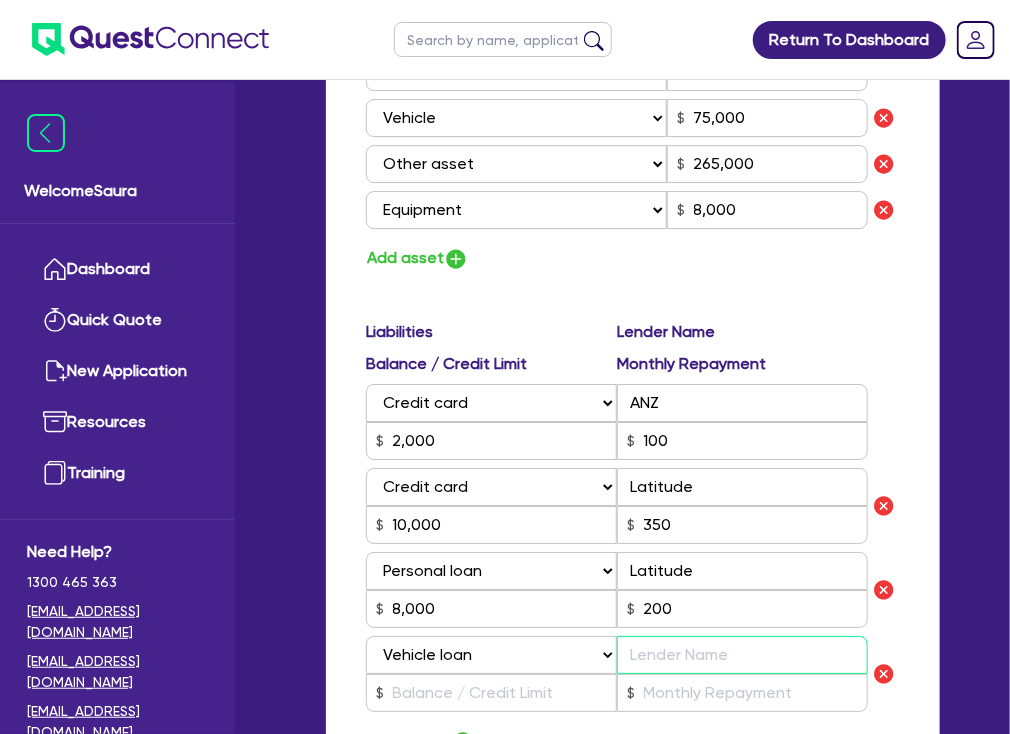 click at bounding box center [742, 655] 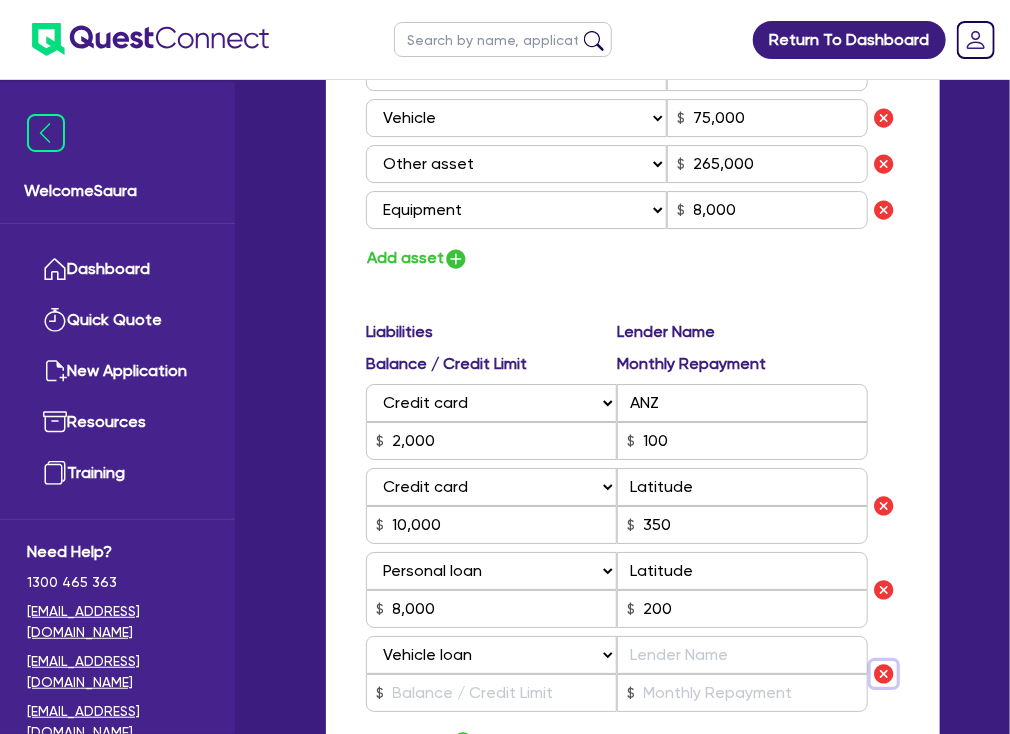 click at bounding box center [884, 674] 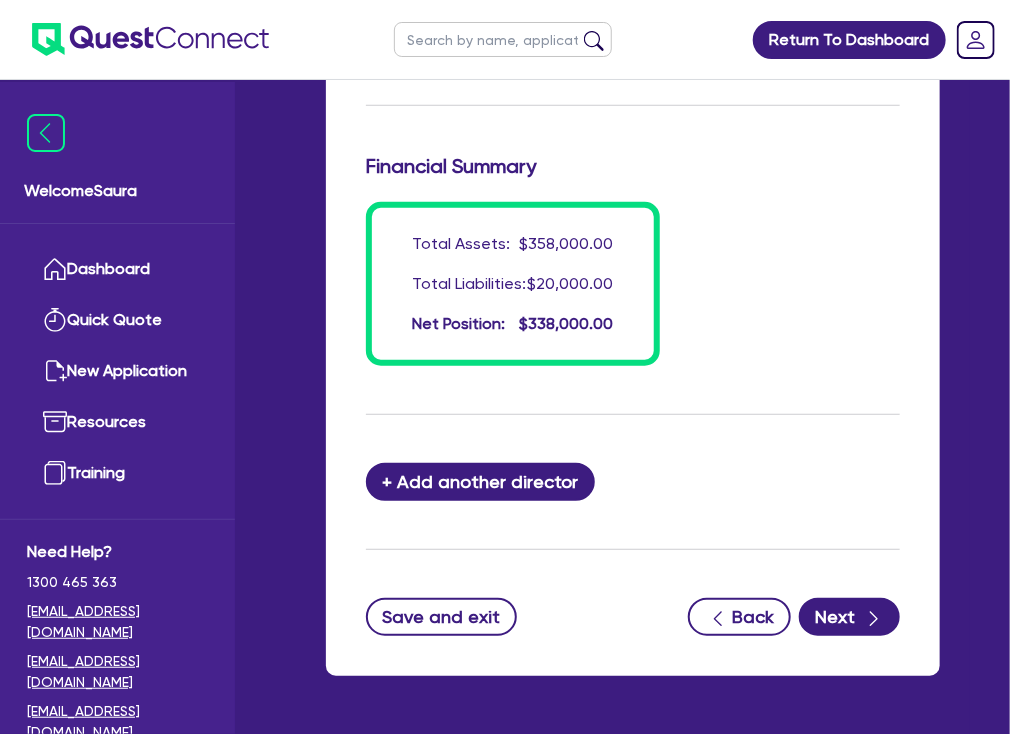 scroll, scrollTop: 2811, scrollLeft: 0, axis: vertical 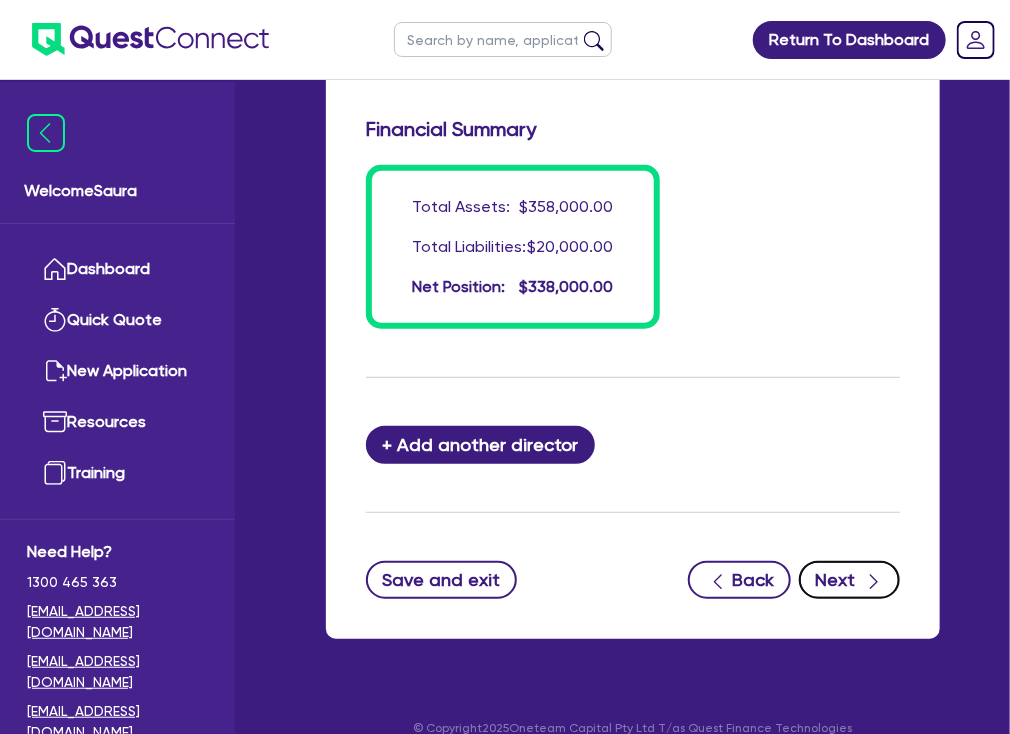 click on "Next" at bounding box center [849, 580] 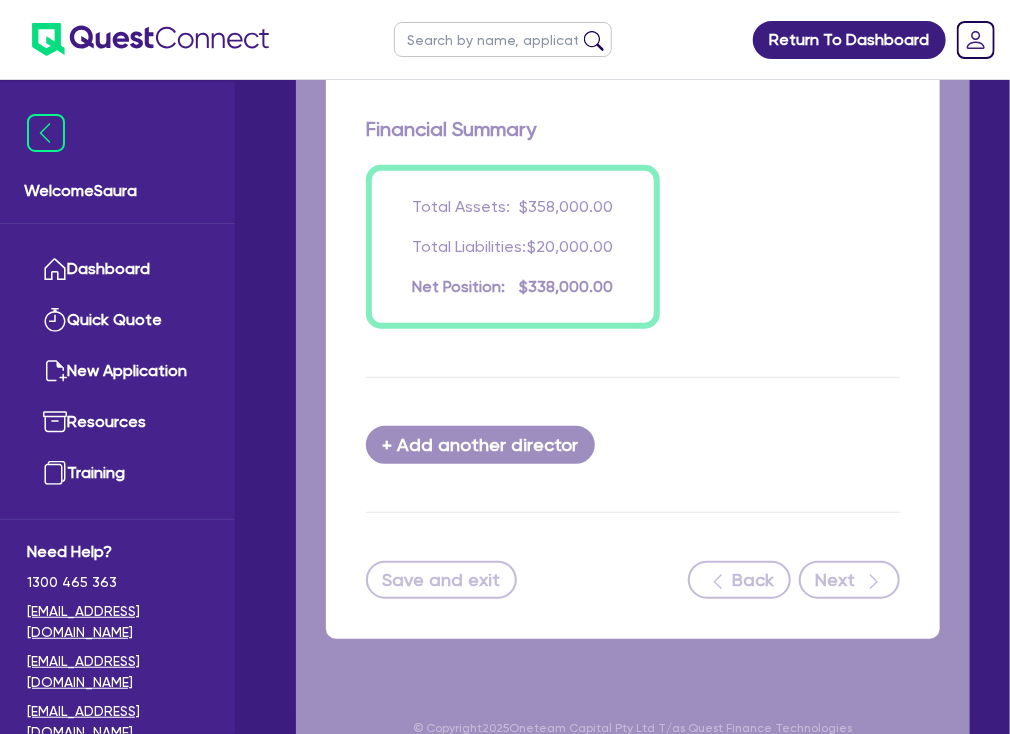 scroll, scrollTop: 0, scrollLeft: 0, axis: both 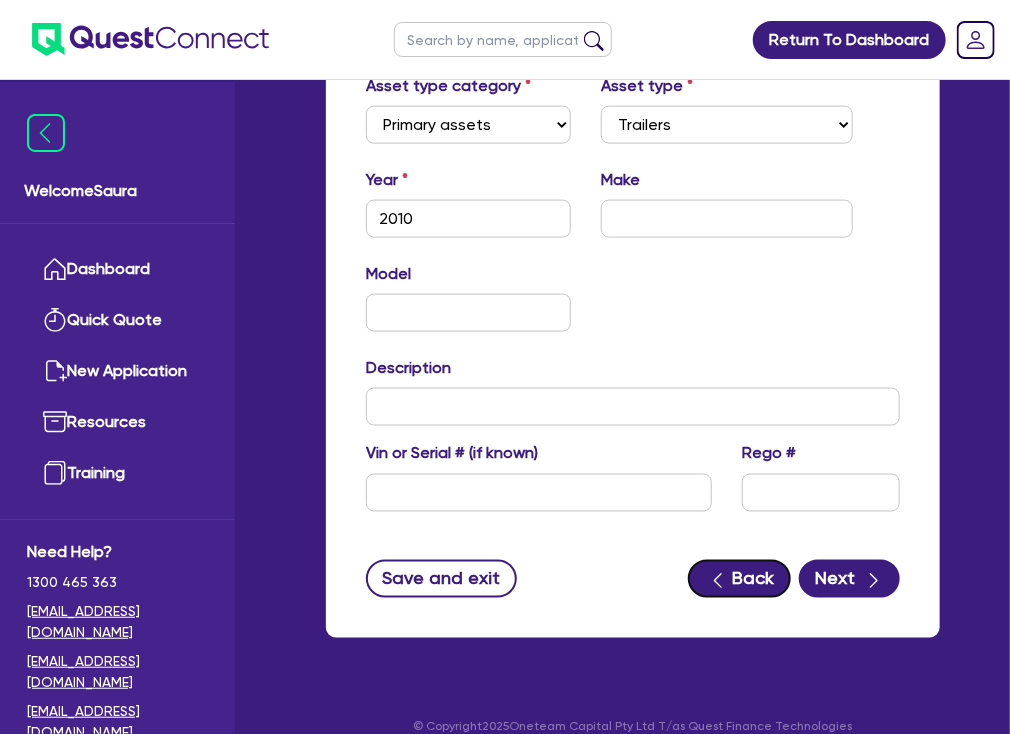 click on "Back" at bounding box center (739, 579) 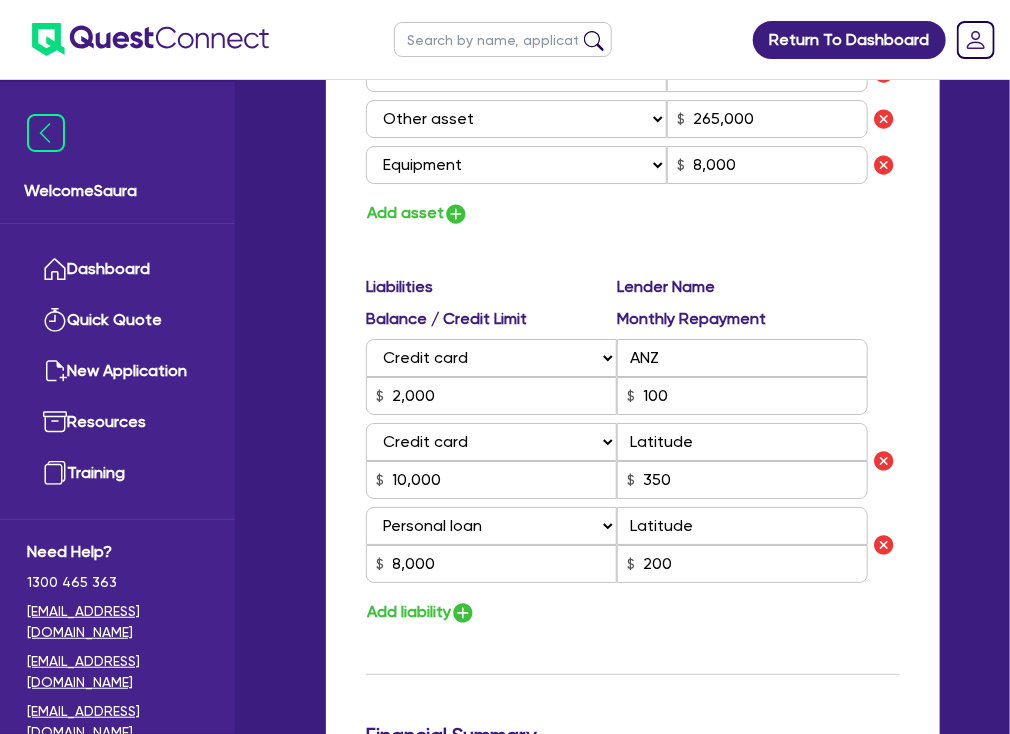scroll, scrollTop: 2240, scrollLeft: 0, axis: vertical 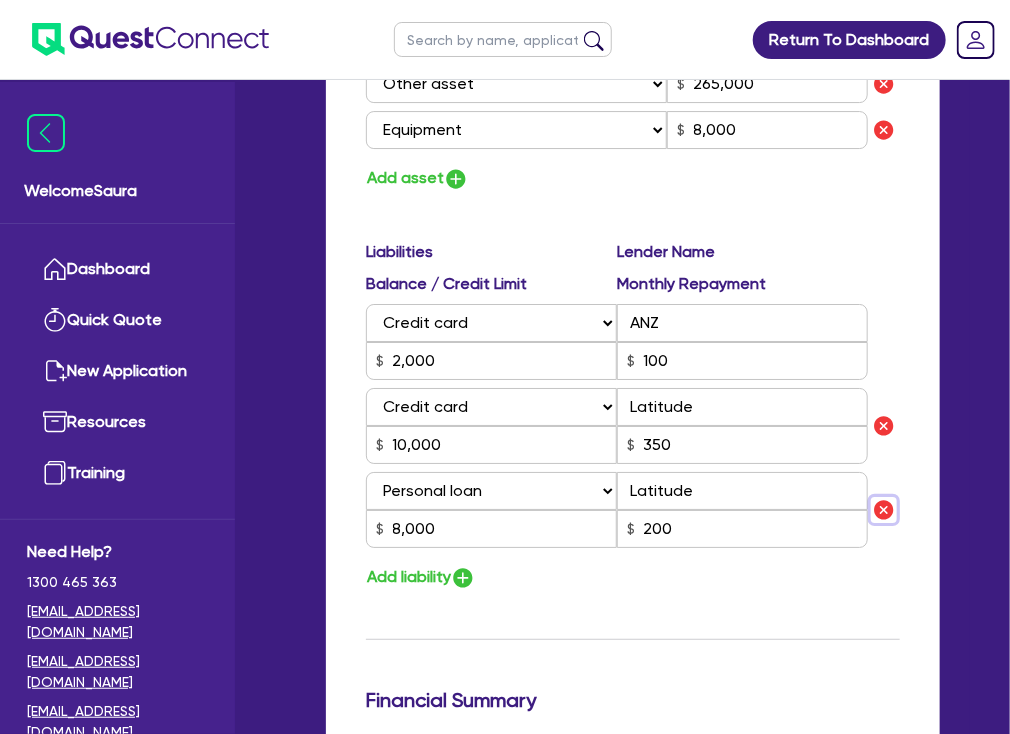 click at bounding box center [884, 510] 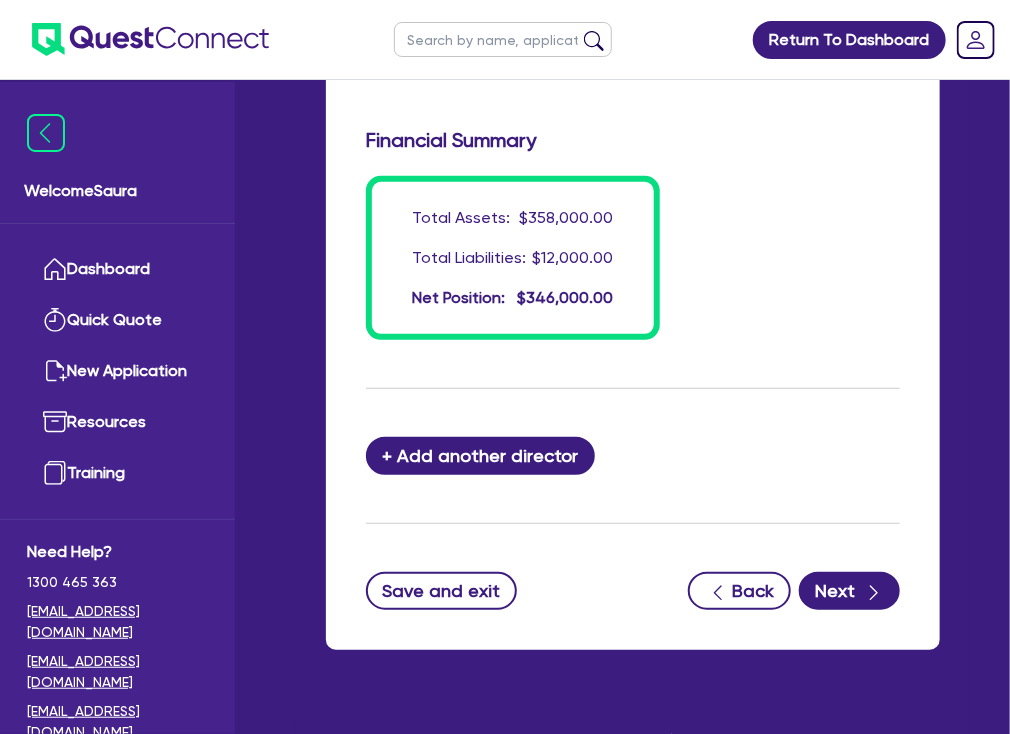 scroll, scrollTop: 2727, scrollLeft: 0, axis: vertical 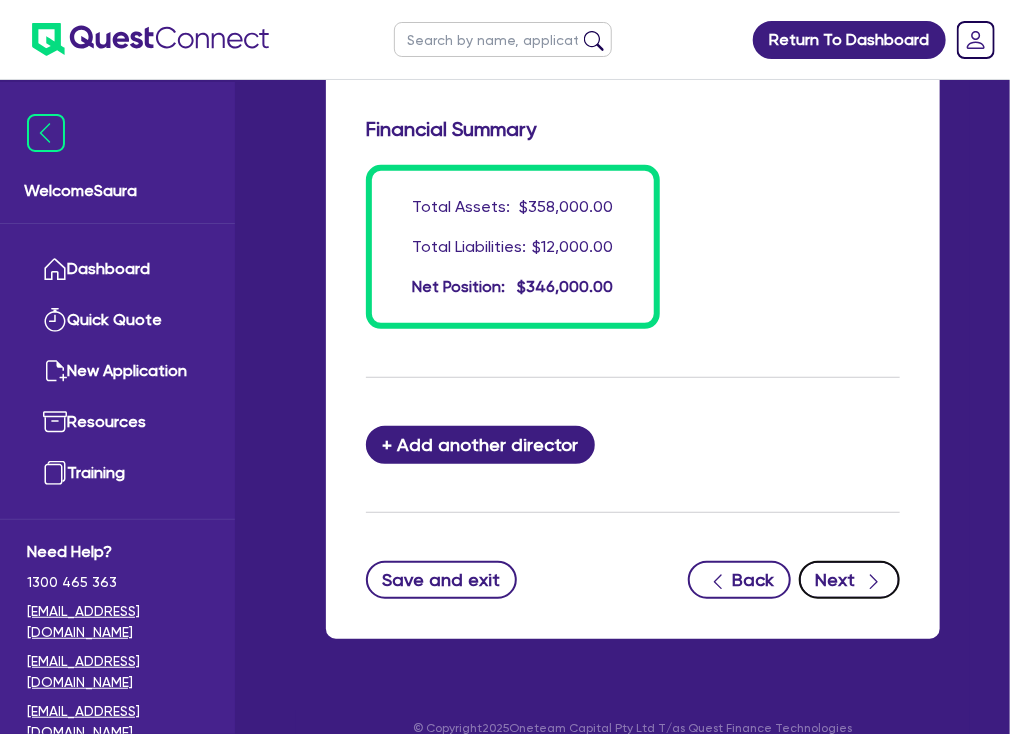 click at bounding box center (874, 579) 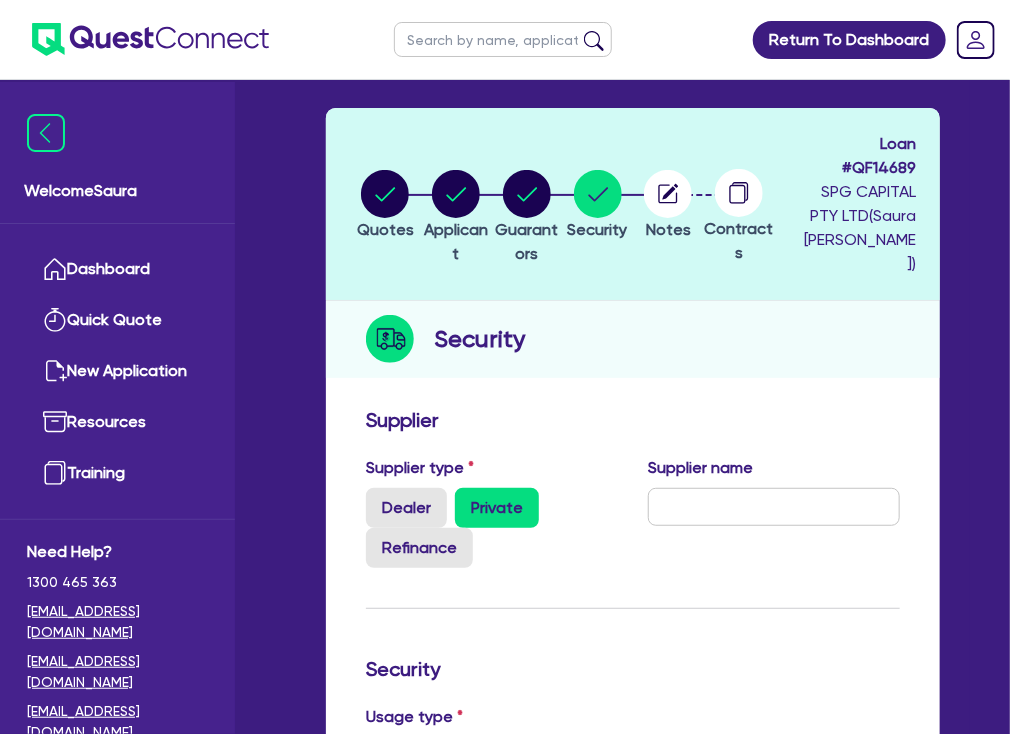 scroll, scrollTop: 160, scrollLeft: 0, axis: vertical 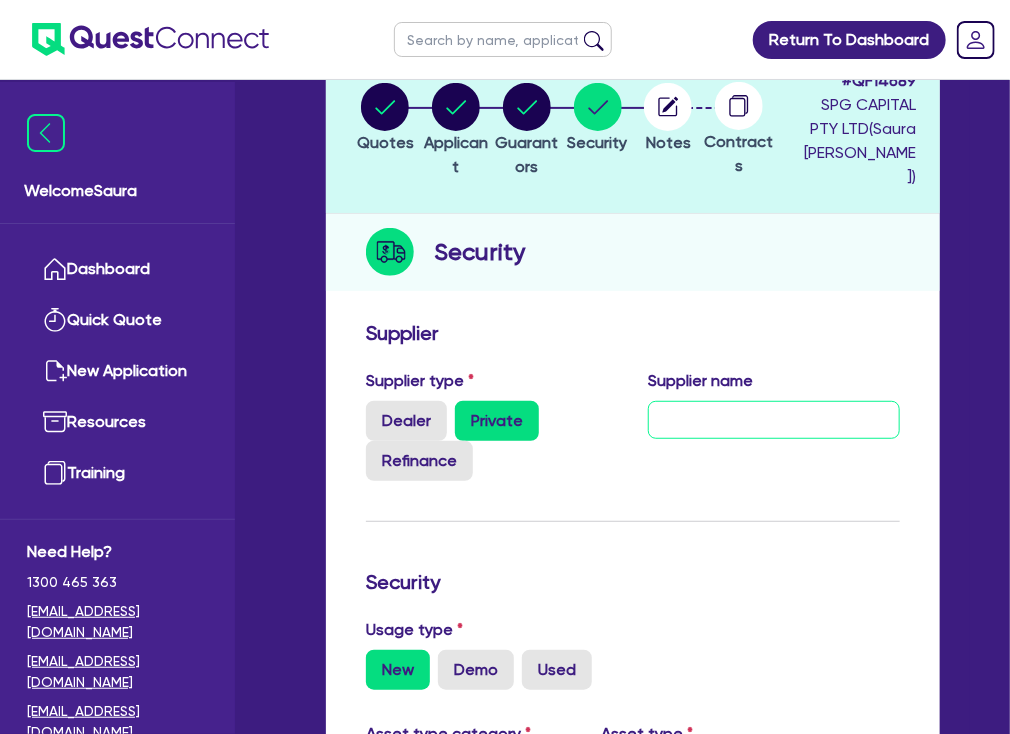 click at bounding box center [774, 420] 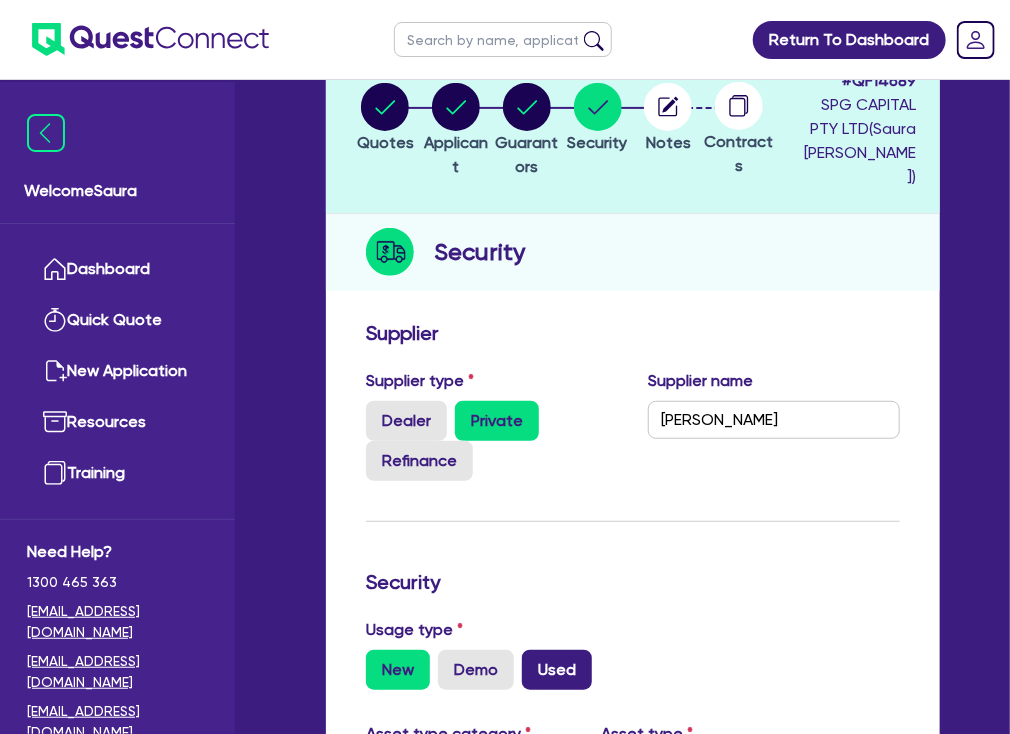 click on "Used" at bounding box center (557, 670) 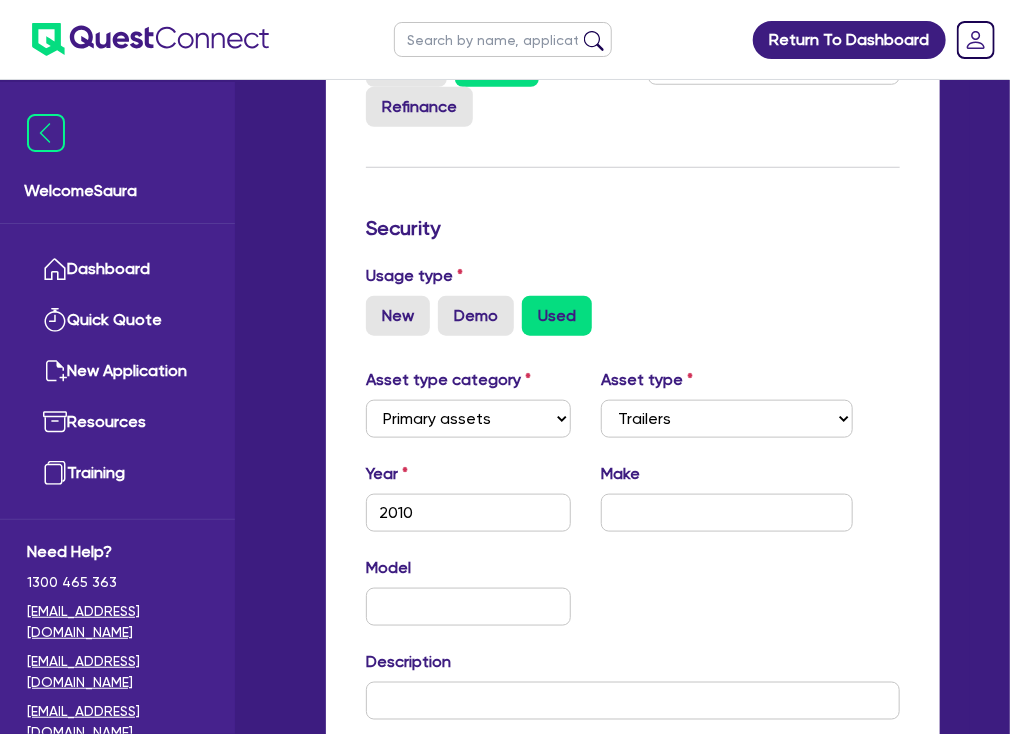 scroll, scrollTop: 560, scrollLeft: 0, axis: vertical 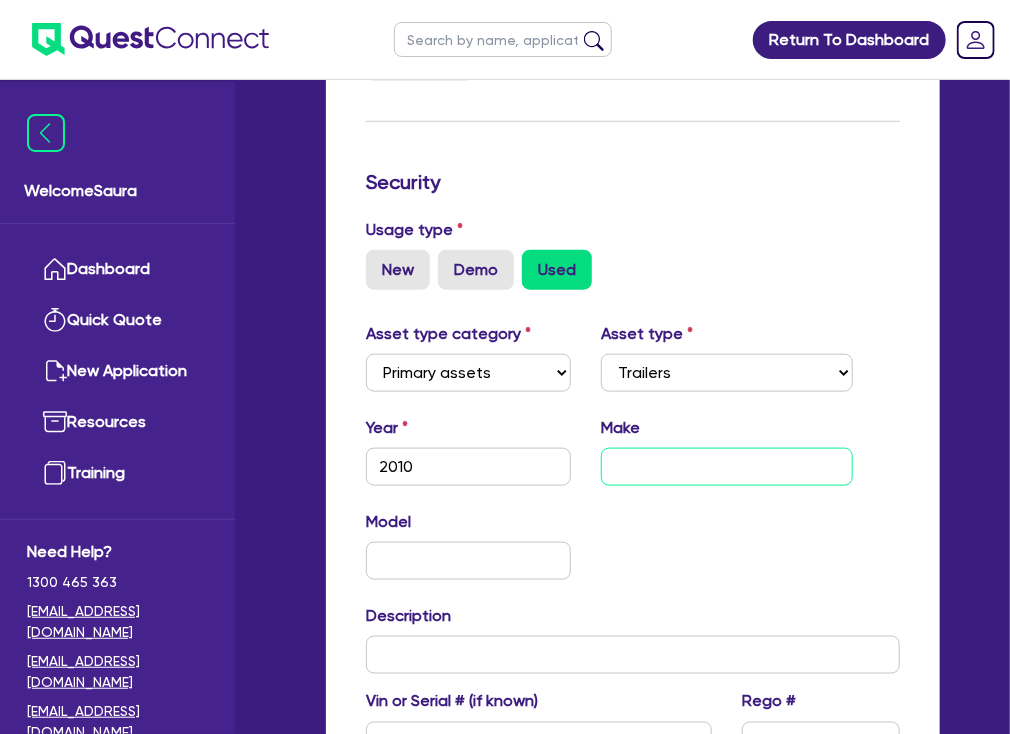 click at bounding box center (727, 467) 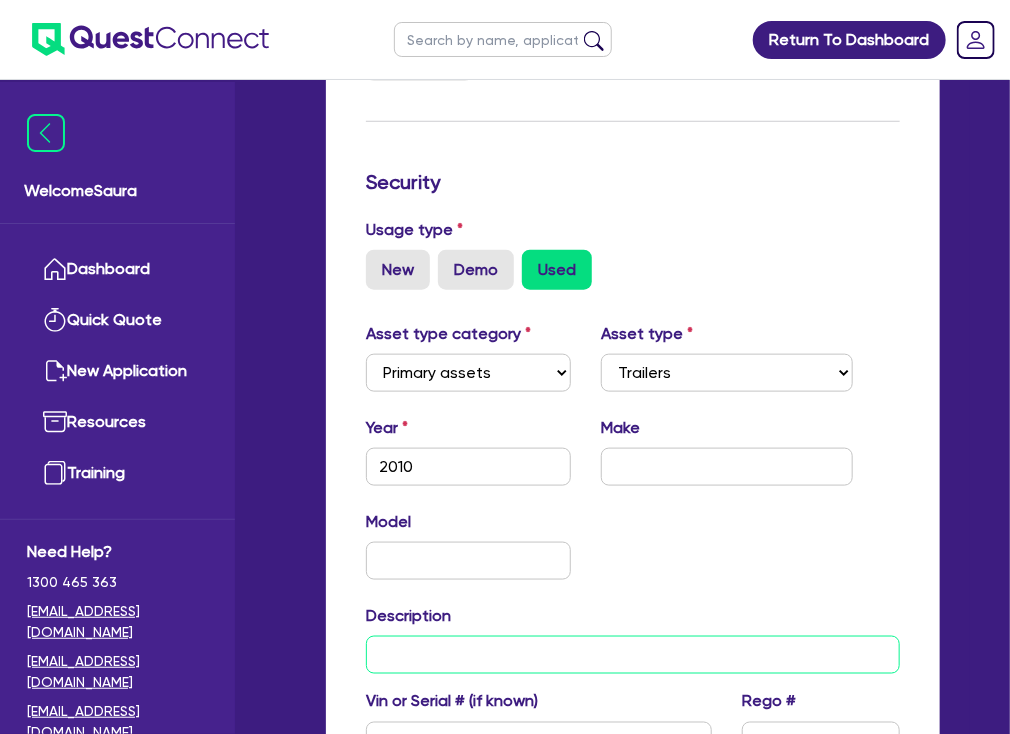 click at bounding box center [633, 655] 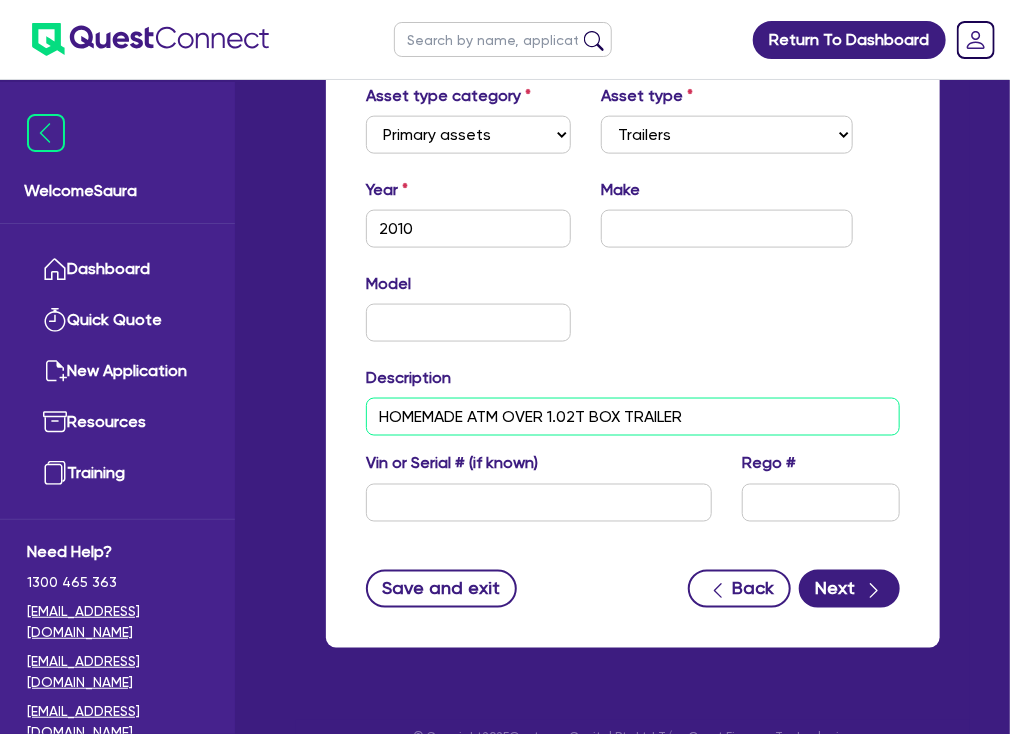 scroll, scrollTop: 800, scrollLeft: 0, axis: vertical 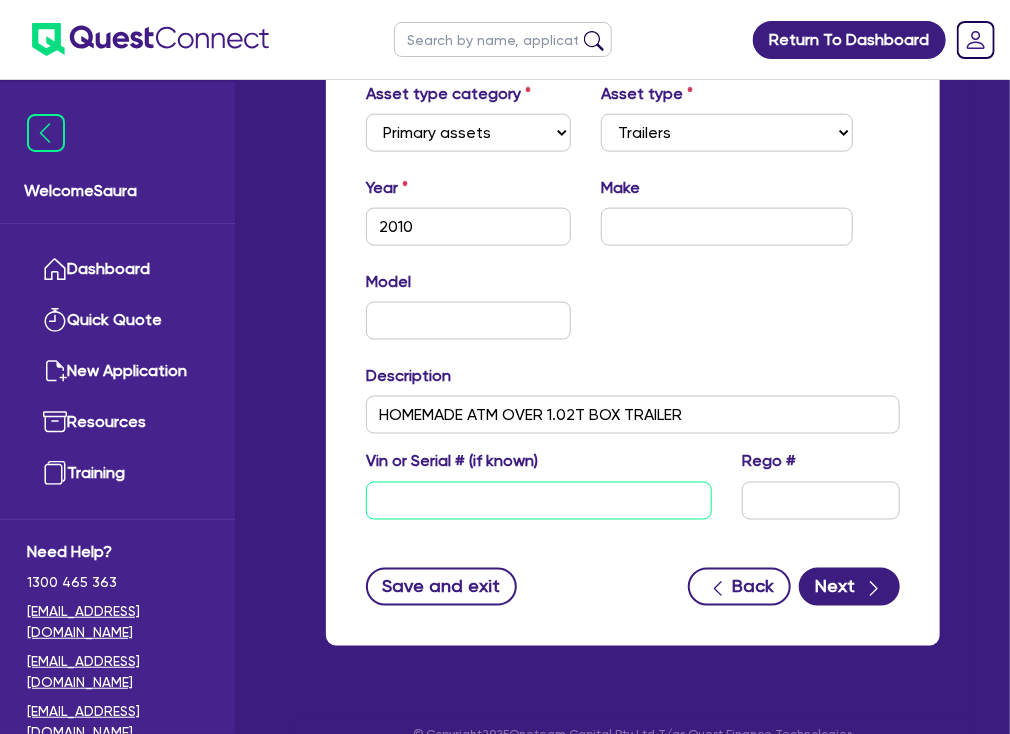 click at bounding box center (539, 501) 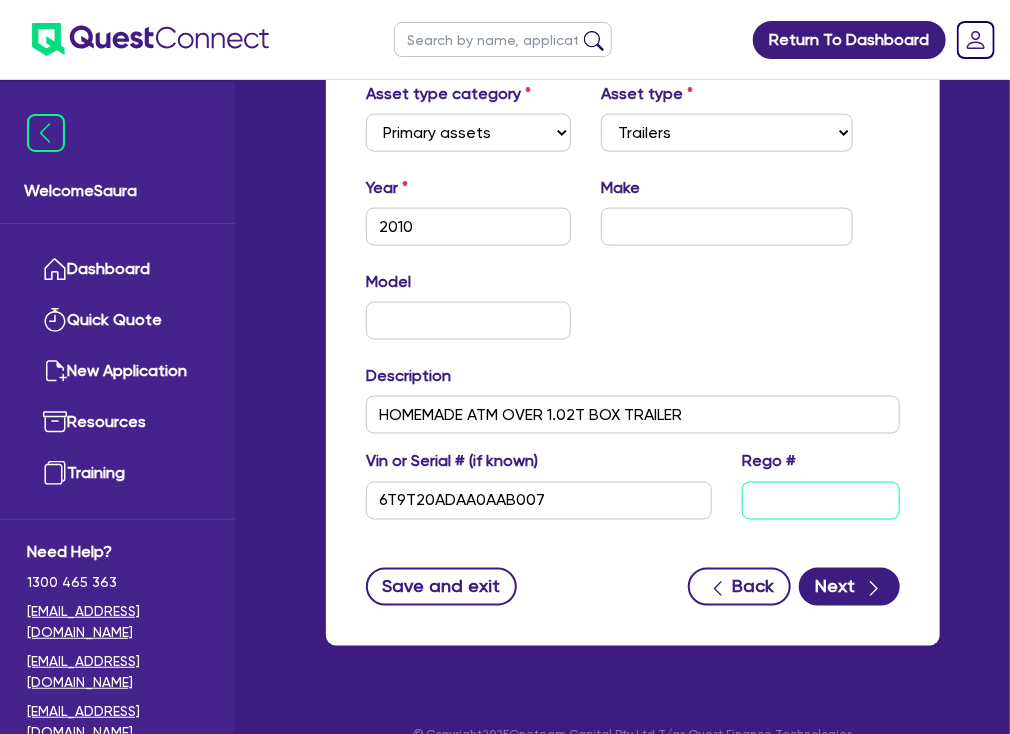 click at bounding box center (821, 501) 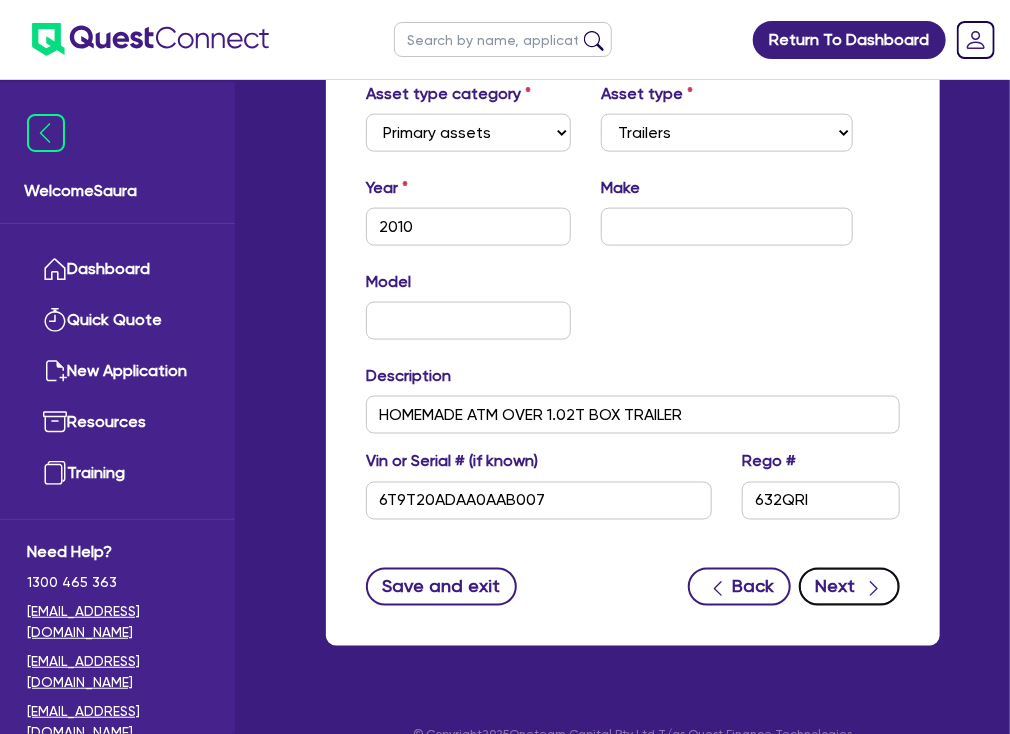 click 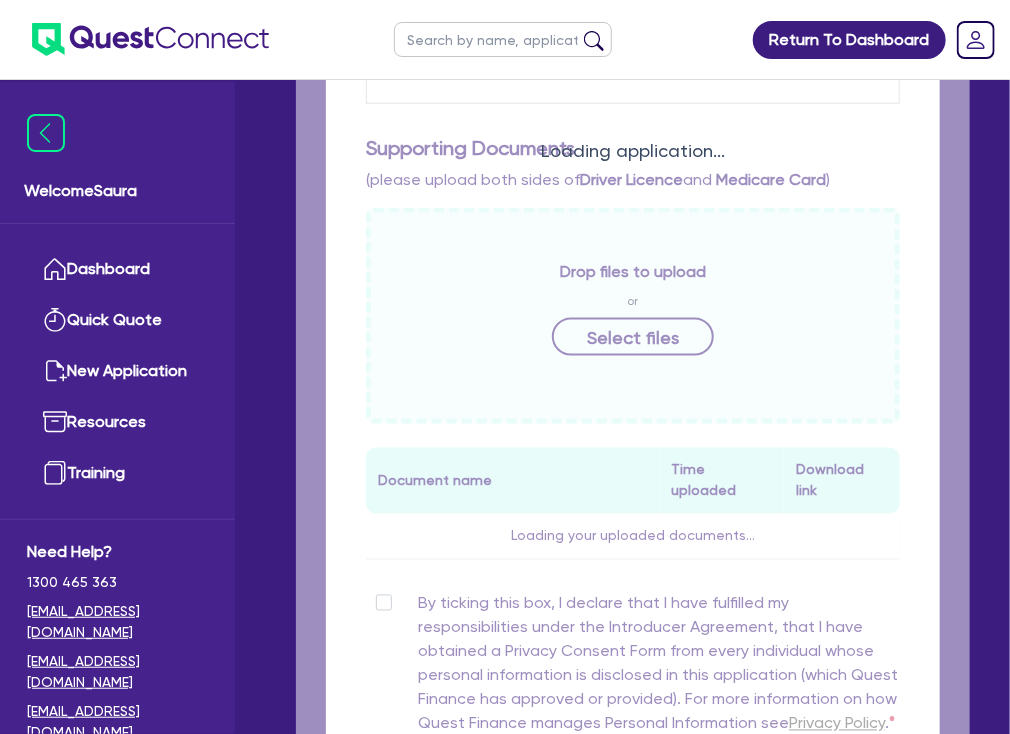 scroll, scrollTop: 0, scrollLeft: 0, axis: both 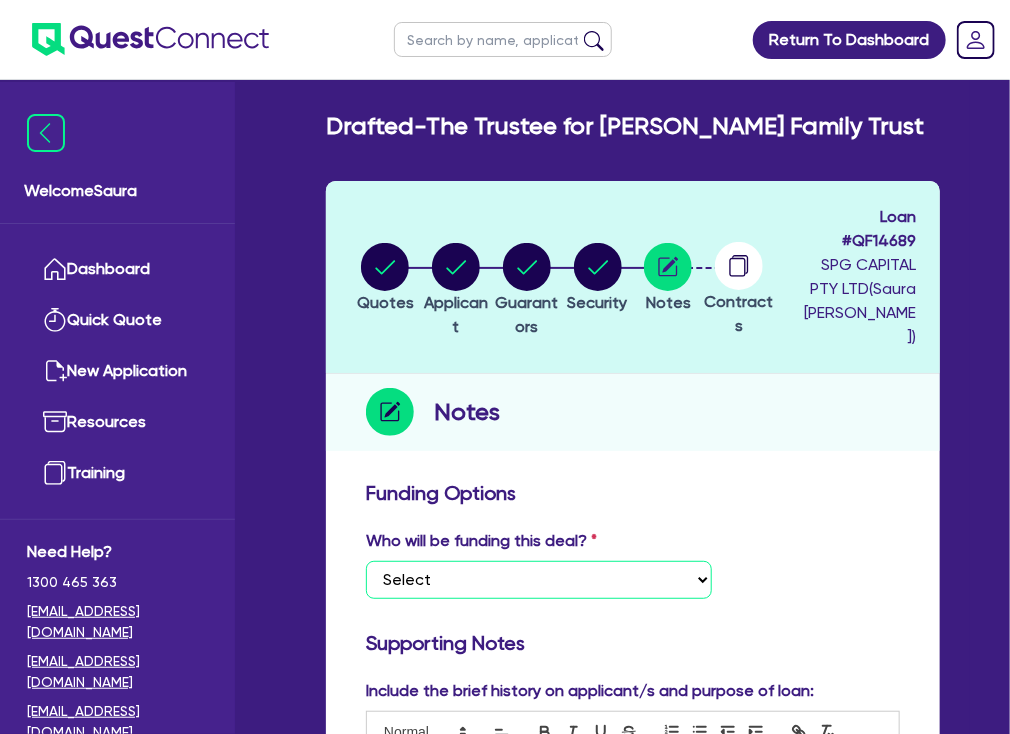 click on "Select I want Quest to fund 100% I will fund 100% I will co-fund with Quest Other - I am referring this deal in" at bounding box center (539, 580) 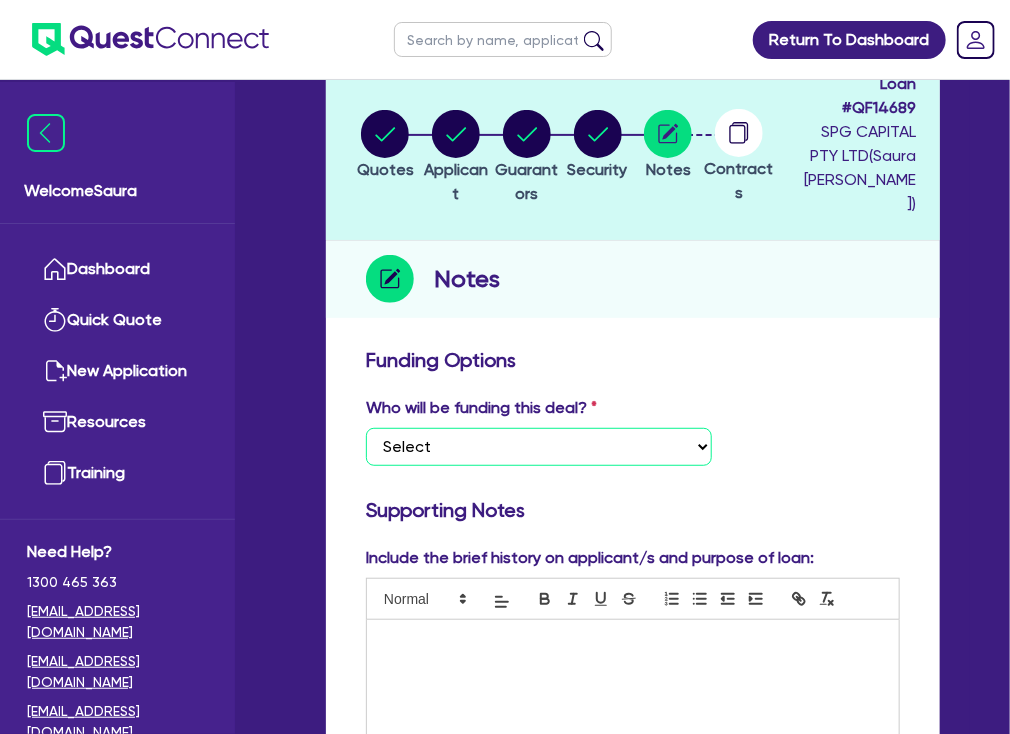 scroll, scrollTop: 160, scrollLeft: 0, axis: vertical 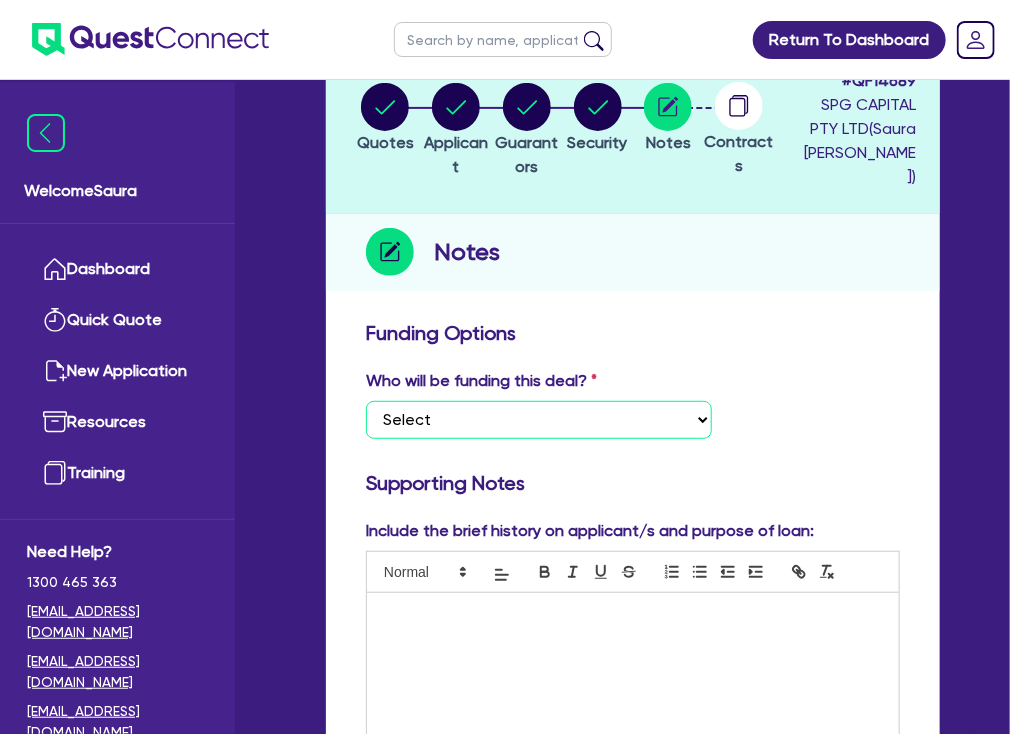 click on "Select I want Quest to fund 100% I will fund 100% I will co-fund with Quest Other - I am referring this deal in" at bounding box center [539, 420] 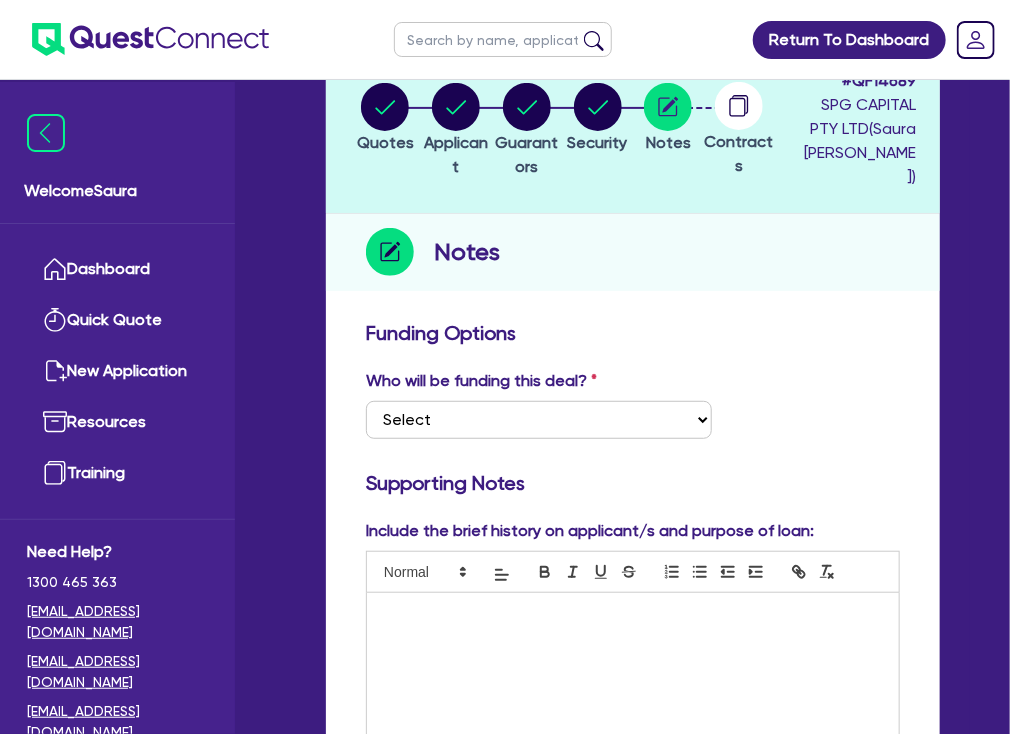 click on "Funding Options Who will be funding this deal? Select I want Quest to fund 100% I will fund 100% I will co-fund with Quest Other - I am referring this deal in I will contribute Supporting Notes  Include the brief history on applicant/s and purpose of loan:                                                                                                                                                 Supporting Documents (please upload both sides of  Driver Licence  and   Medicare Card ) Drop files to upload or Select files Document name Time uploaded Download link No documents uploaded yet Delete "undefined" Are you sure you want to proceed with this action? Cancel Proceed If bank statements are required for approval email, this is the link to send to the Borrower to collect bank statements ? 6 months 3 months 6 months 12 months [URL][DOMAIN_NAME] Copy Link Privacy Policy . Save and exit
Back Submit" at bounding box center (633, 1017) 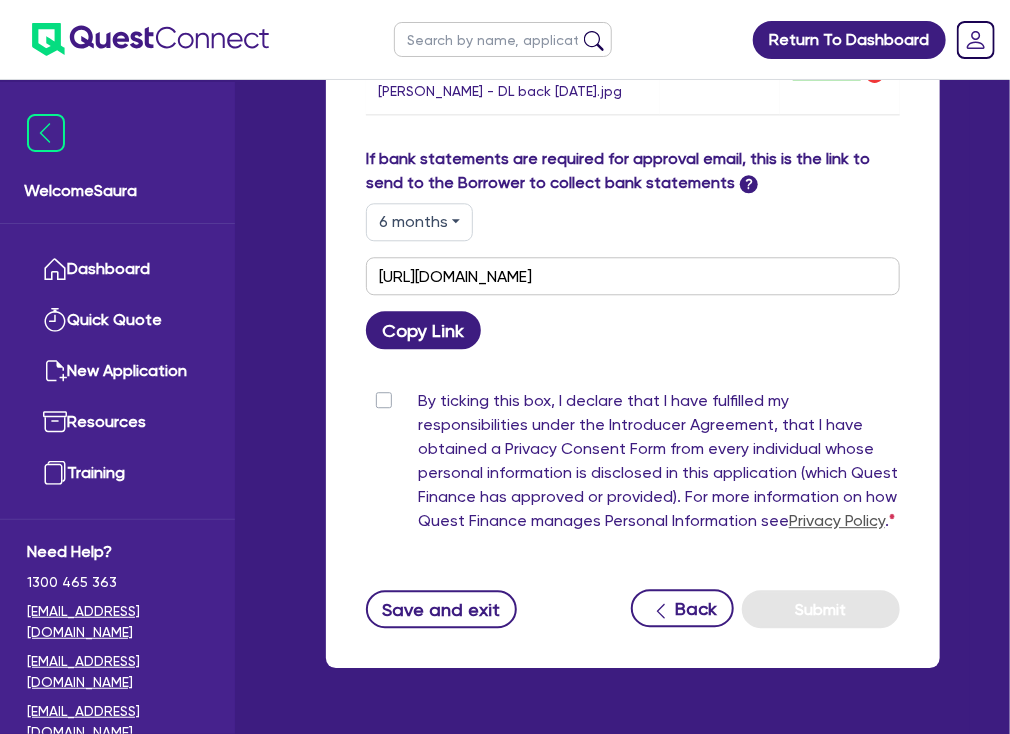 scroll, scrollTop: 1564, scrollLeft: 0, axis: vertical 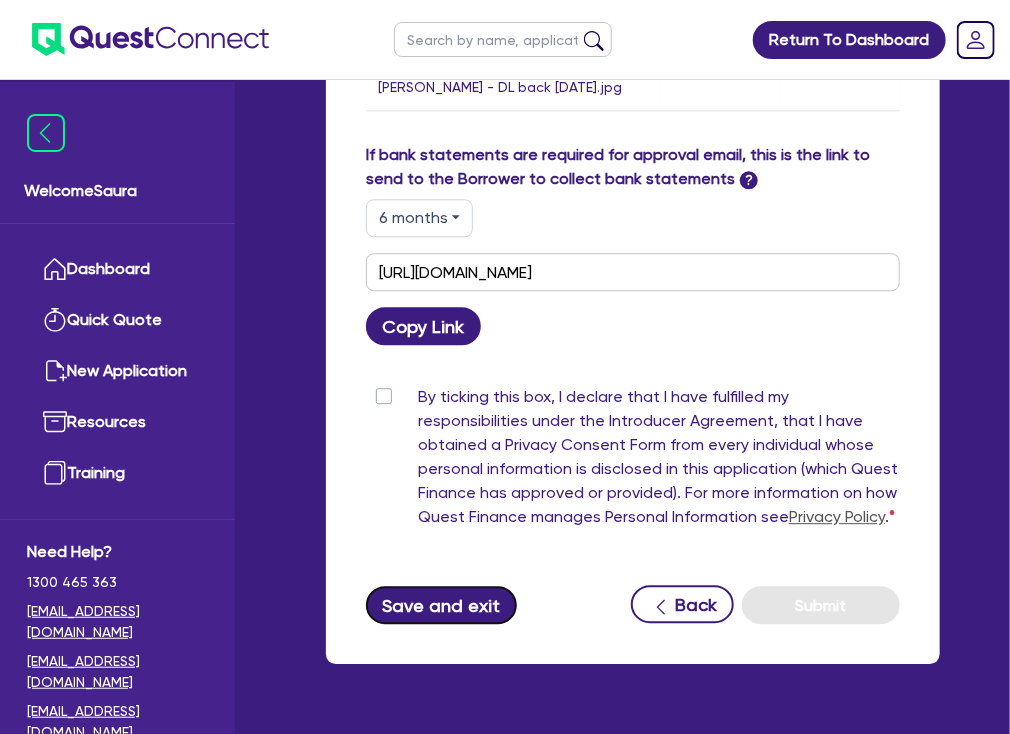 click on "Save and exit" at bounding box center [441, 605] 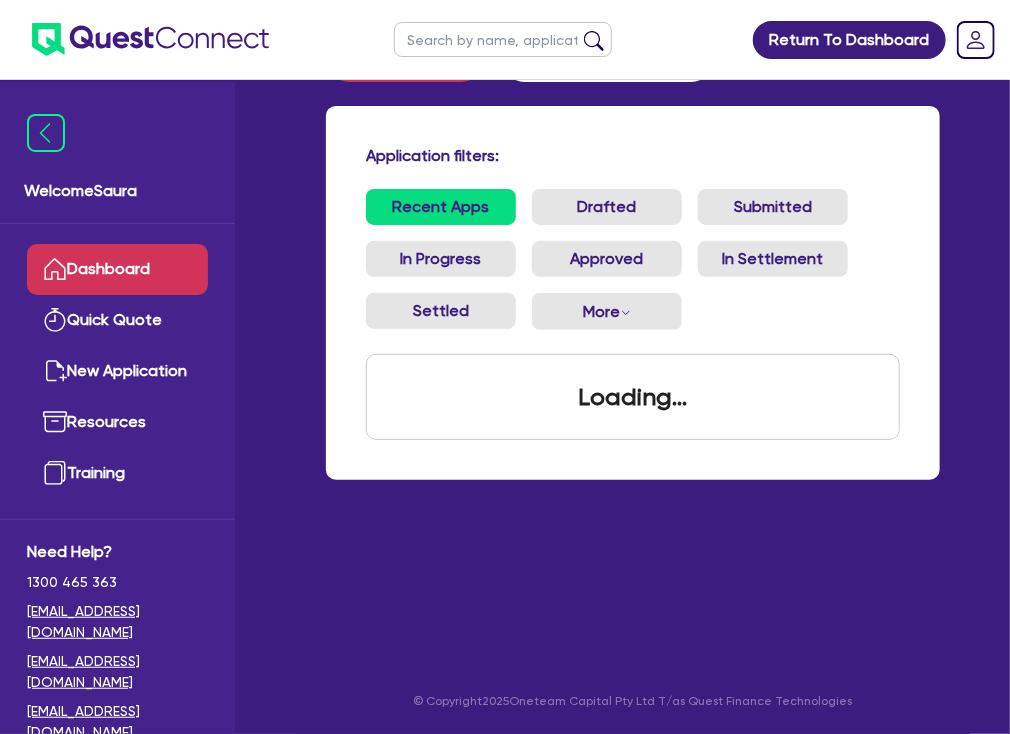 scroll, scrollTop: 0, scrollLeft: 0, axis: both 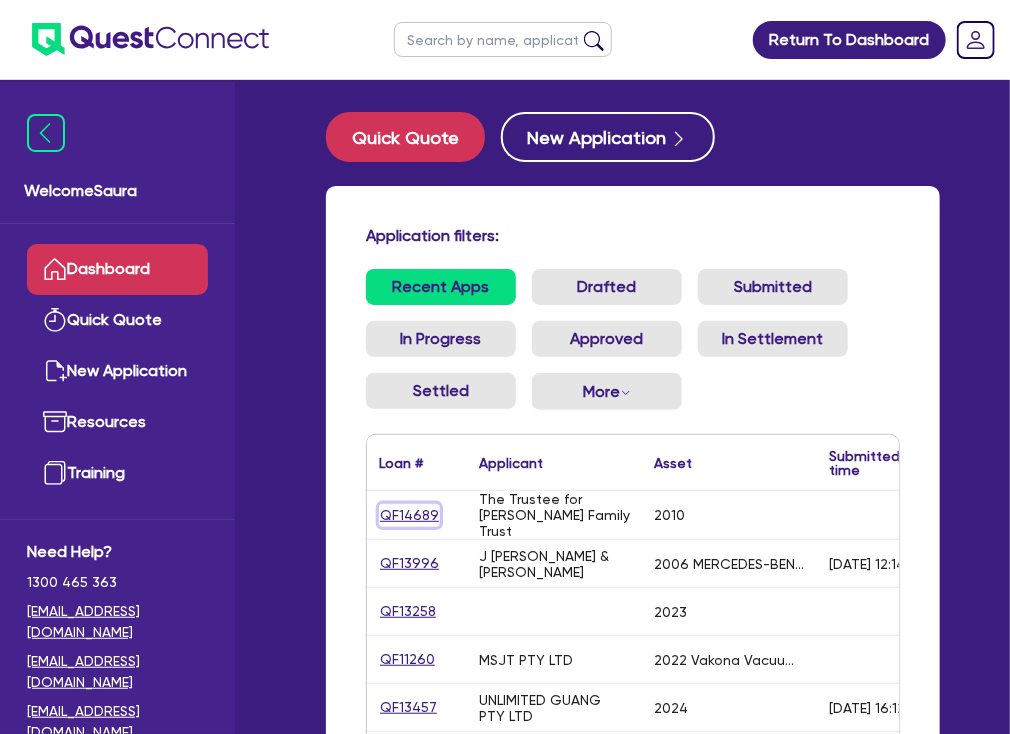 click on "QF14689" at bounding box center [409, 515] 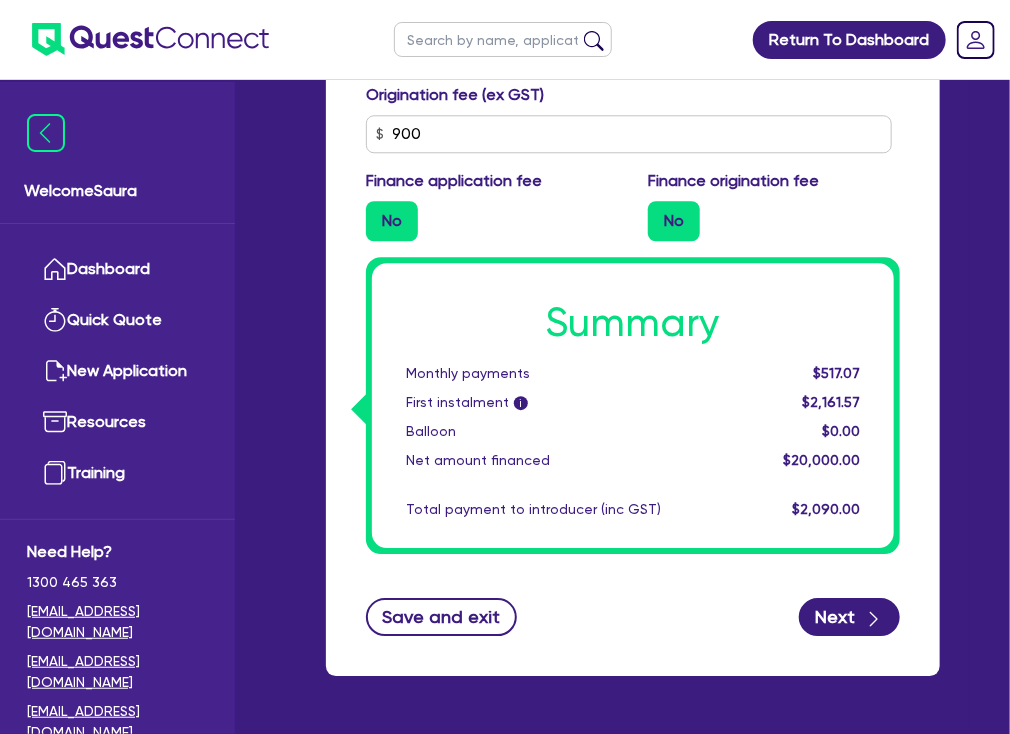 scroll, scrollTop: 1728, scrollLeft: 0, axis: vertical 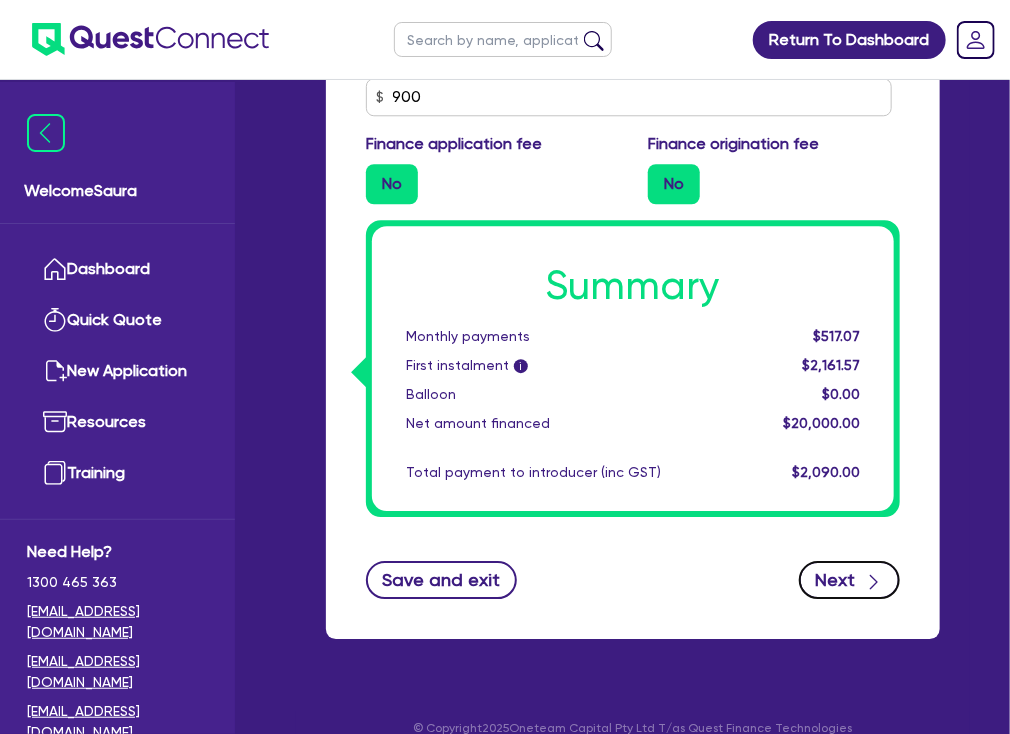 click on "Next" at bounding box center [849, 580] 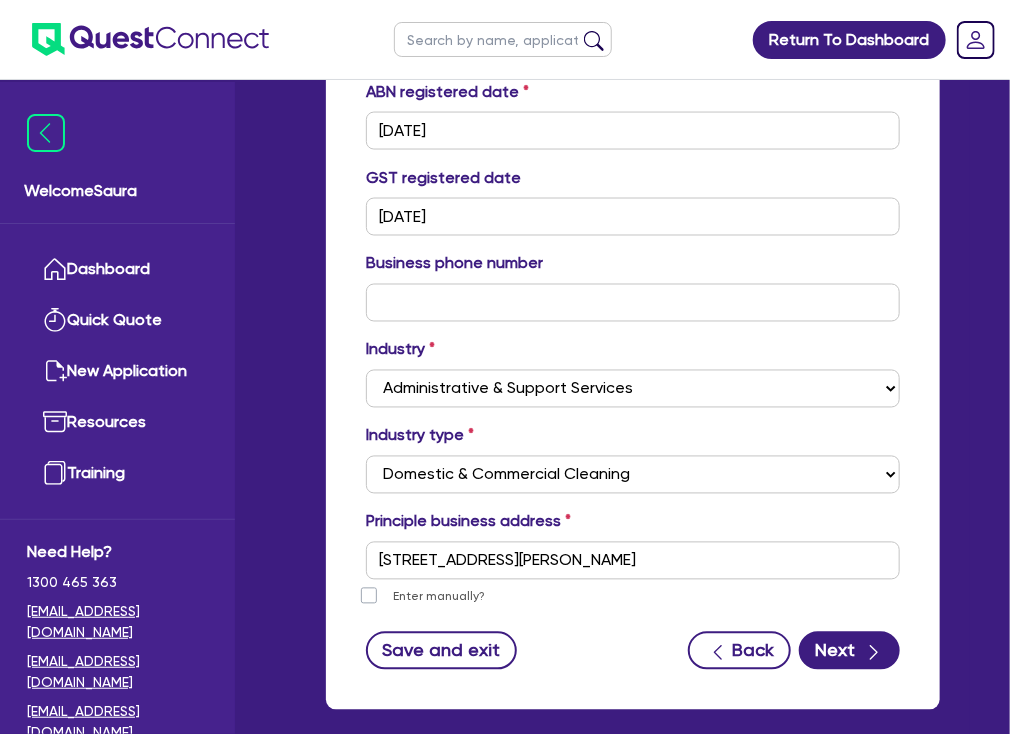 scroll, scrollTop: 1040, scrollLeft: 0, axis: vertical 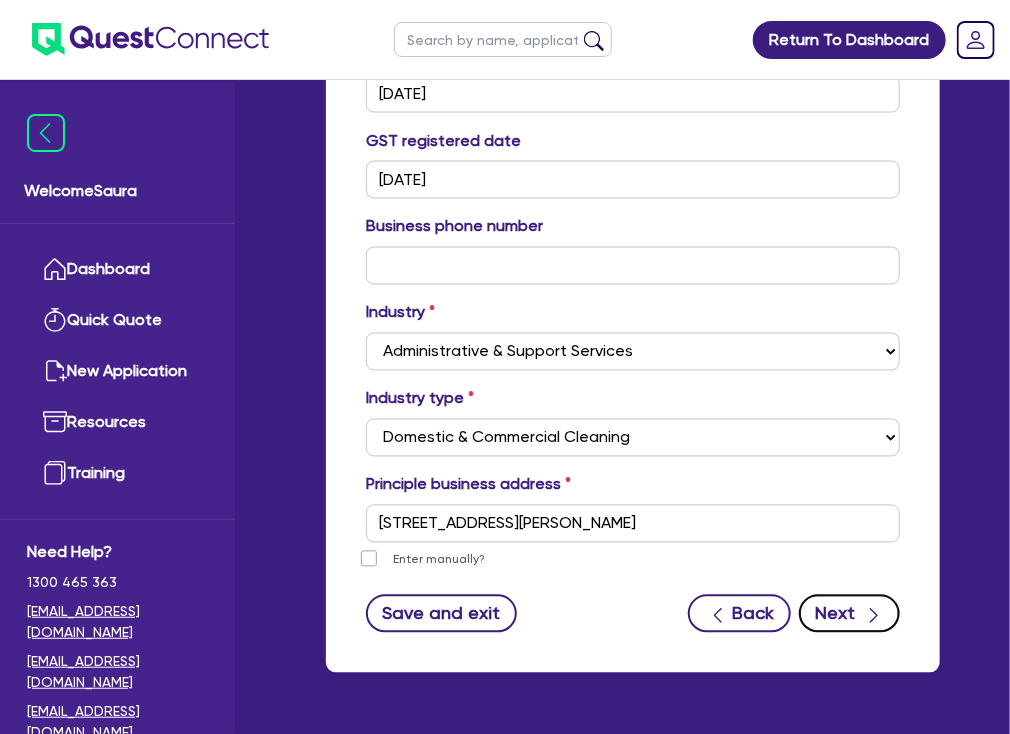 click on "Next" at bounding box center [849, 614] 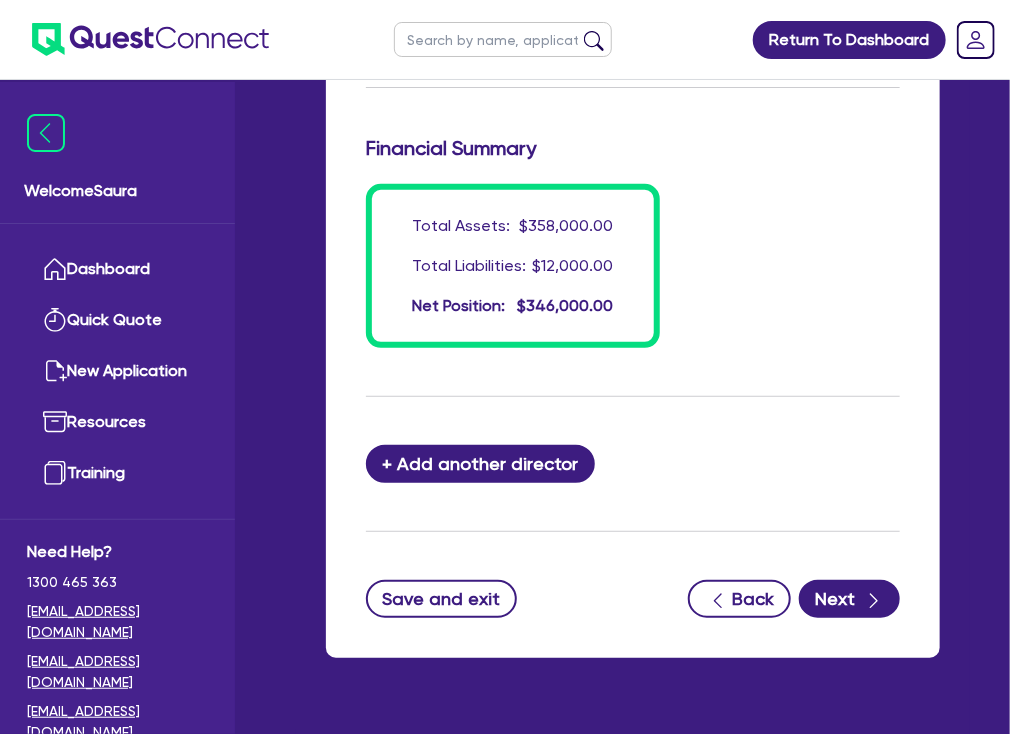 scroll, scrollTop: 2727, scrollLeft: 0, axis: vertical 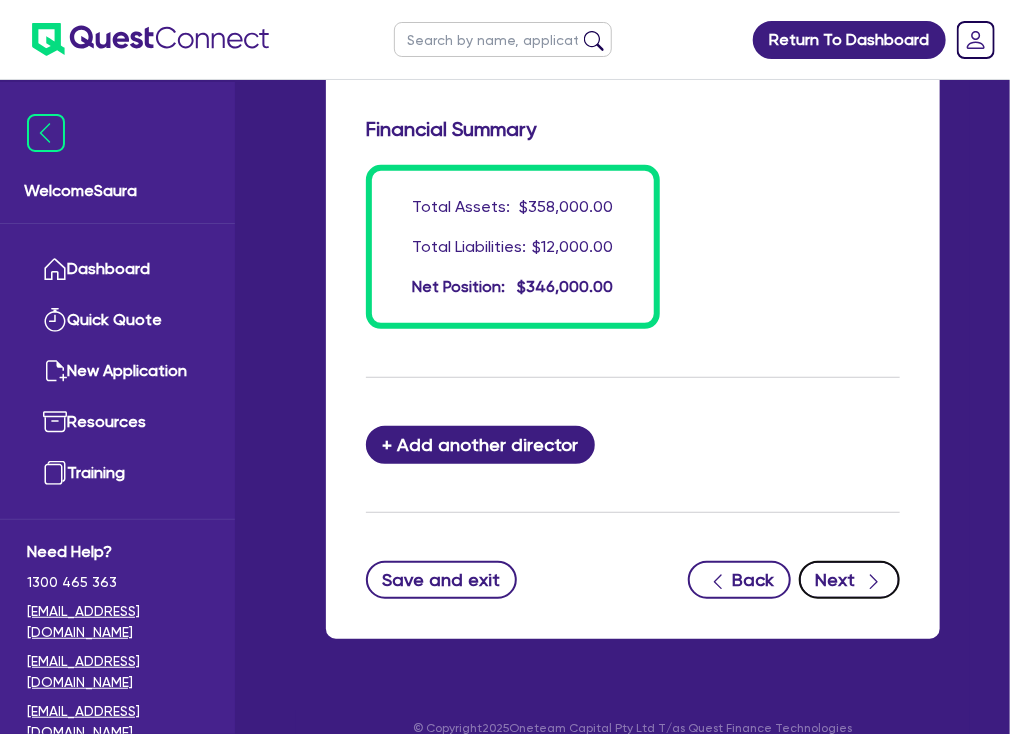 click at bounding box center (873, 579) 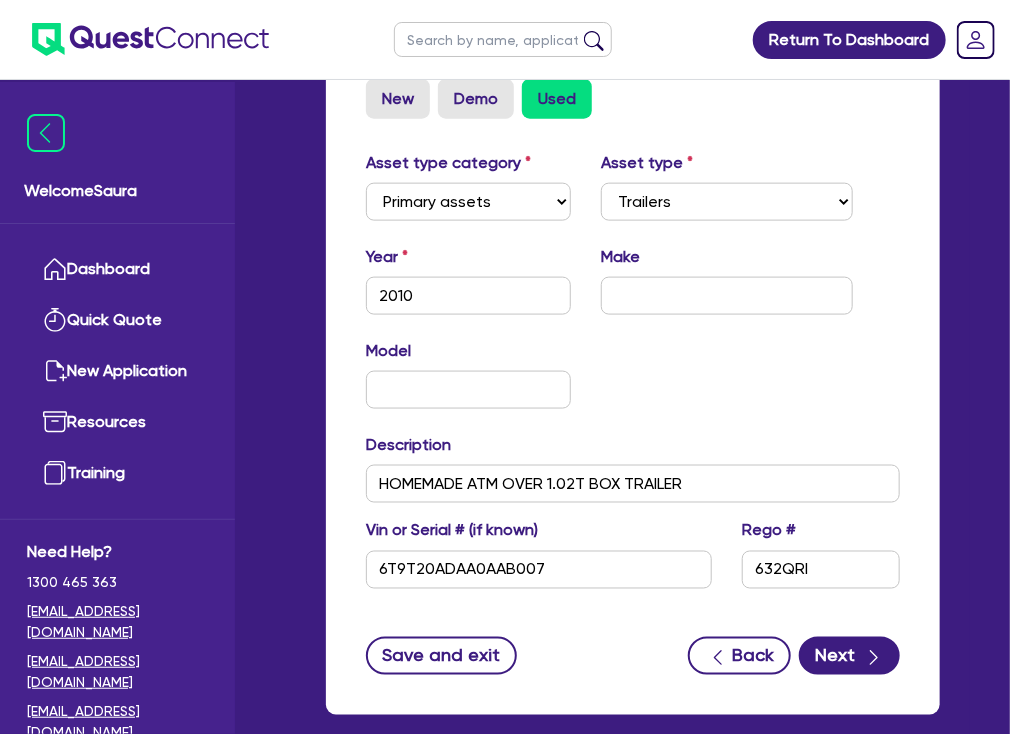 scroll, scrollTop: 808, scrollLeft: 0, axis: vertical 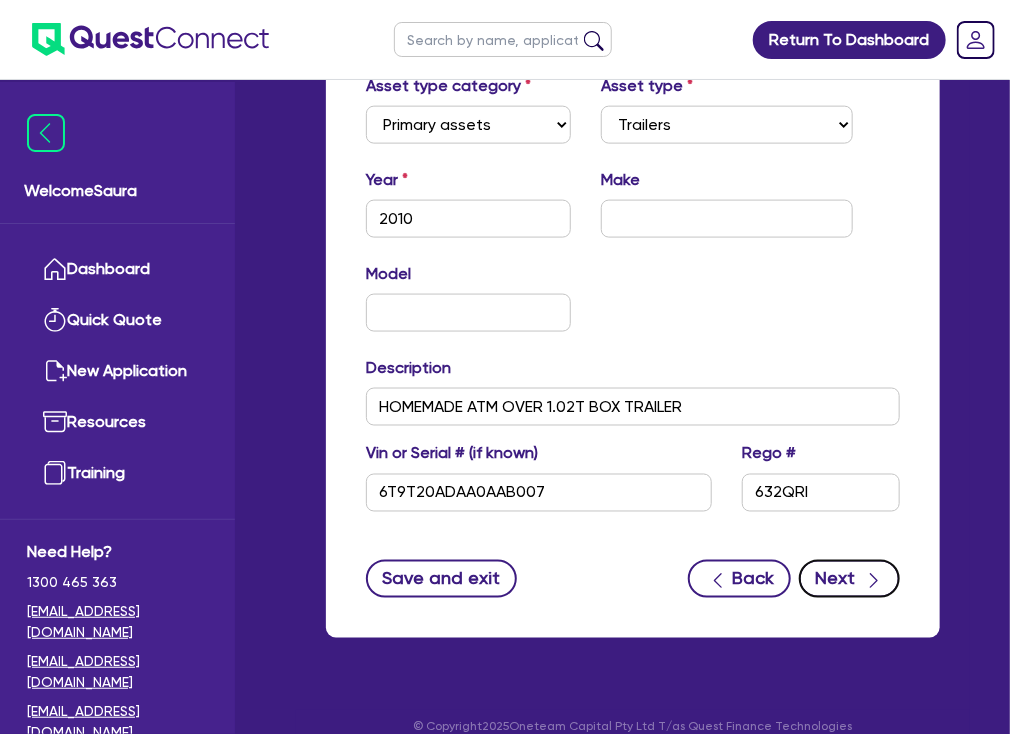 click 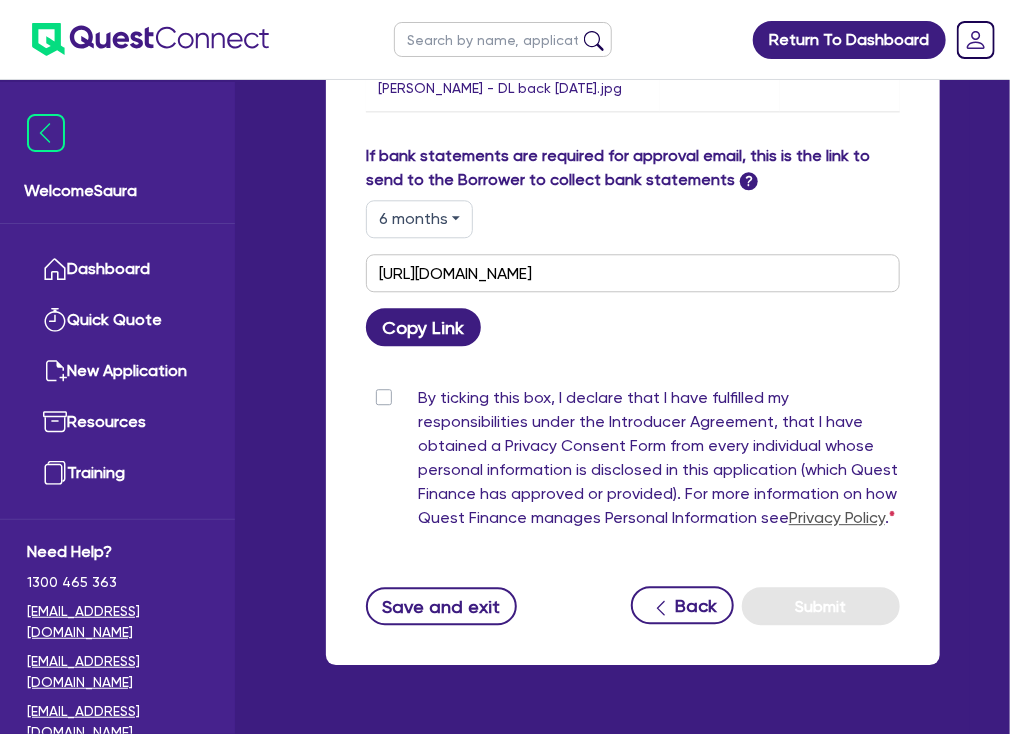 scroll, scrollTop: 1564, scrollLeft: 0, axis: vertical 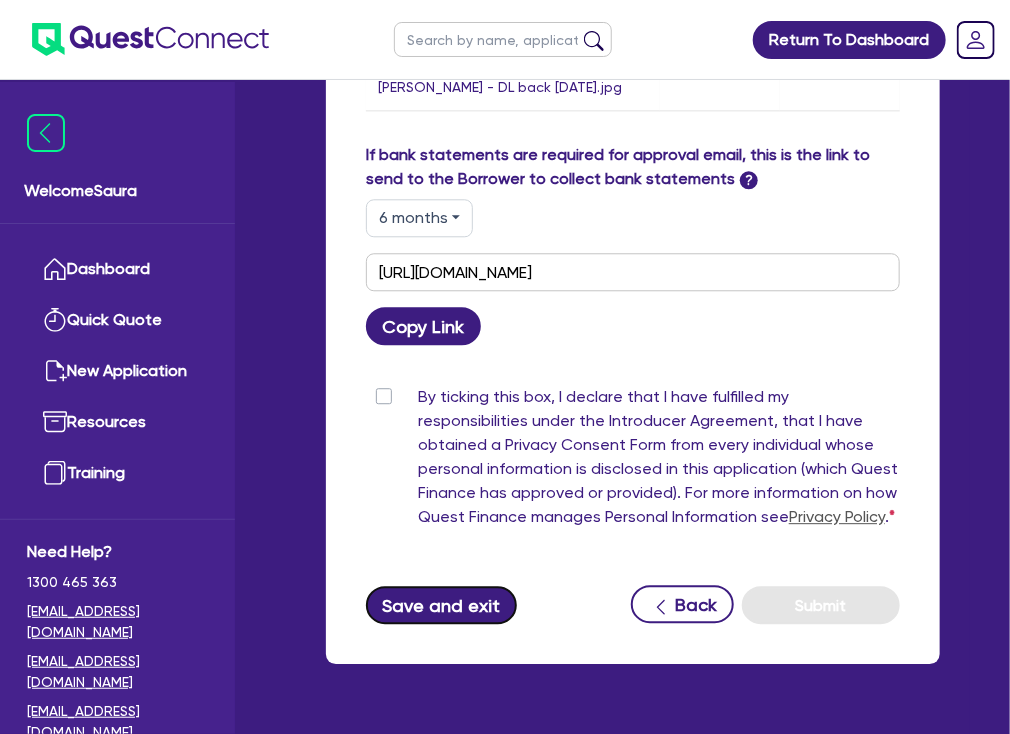 click on "Save and exit" at bounding box center [441, 605] 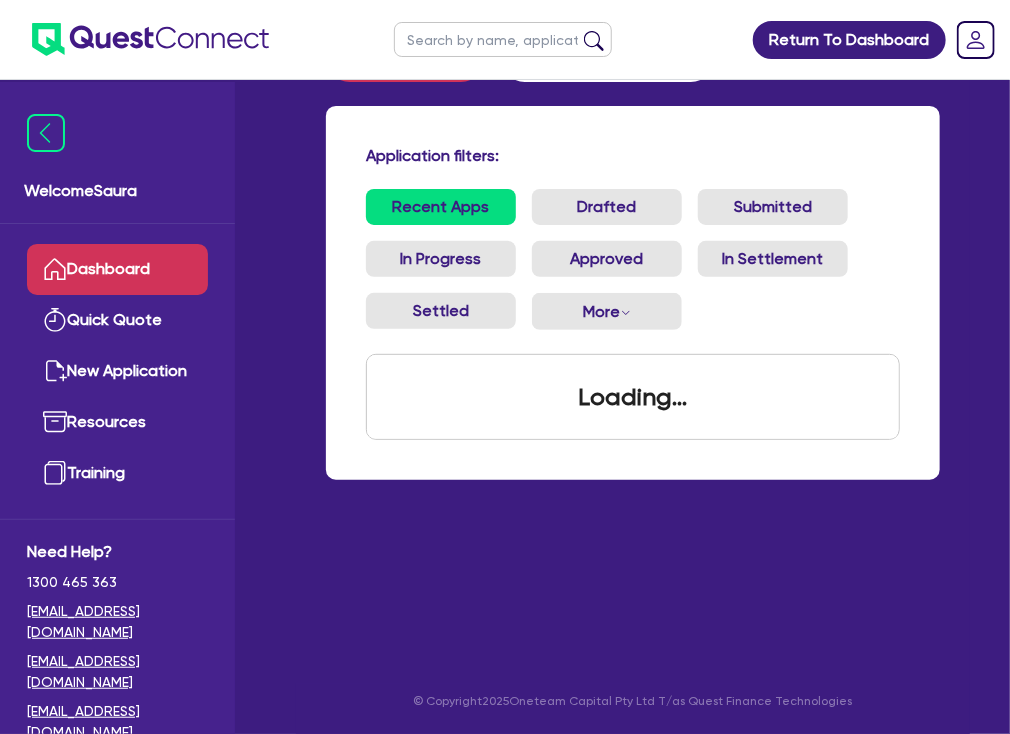 scroll, scrollTop: 0, scrollLeft: 0, axis: both 